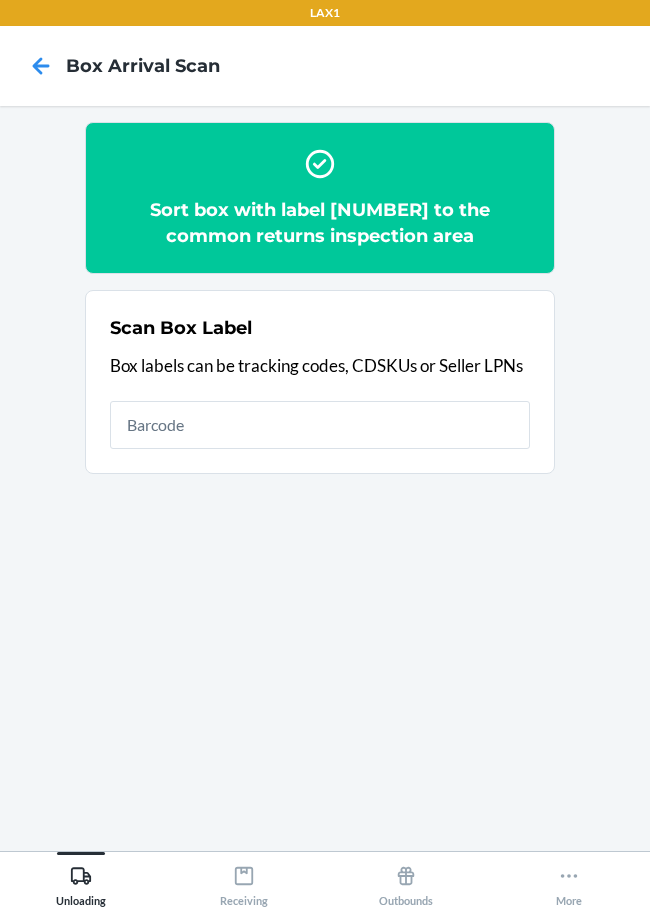 scroll, scrollTop: 0, scrollLeft: 0, axis: both 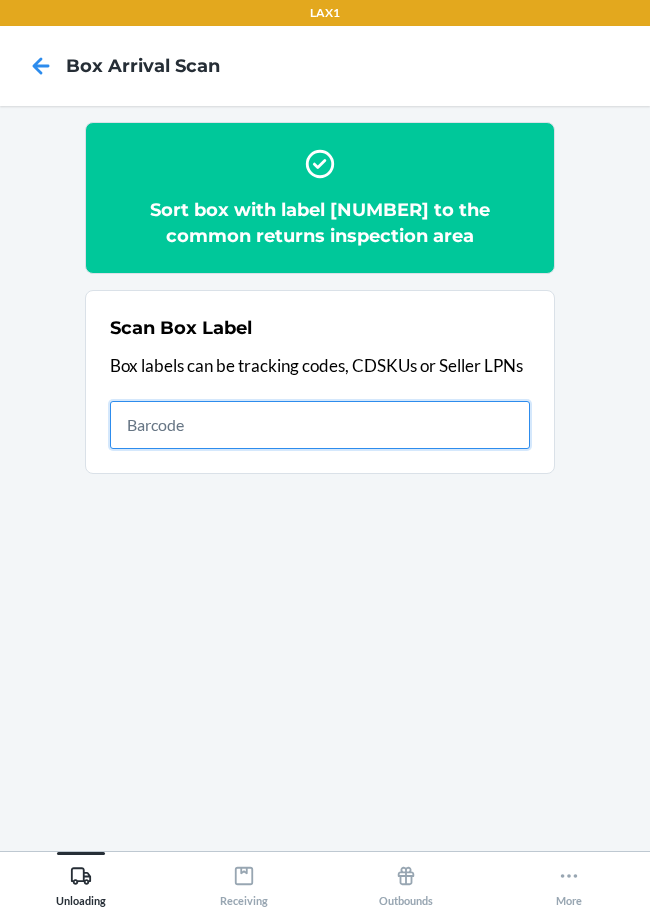 click at bounding box center (320, 425) 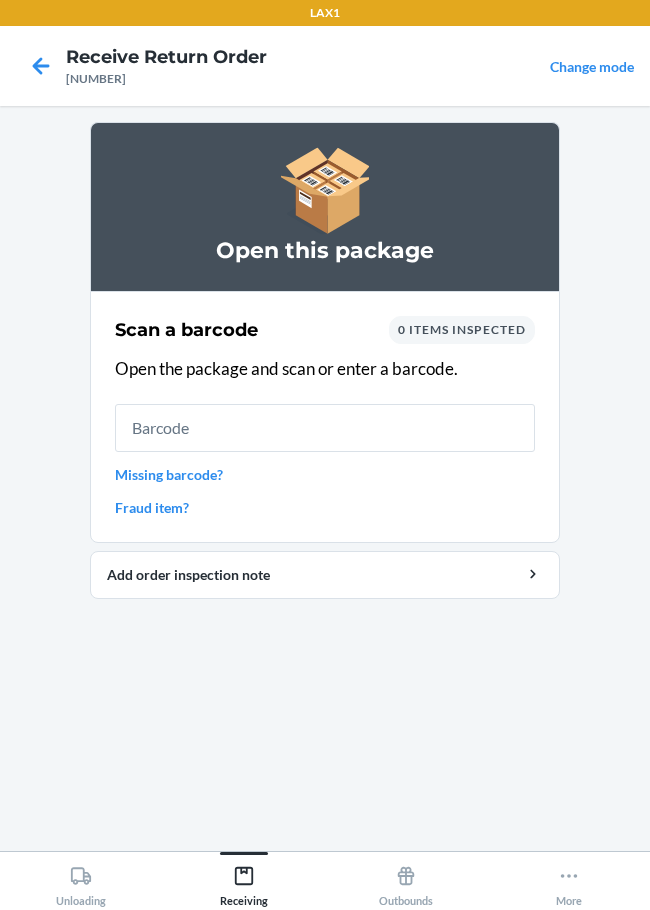 scroll, scrollTop: 0, scrollLeft: 0, axis: both 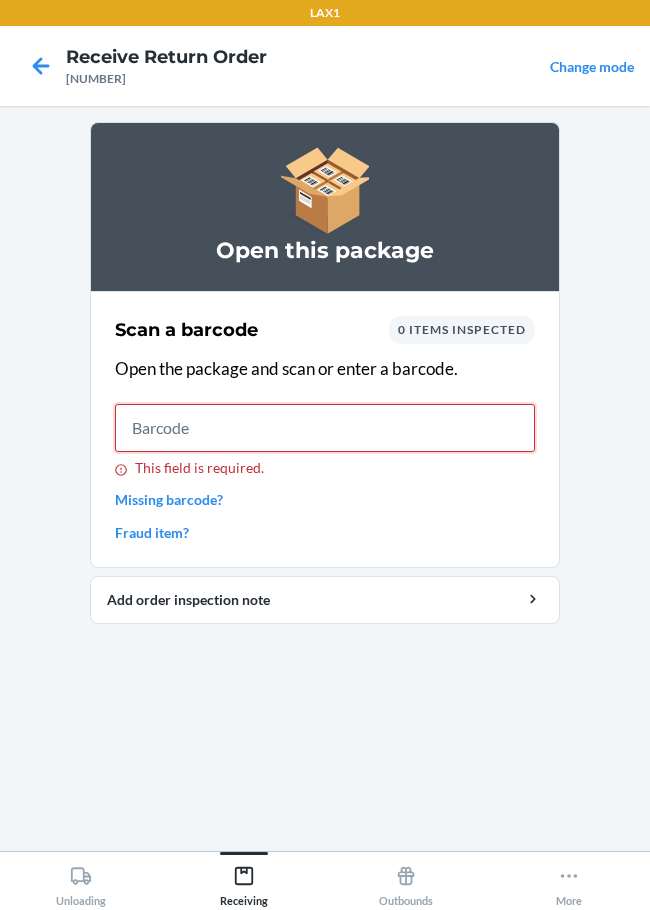 click on "This field is required." at bounding box center [325, 428] 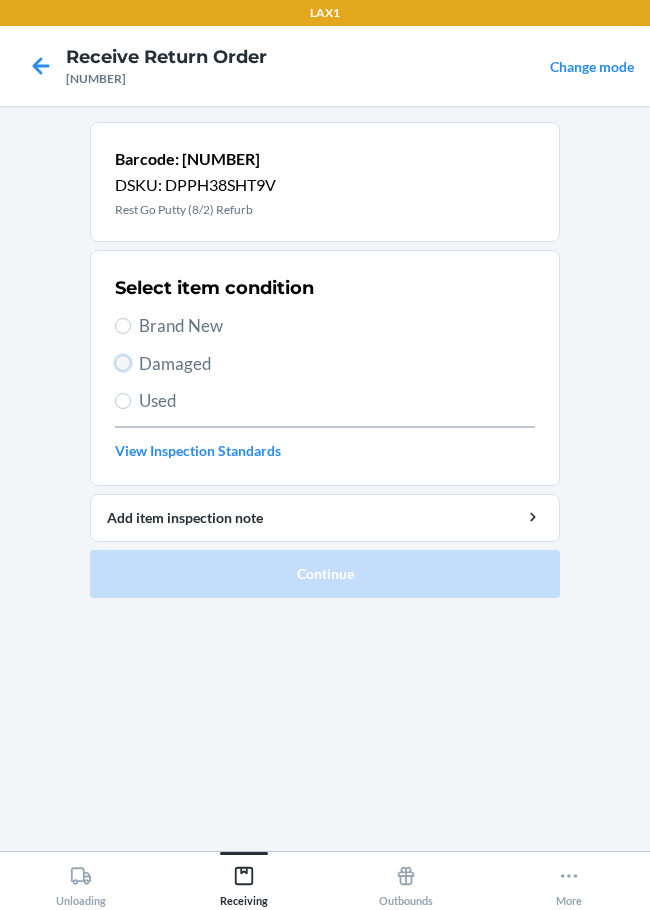 click on "Damaged" at bounding box center [123, 363] 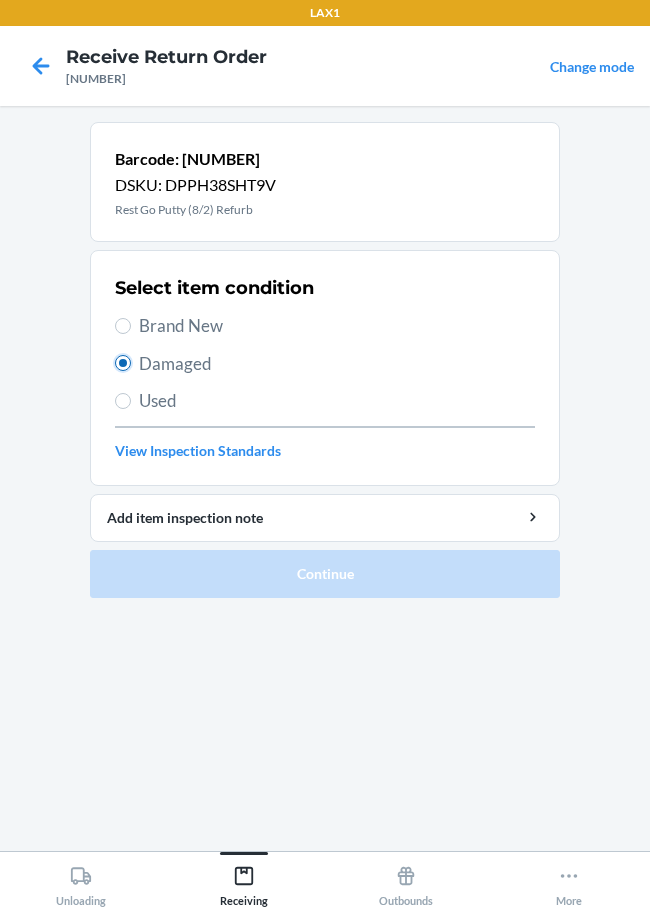 radio on "true" 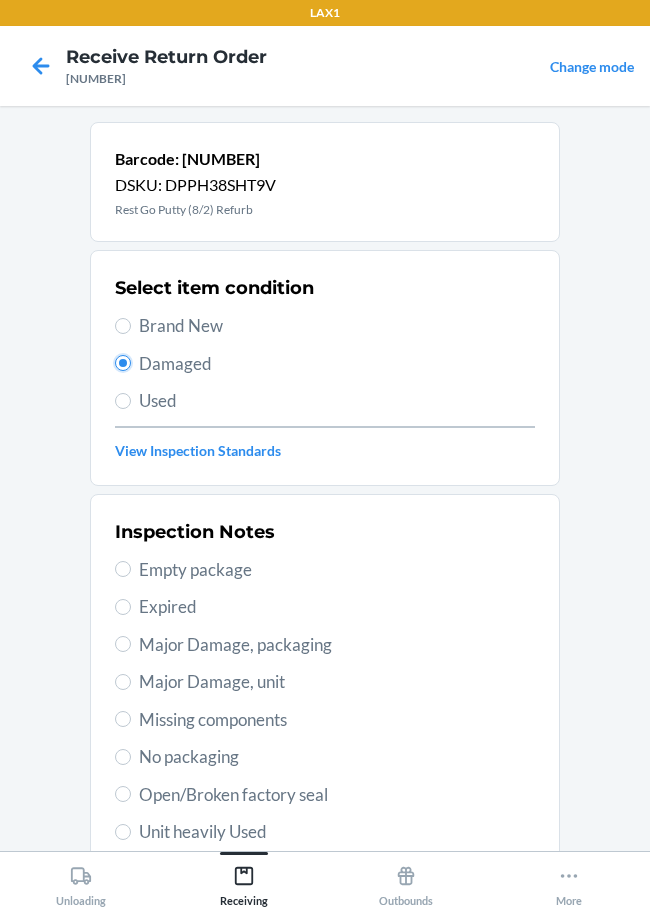 scroll, scrollTop: 100, scrollLeft: 0, axis: vertical 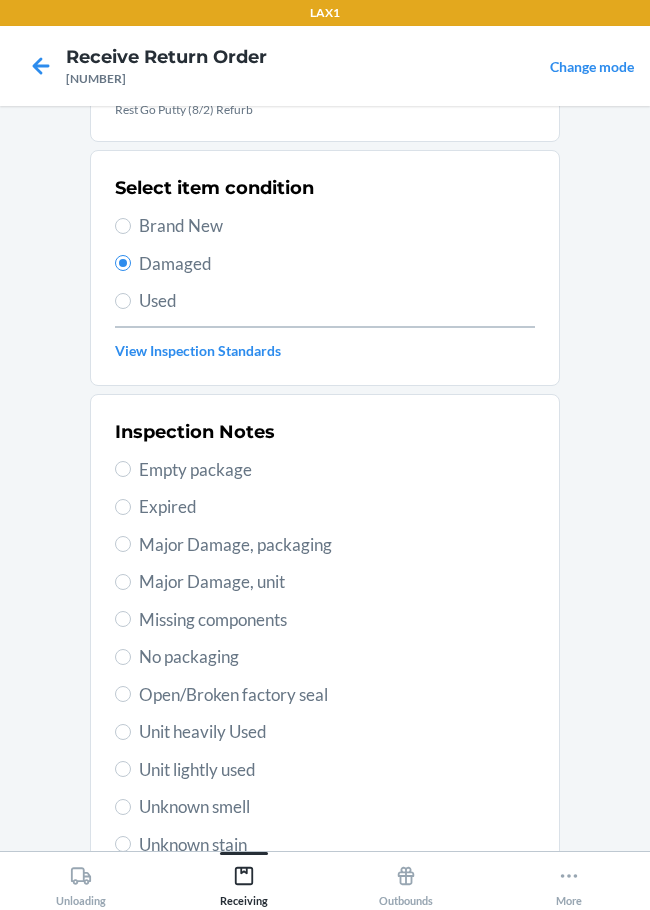 click on "Open/Broken factory seal" at bounding box center [325, 695] 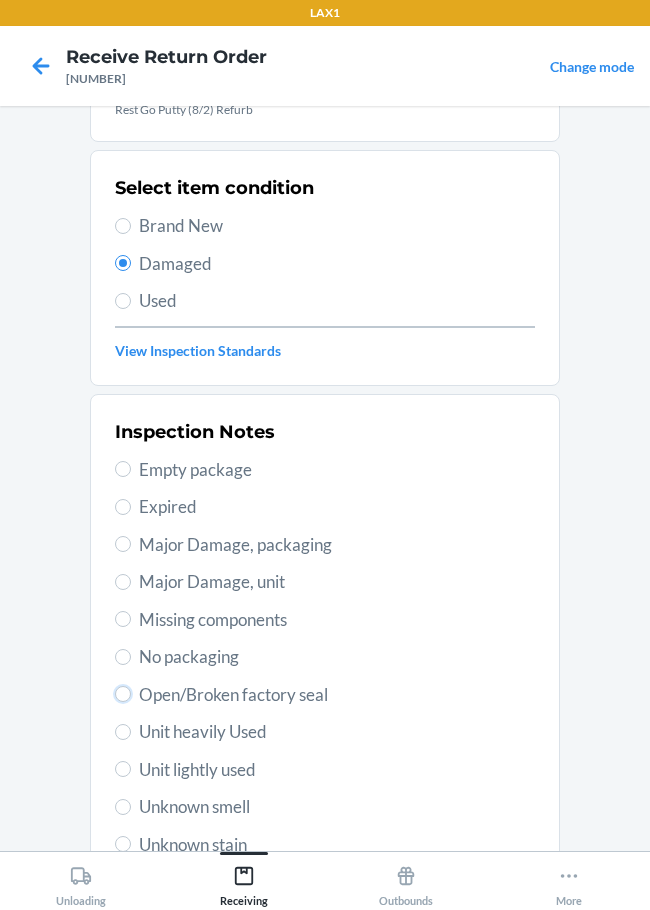 click on "Open/Broken factory seal" at bounding box center [123, 694] 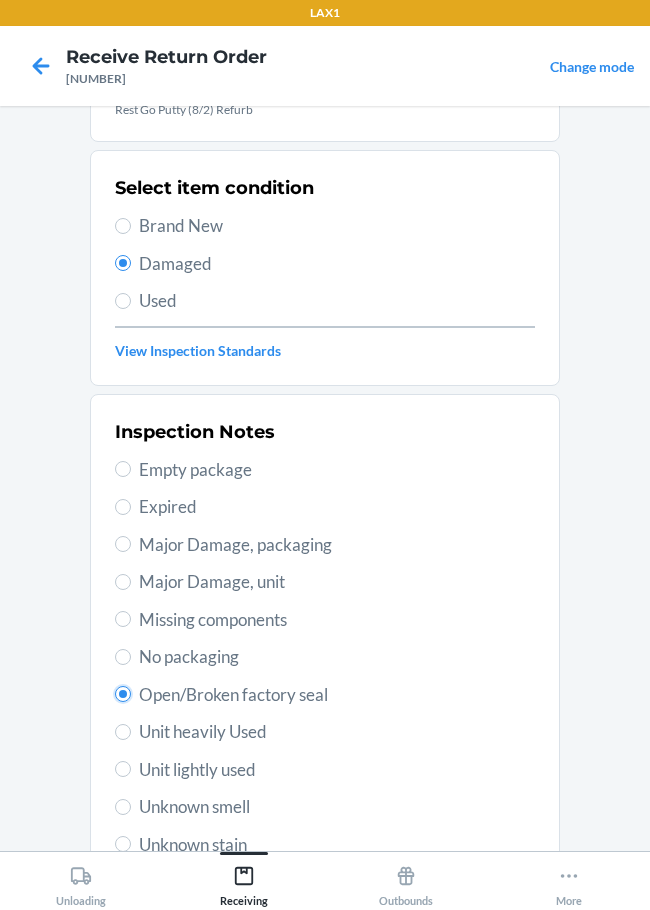 radio on "true" 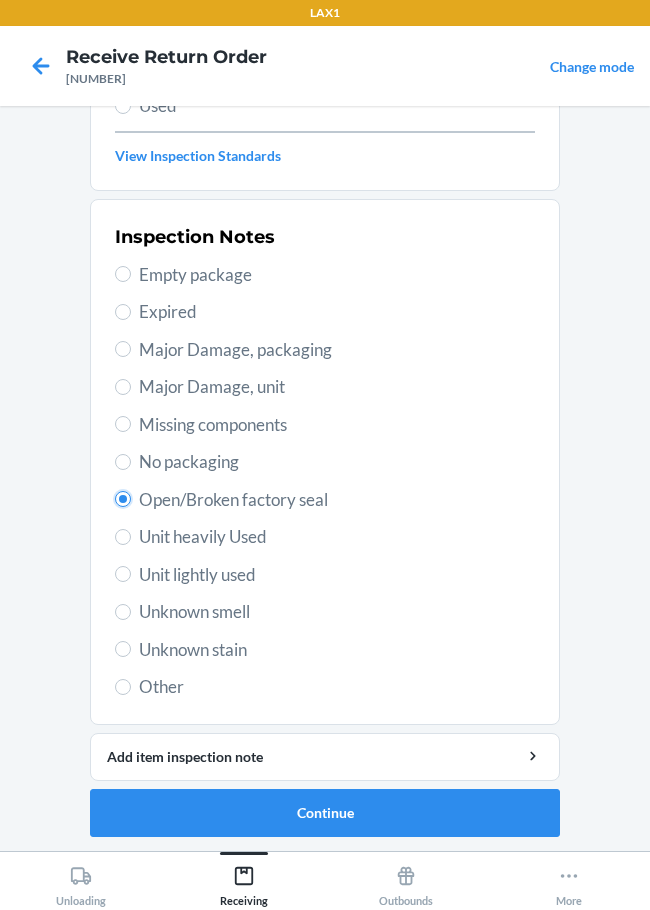 scroll, scrollTop: 297, scrollLeft: 0, axis: vertical 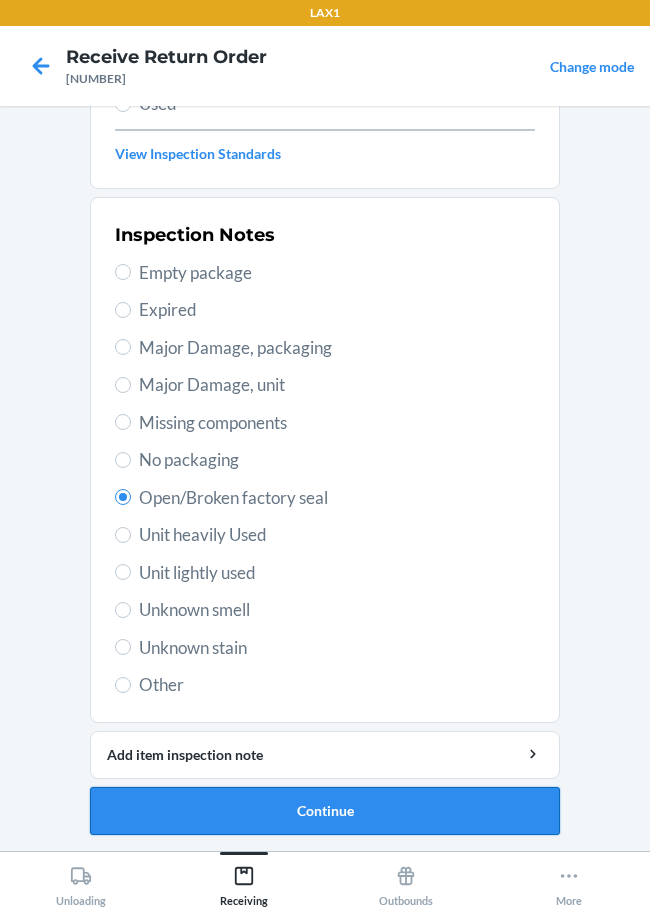 click on "Continue" at bounding box center [325, 811] 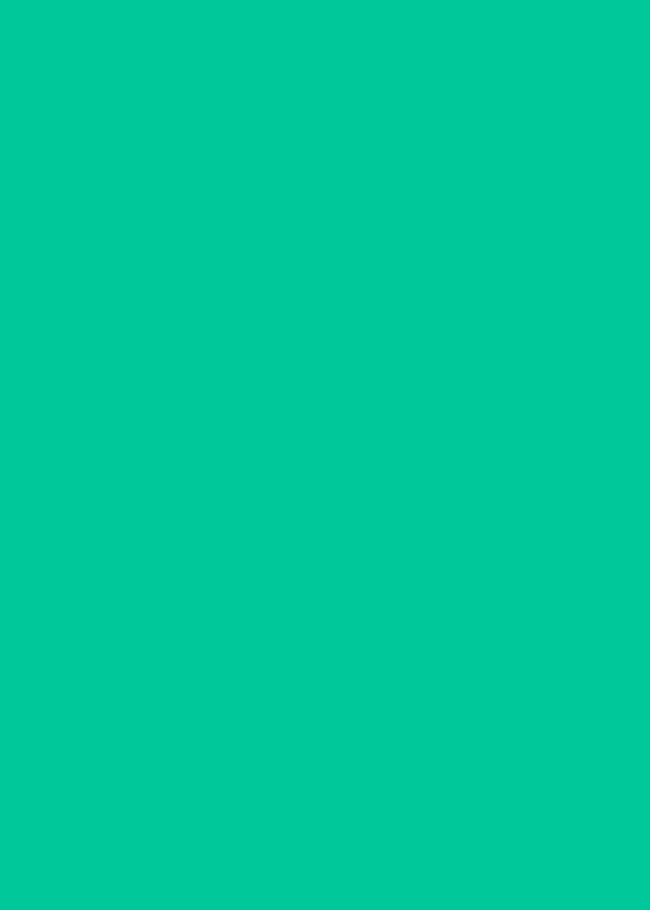 scroll, scrollTop: 120, scrollLeft: 0, axis: vertical 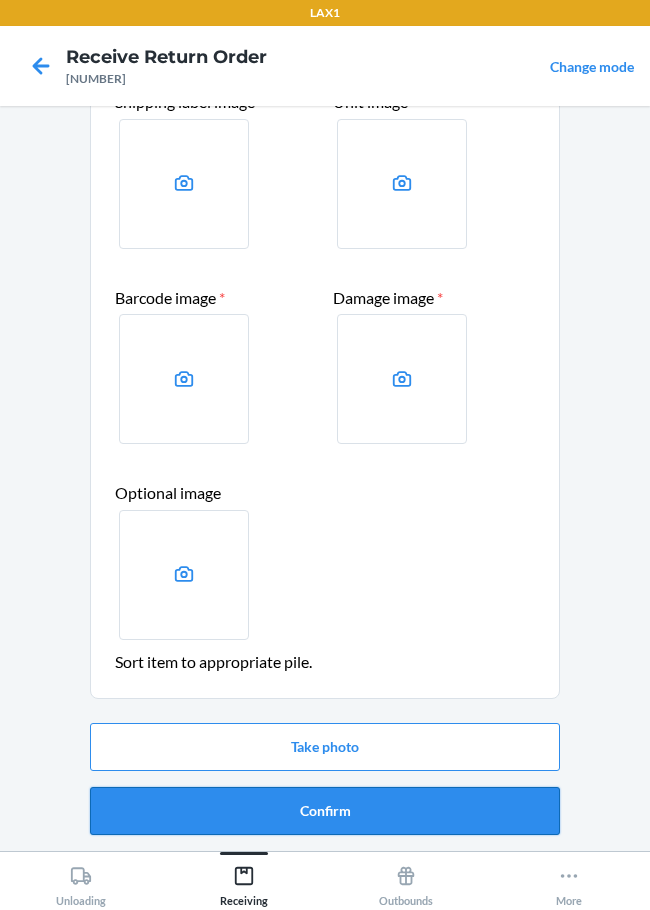 click on "Confirm" at bounding box center [325, 811] 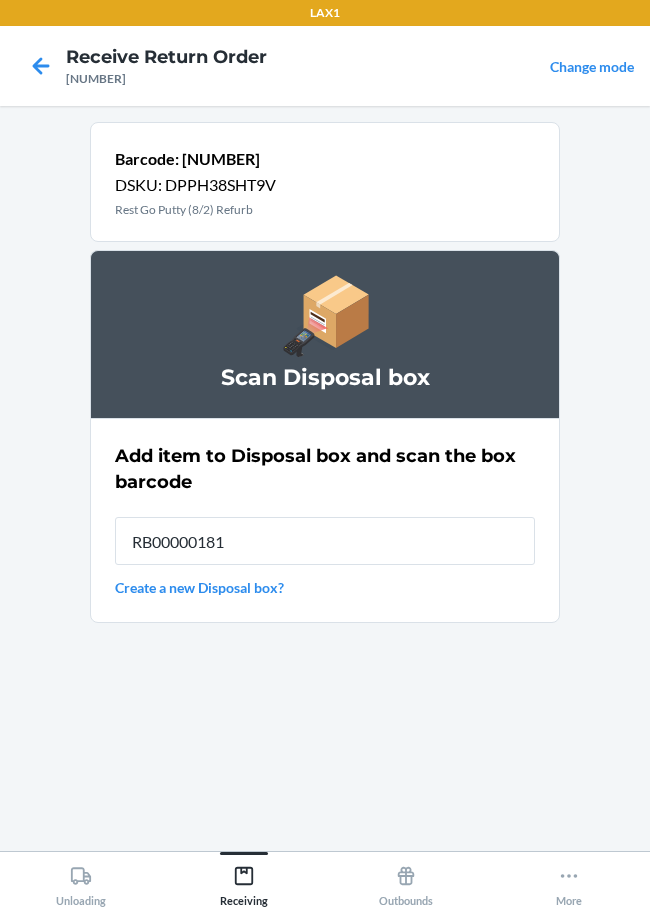 type on "RB000001819" 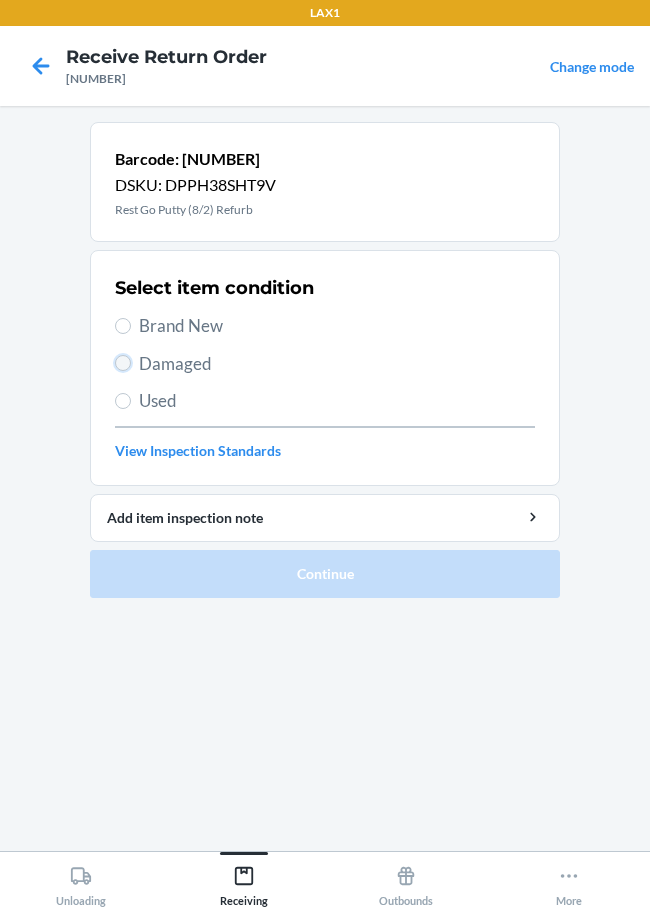 click on "Damaged" at bounding box center (123, 363) 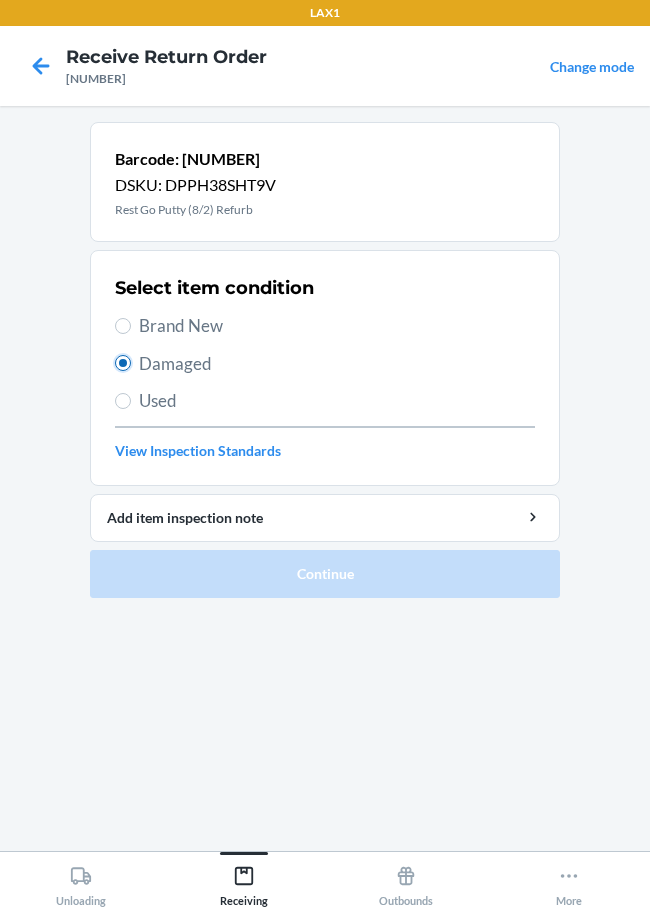 radio on "true" 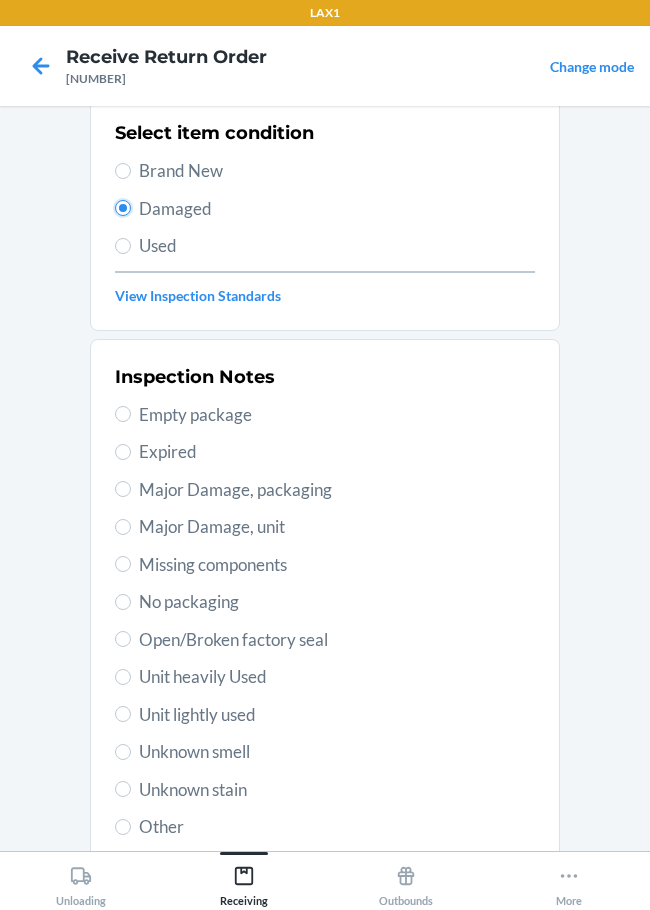 scroll, scrollTop: 200, scrollLeft: 0, axis: vertical 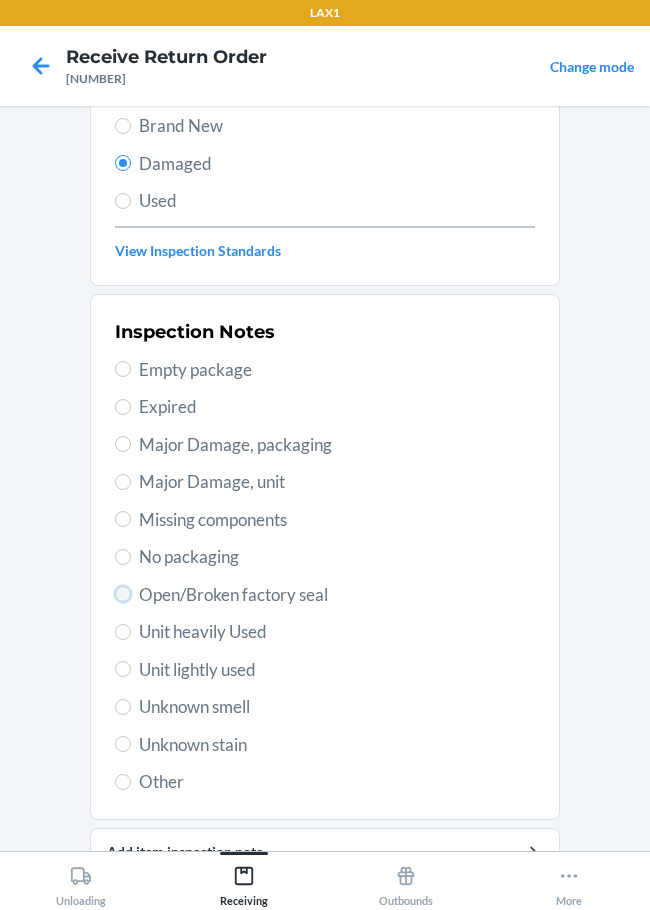 click on "Open/Broken factory seal" at bounding box center (123, 594) 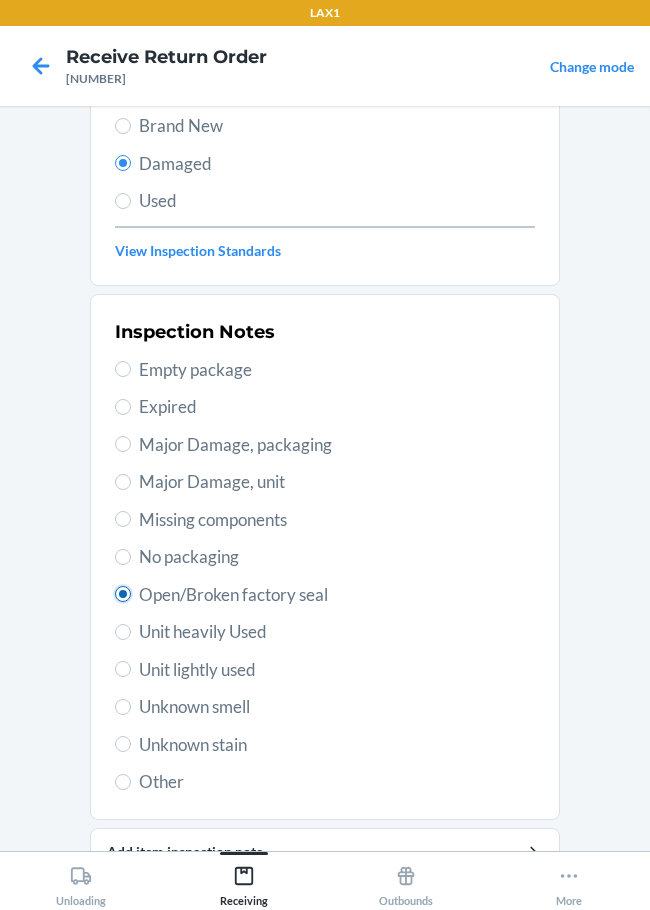 radio on "true" 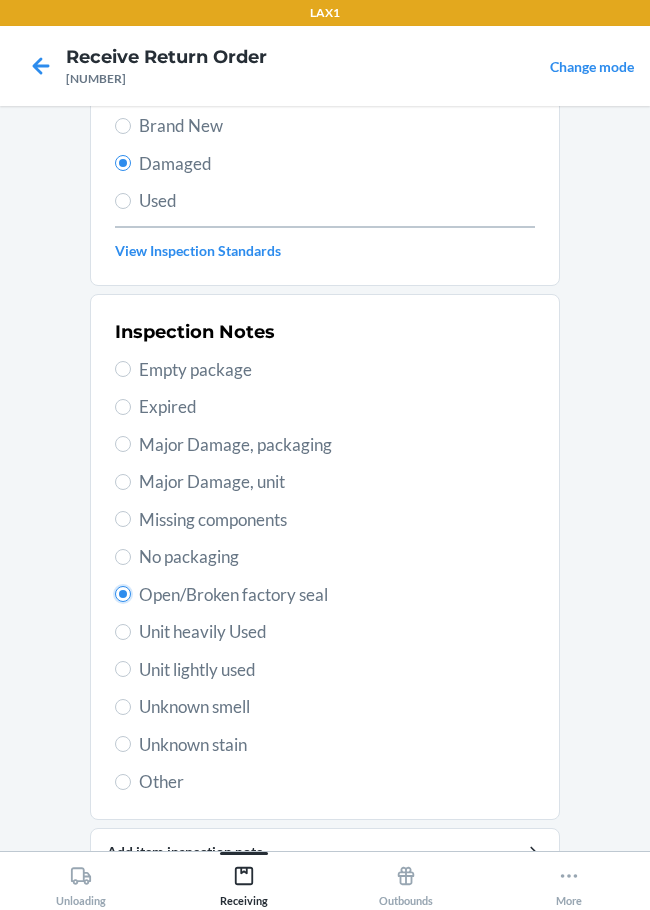 scroll, scrollTop: 297, scrollLeft: 0, axis: vertical 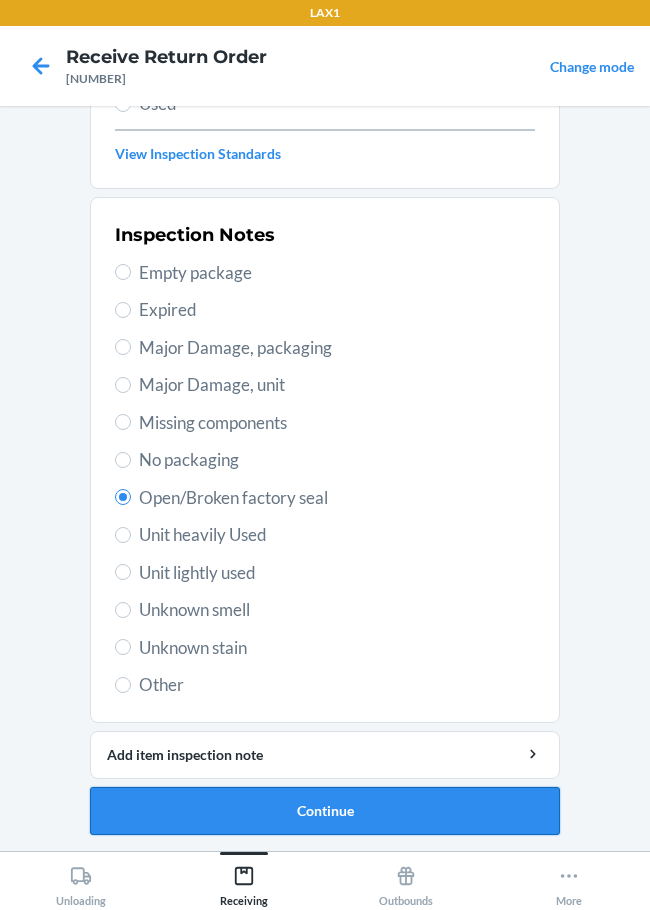 click on "Continue" at bounding box center [325, 811] 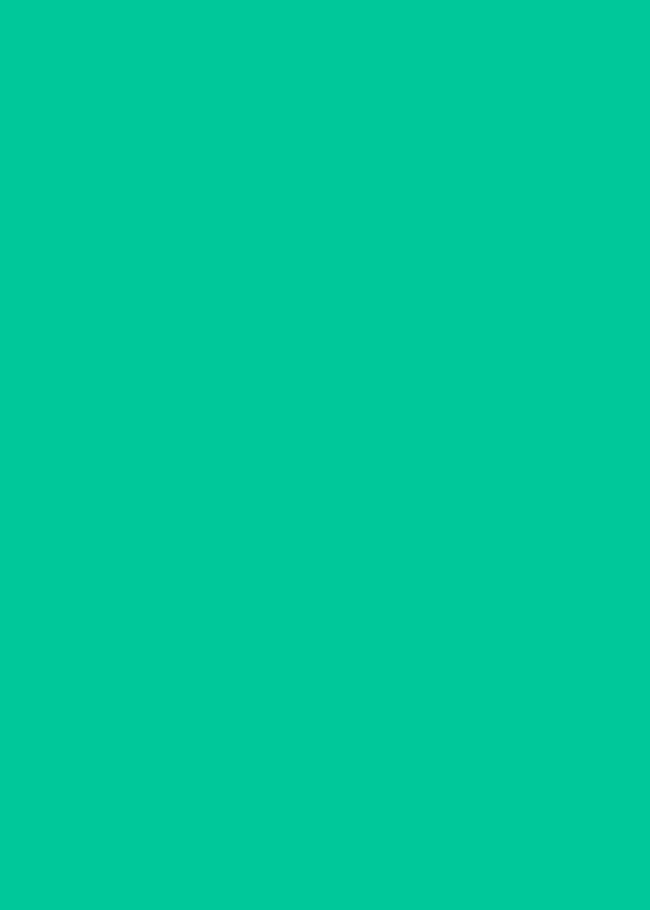 scroll, scrollTop: 120, scrollLeft: 0, axis: vertical 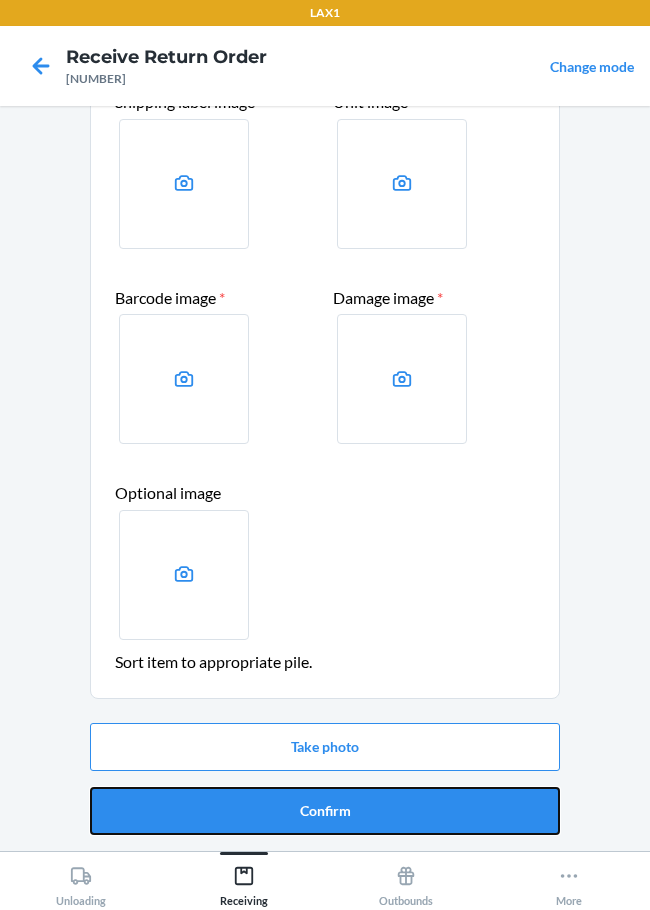 click on "Confirm" at bounding box center (325, 811) 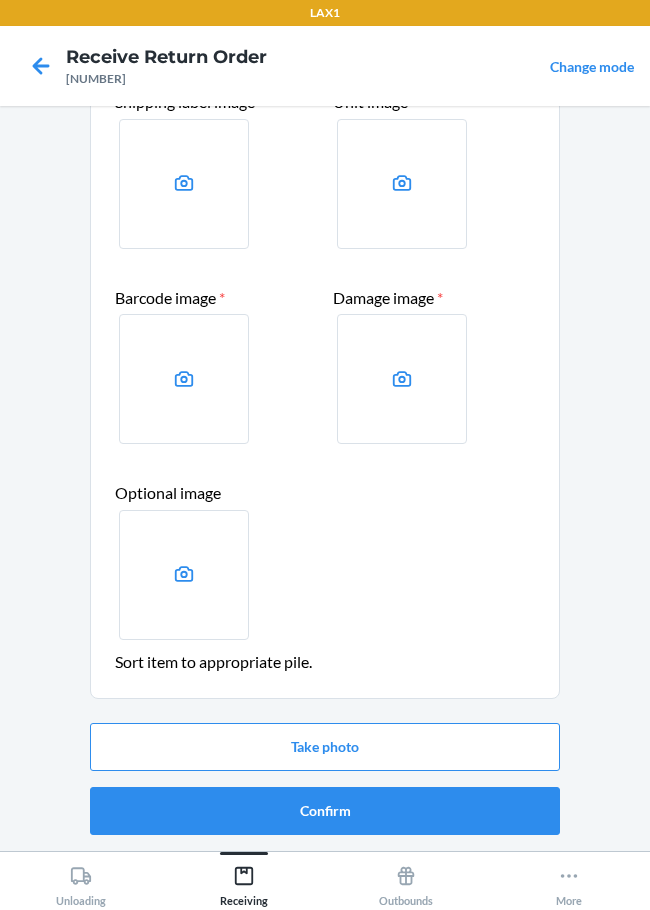 scroll, scrollTop: 0, scrollLeft: 0, axis: both 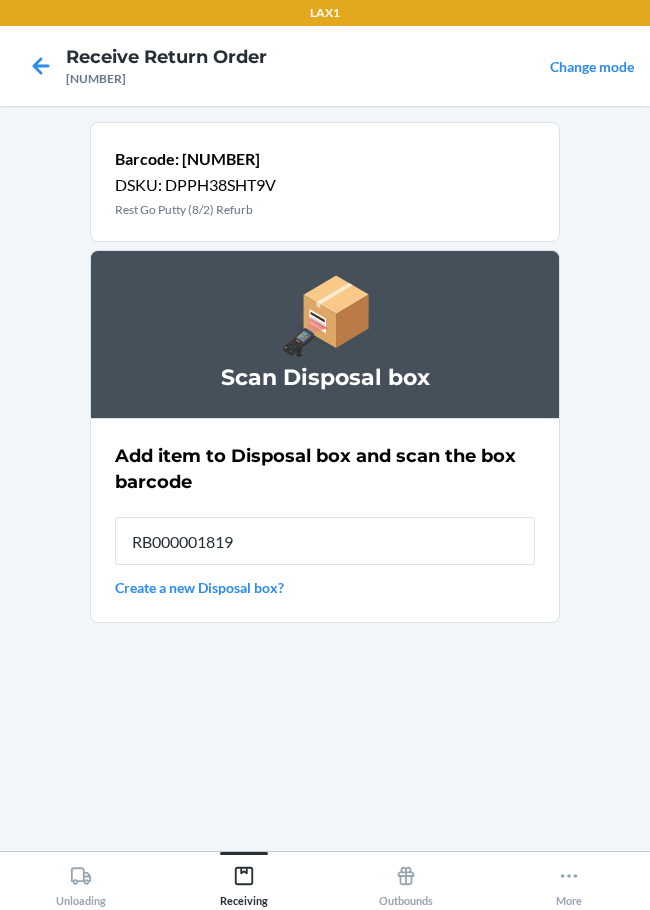 type on "RB000001819" 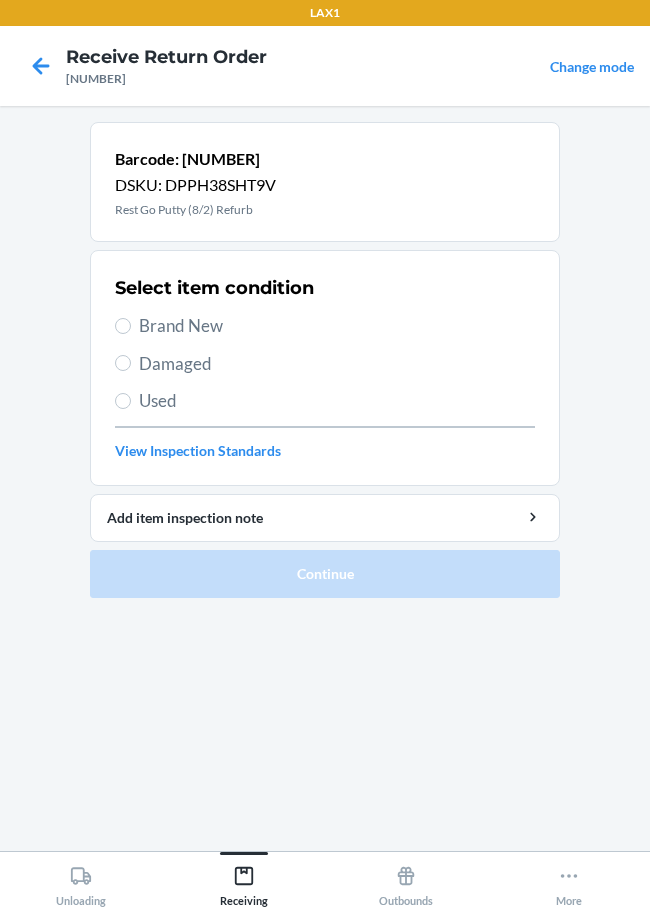 click on "Damaged" at bounding box center (337, 364) 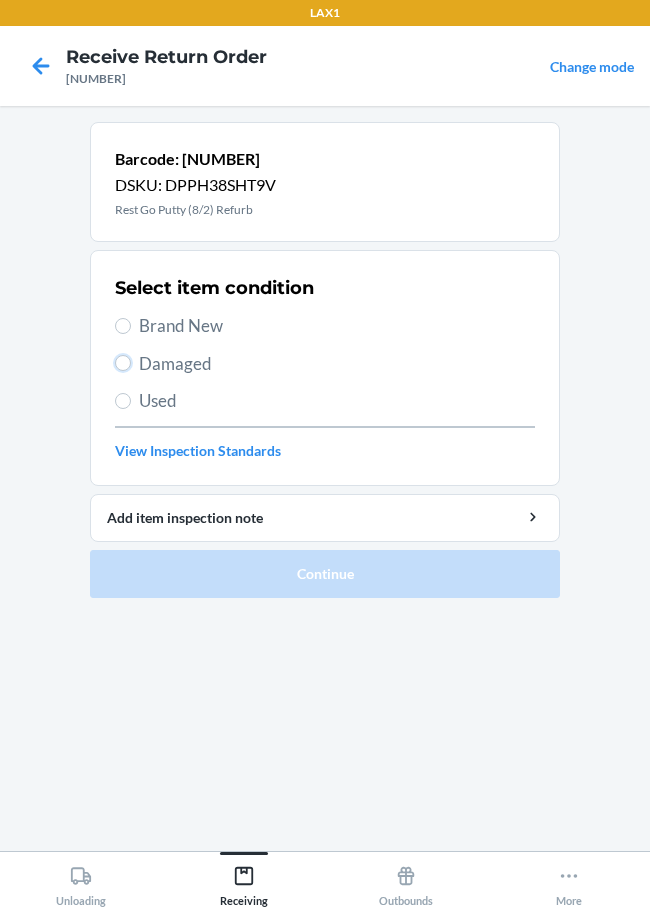 click on "Damaged" at bounding box center [123, 363] 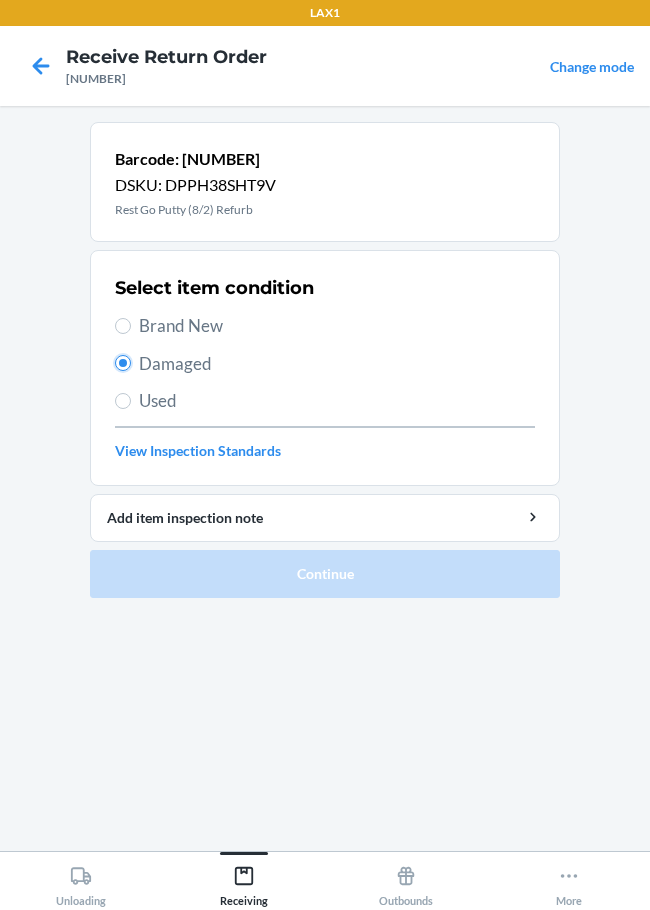 radio on "true" 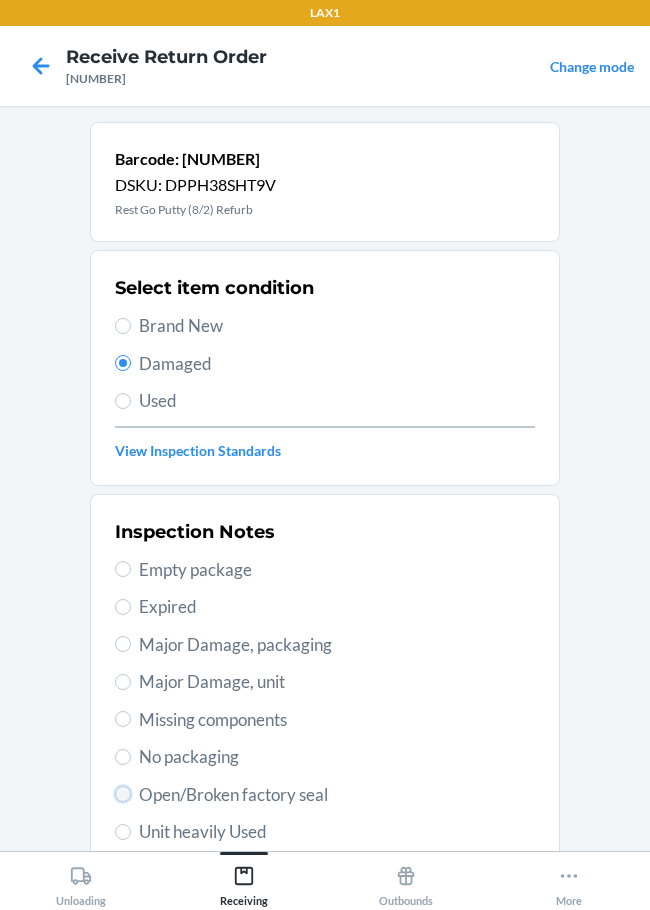 click on "Open/Broken factory seal" at bounding box center (123, 794) 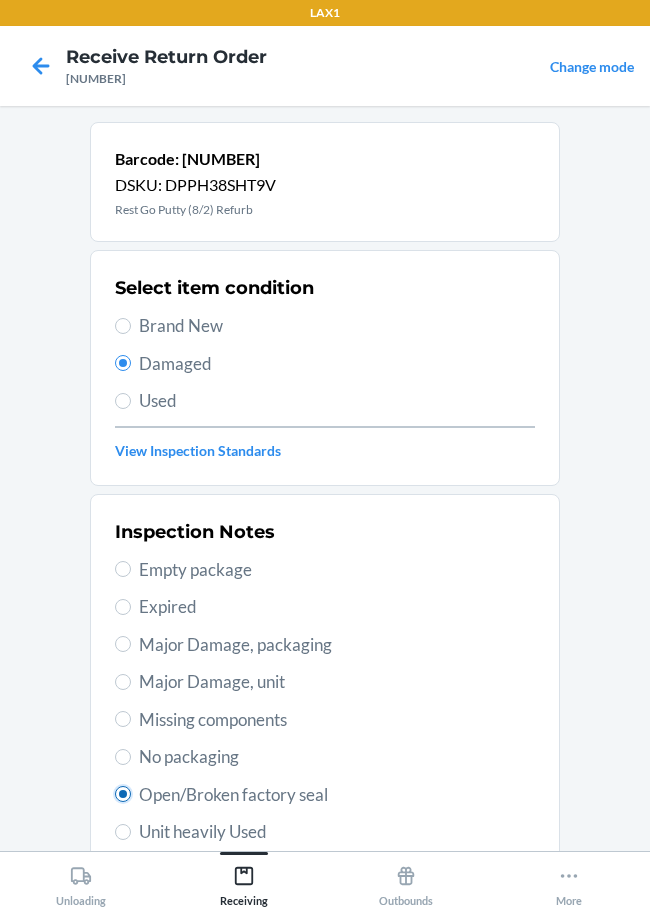radio on "true" 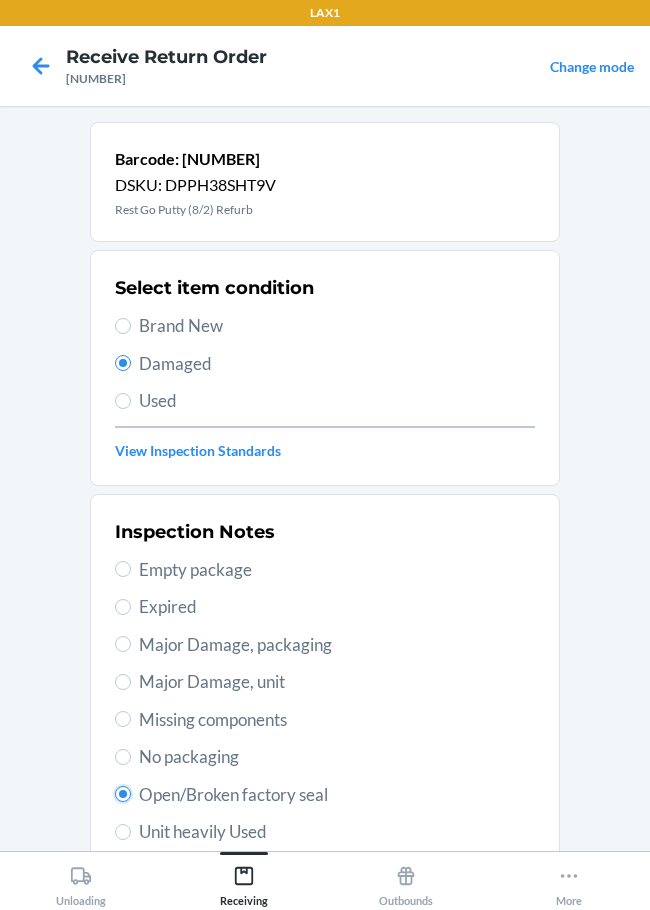 scroll, scrollTop: 297, scrollLeft: 0, axis: vertical 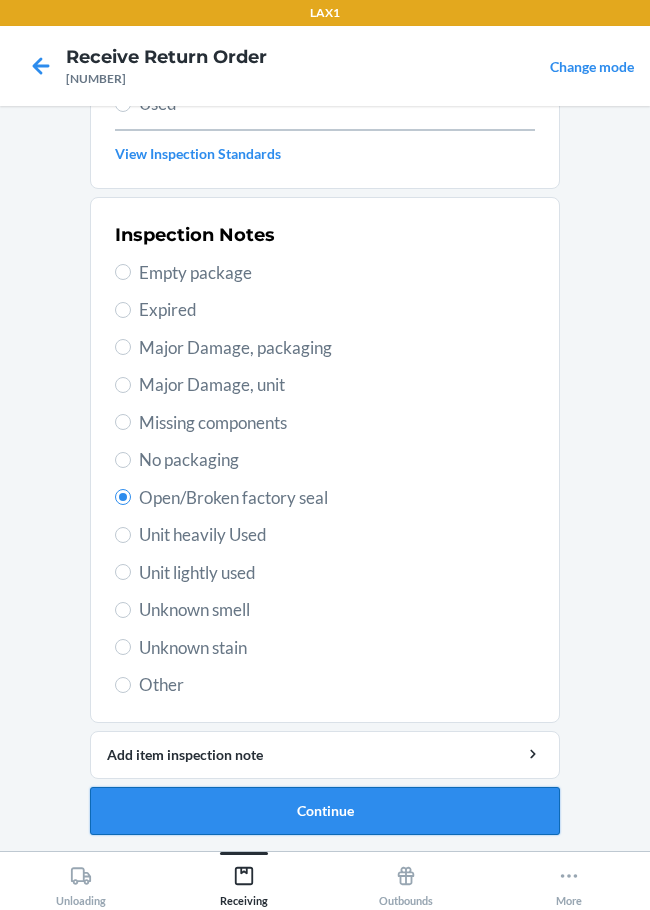 click on "Continue" at bounding box center (325, 811) 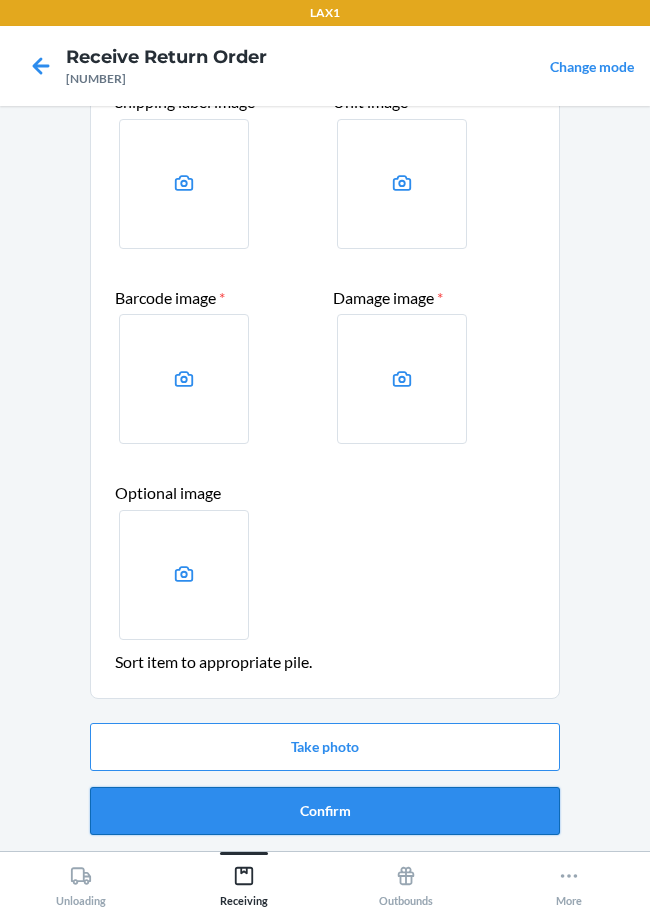 click on "Confirm" at bounding box center (325, 811) 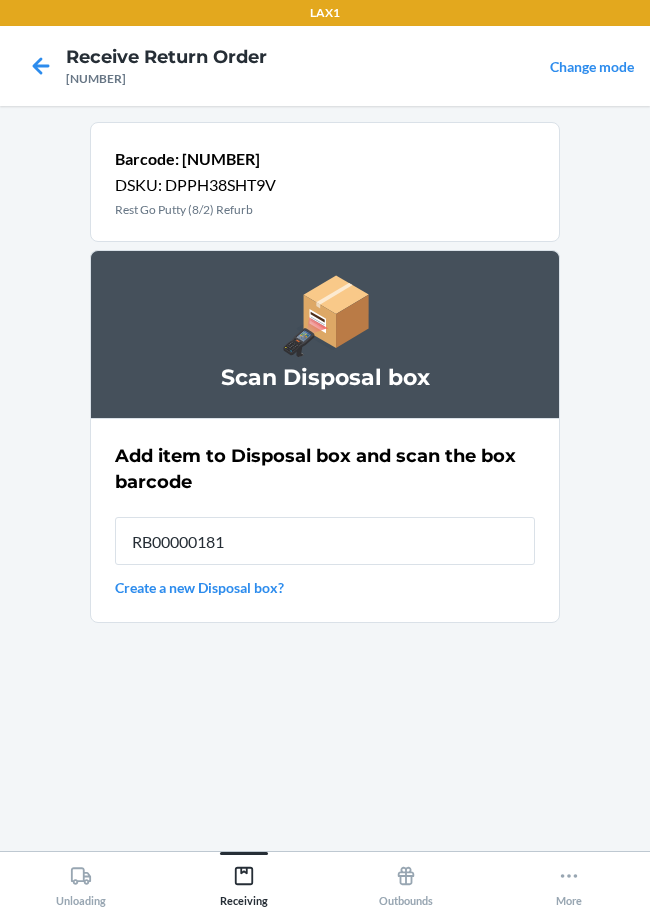 type on "RB000001819" 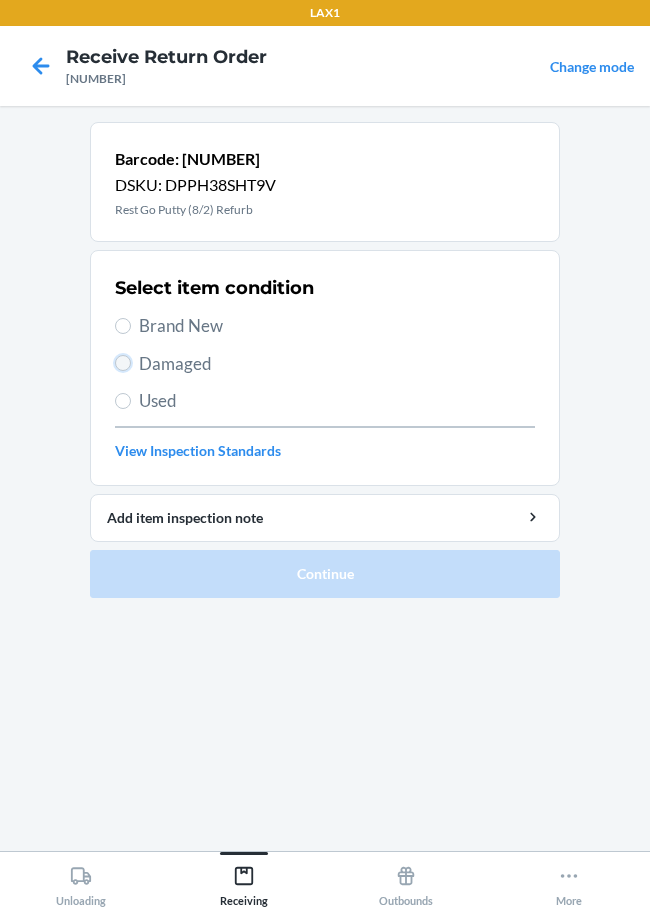 click on "Damaged" at bounding box center (123, 363) 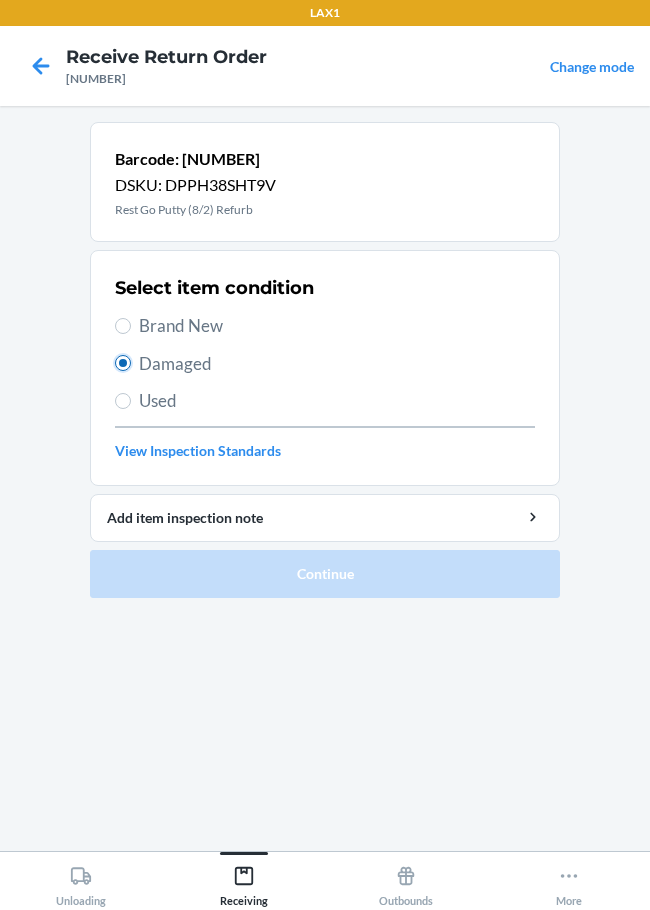 radio on "true" 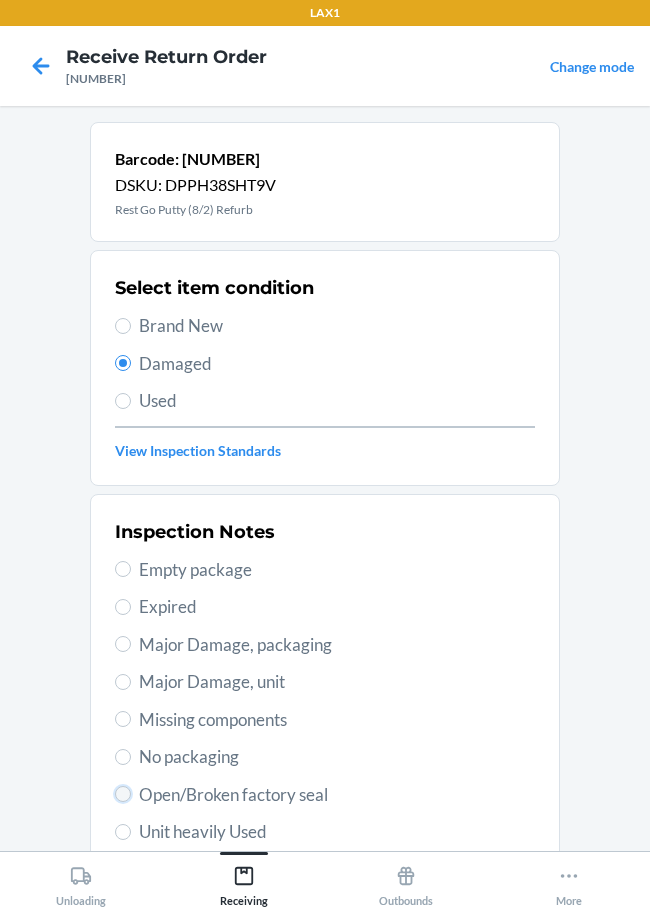 click on "Open/Broken factory seal" at bounding box center [123, 794] 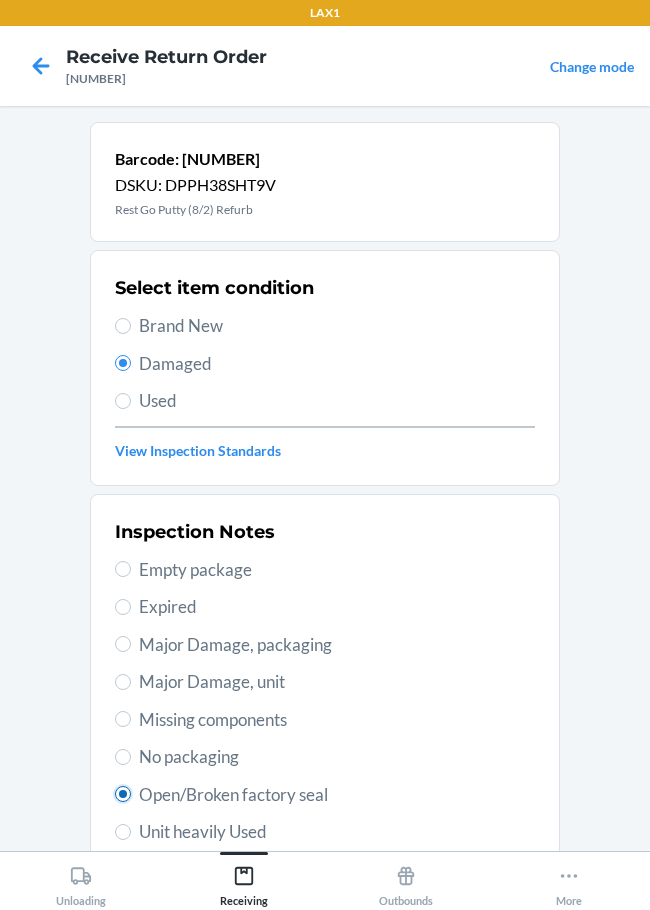 radio on "true" 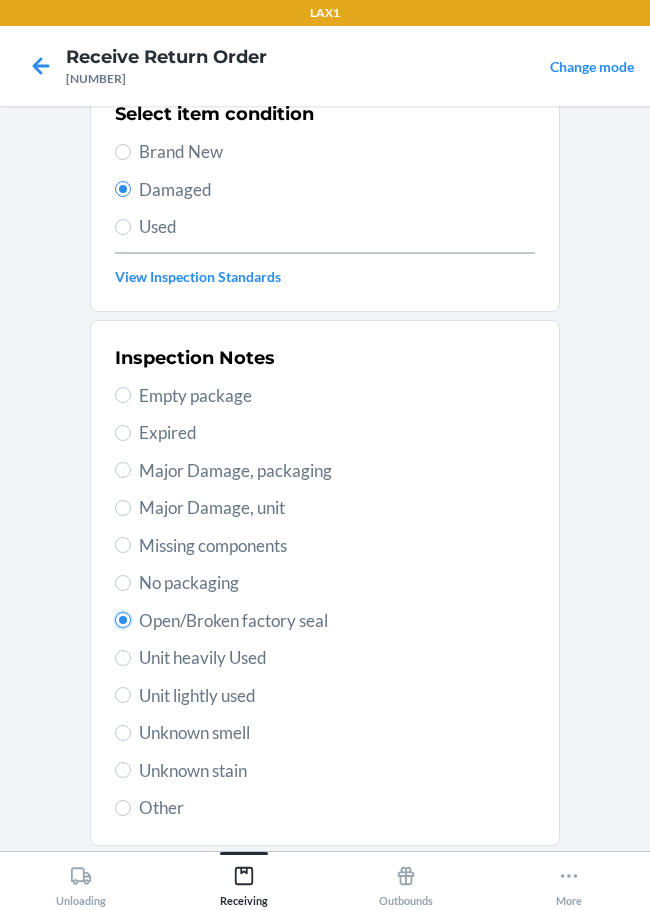scroll, scrollTop: 297, scrollLeft: 0, axis: vertical 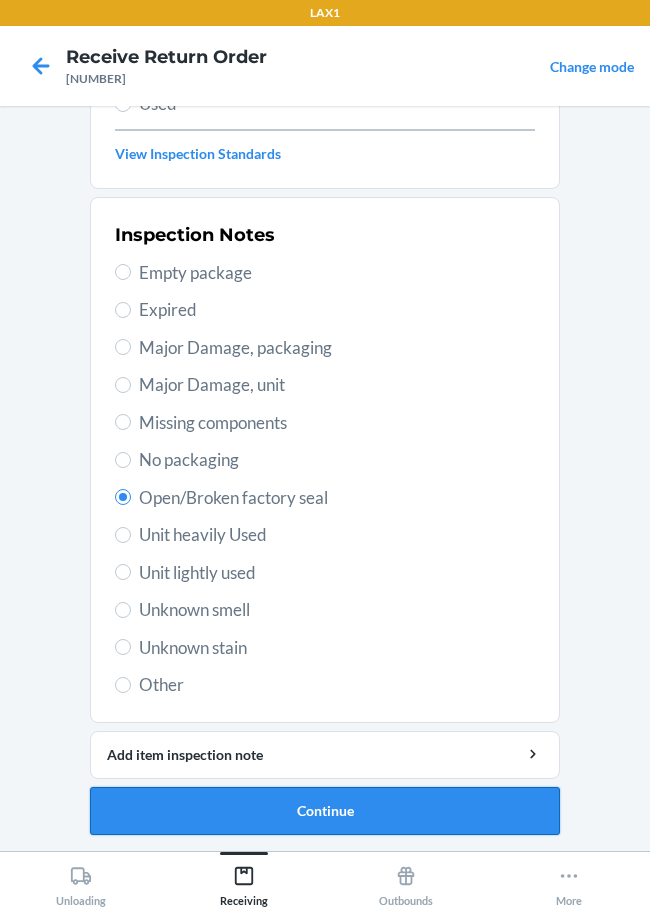 click on "Continue" at bounding box center [325, 811] 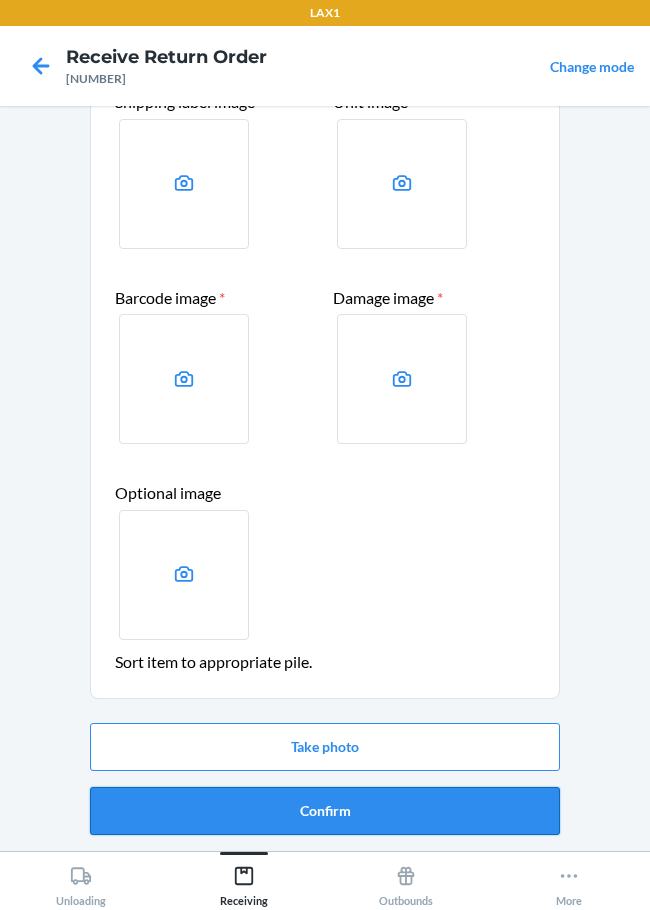 click on "Confirm" at bounding box center [325, 811] 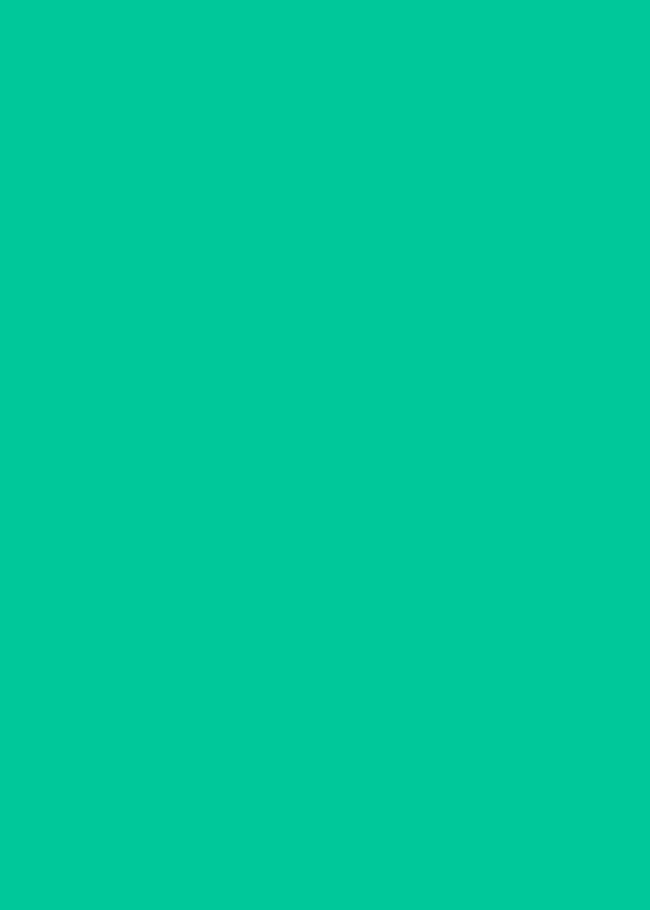 scroll, scrollTop: 0, scrollLeft: 0, axis: both 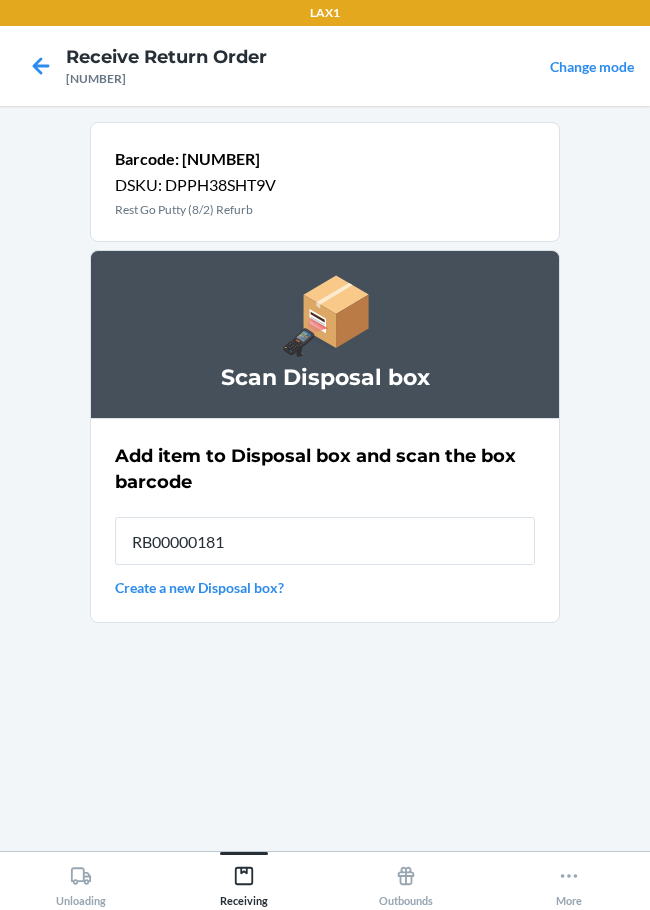 type on "RB000001819" 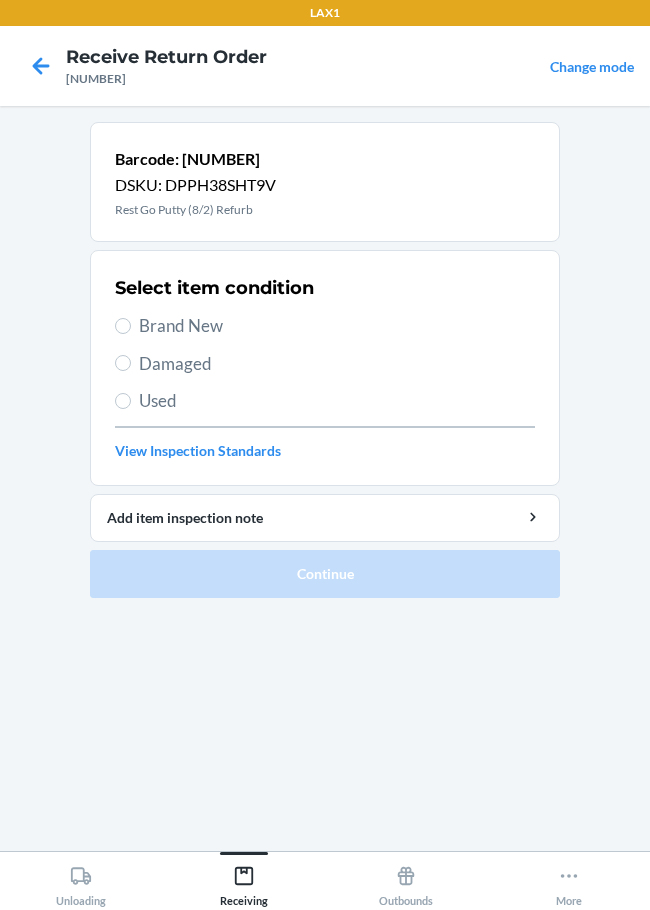 click on "Damaged" at bounding box center (337, 364) 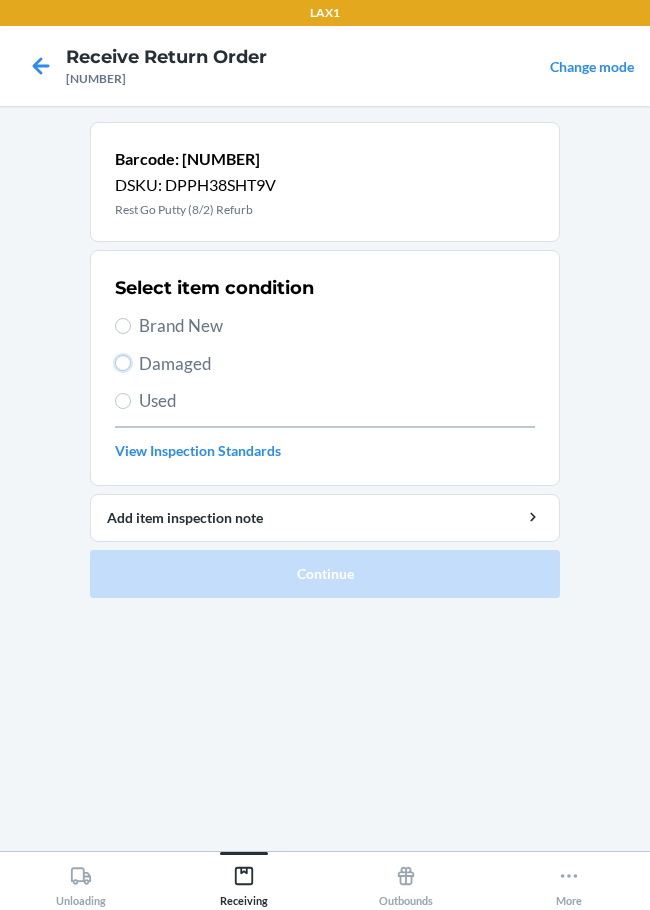click on "Damaged" at bounding box center (123, 363) 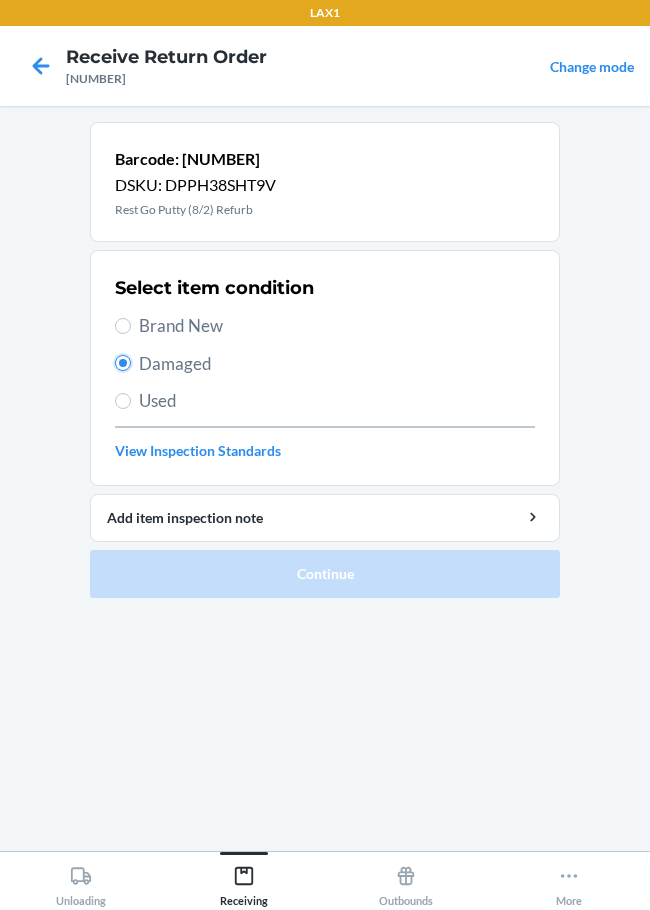 radio on "true" 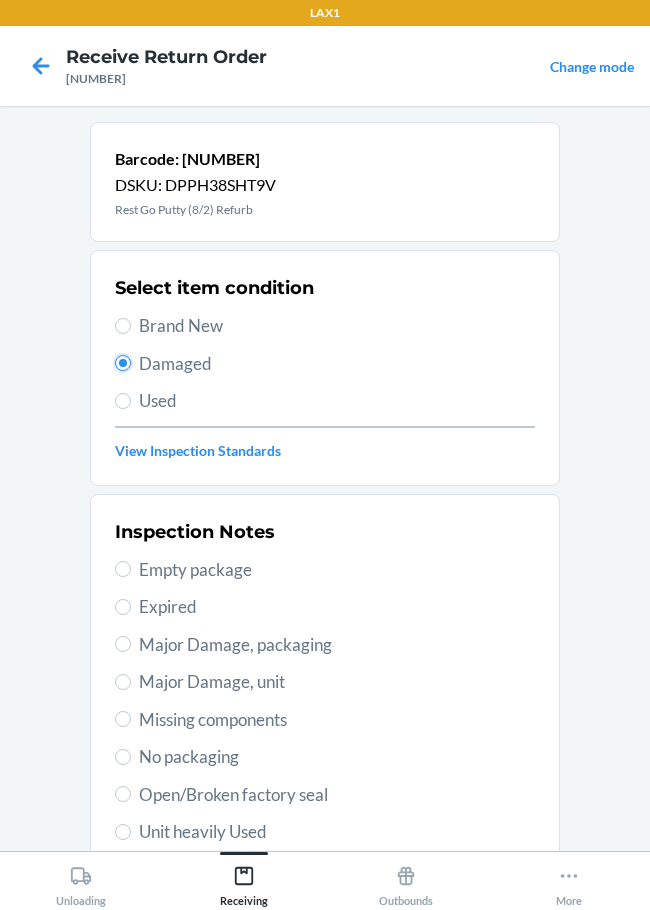 scroll, scrollTop: 100, scrollLeft: 0, axis: vertical 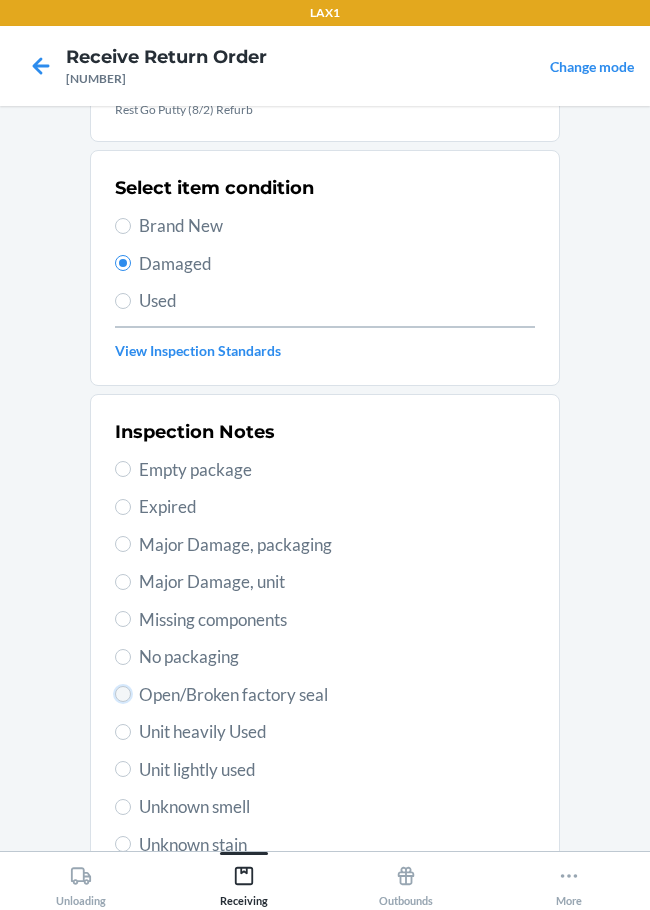 click on "Open/Broken factory seal" at bounding box center [123, 694] 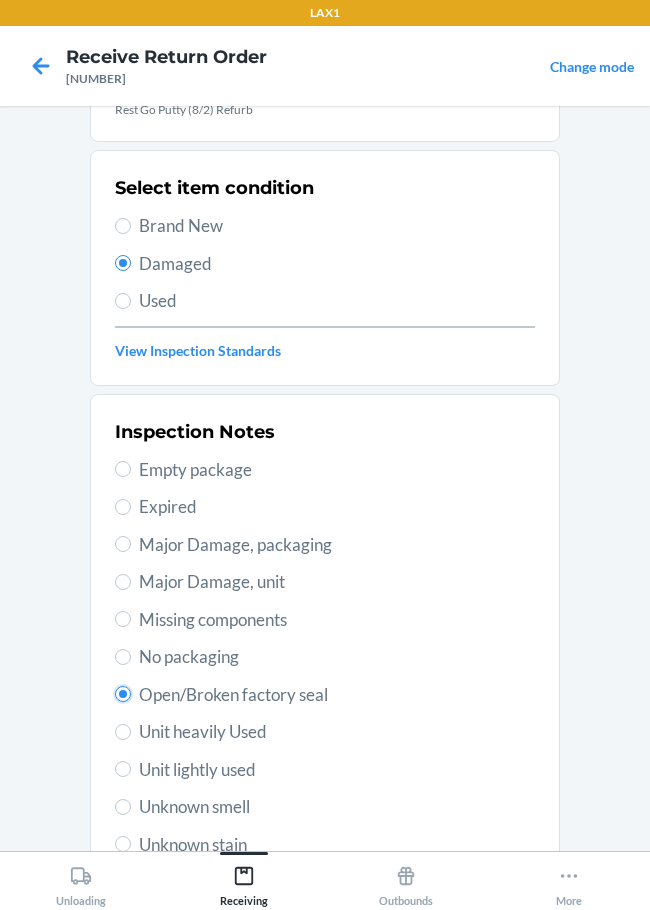 scroll, scrollTop: 297, scrollLeft: 0, axis: vertical 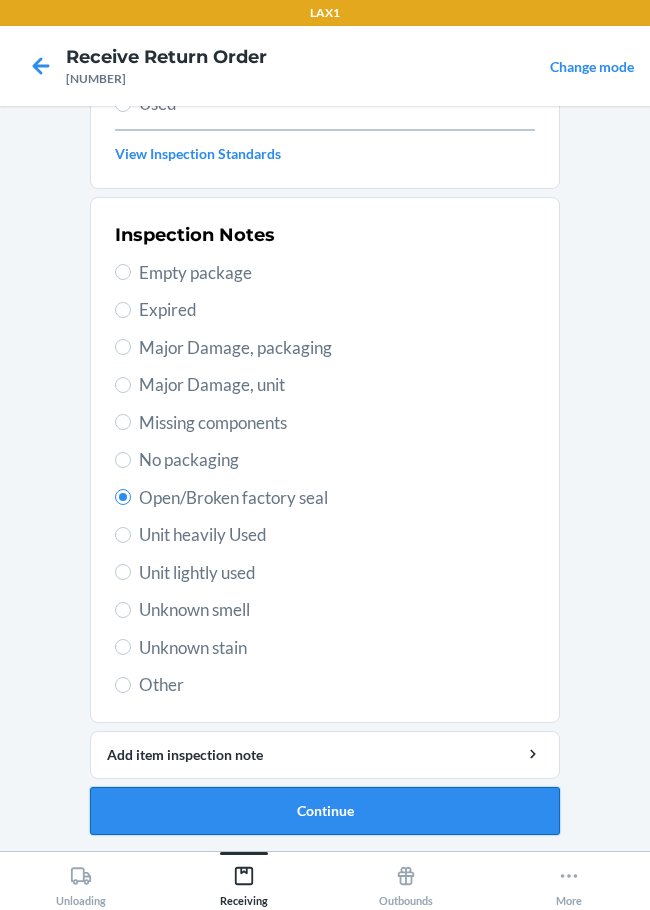 click on "Continue" at bounding box center (325, 811) 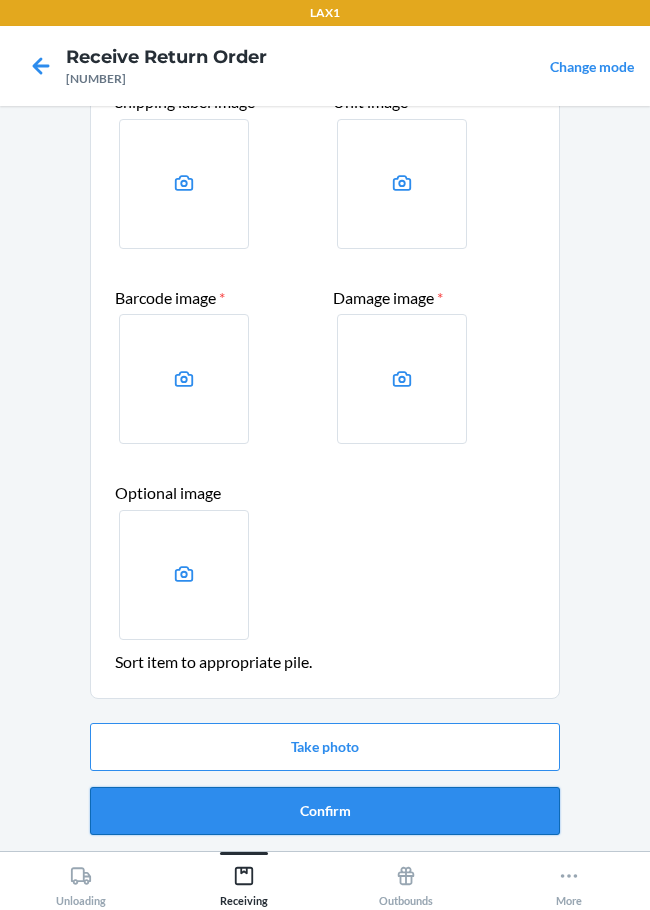 click on "Confirm" at bounding box center [325, 811] 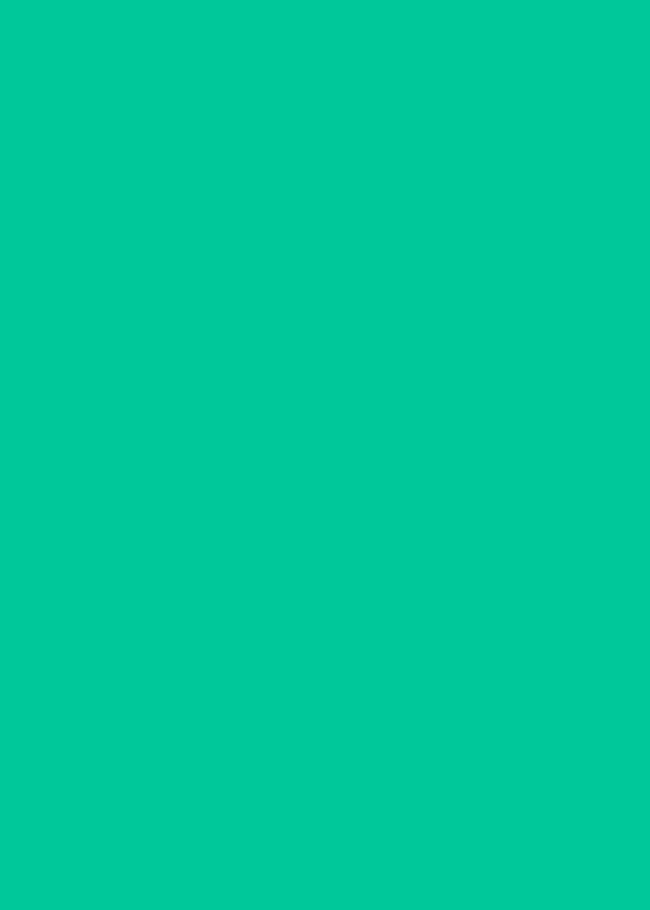scroll, scrollTop: 0, scrollLeft: 0, axis: both 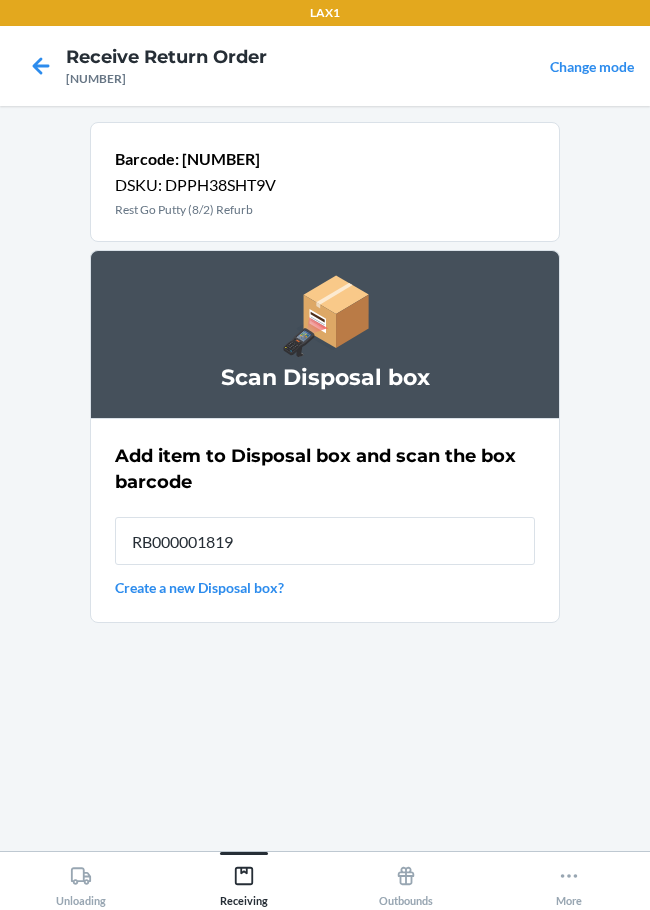 type on "RB000001819" 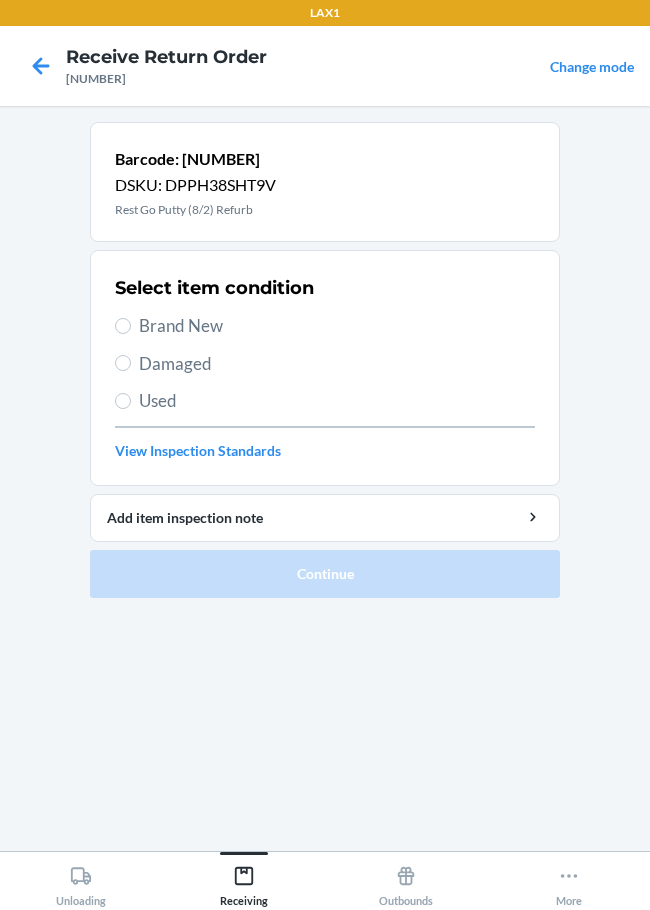 click on "Damaged" at bounding box center (337, 364) 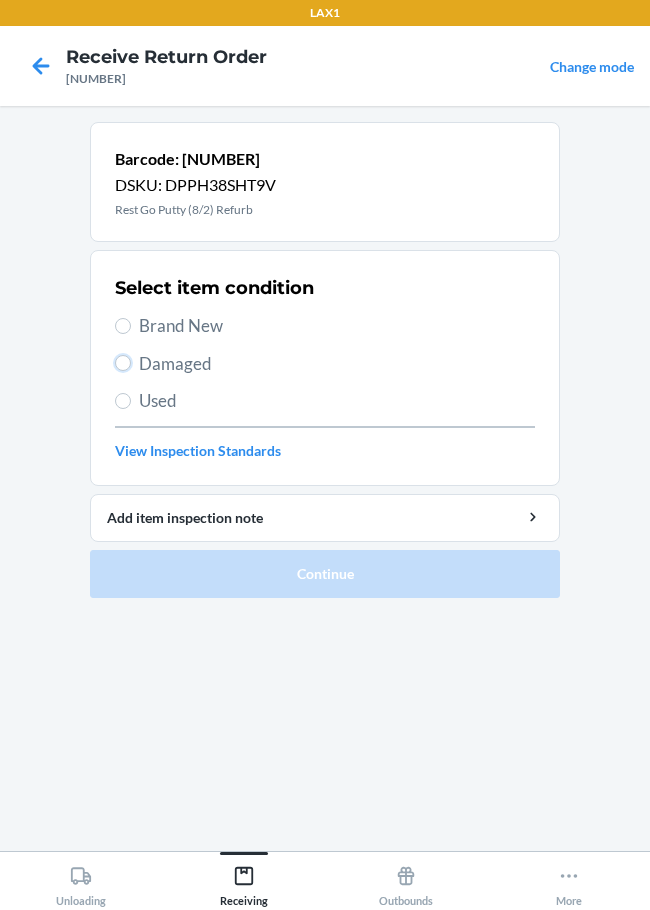 click on "Damaged" at bounding box center [123, 363] 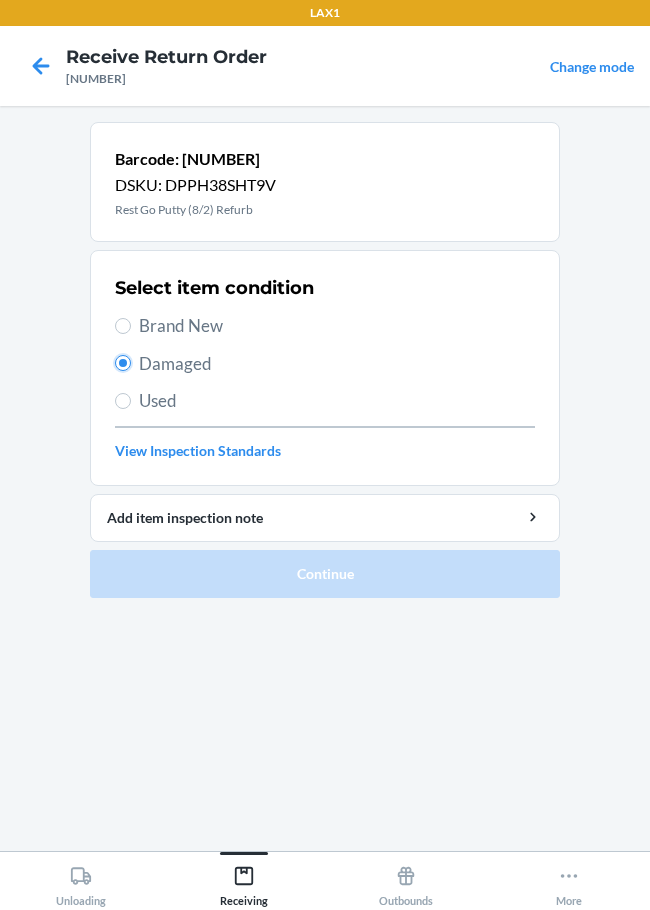 radio on "true" 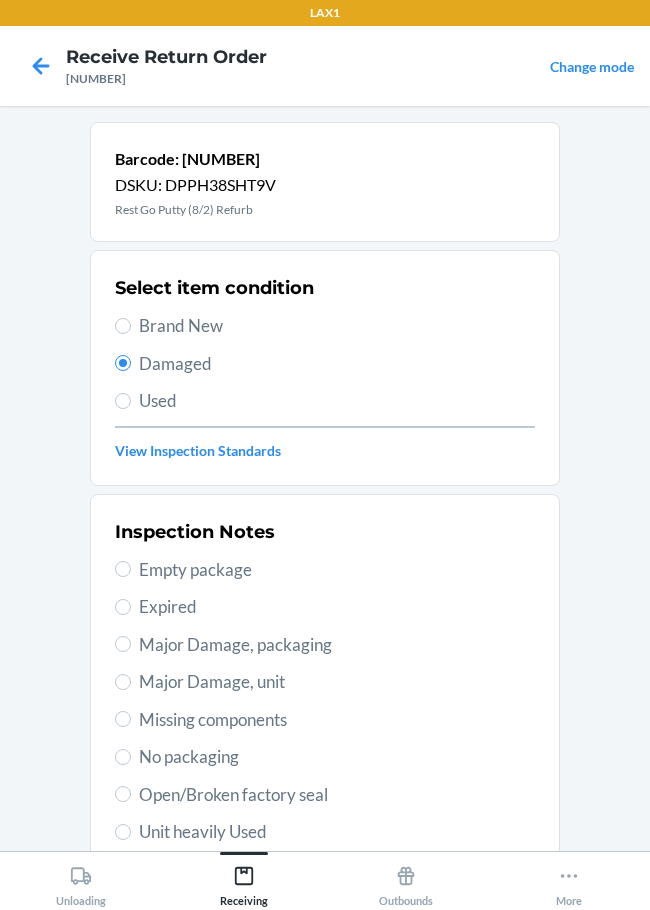 click on "Open/Broken factory seal" at bounding box center (325, 795) 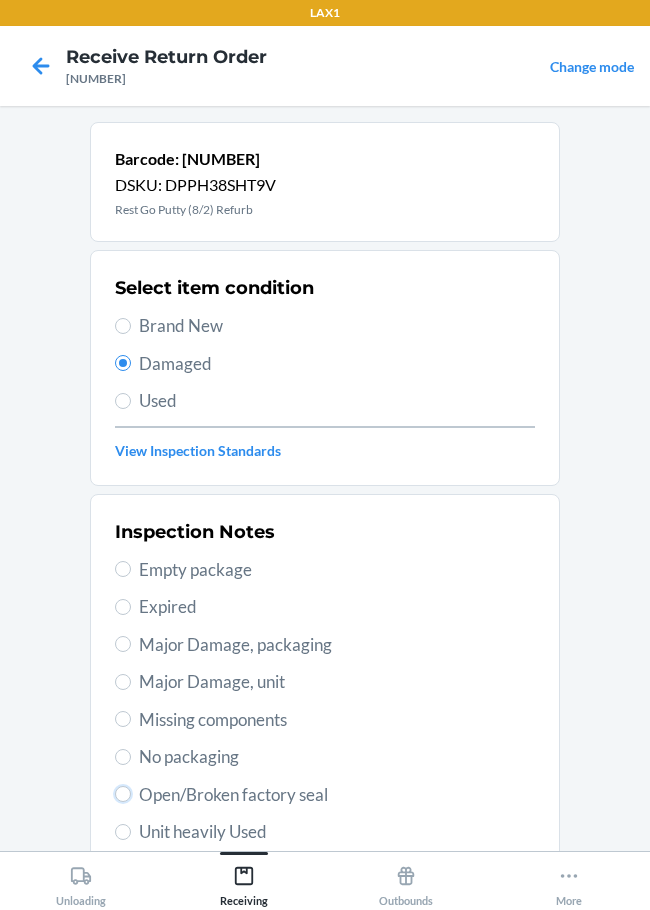 click on "Open/Broken factory seal" at bounding box center [123, 794] 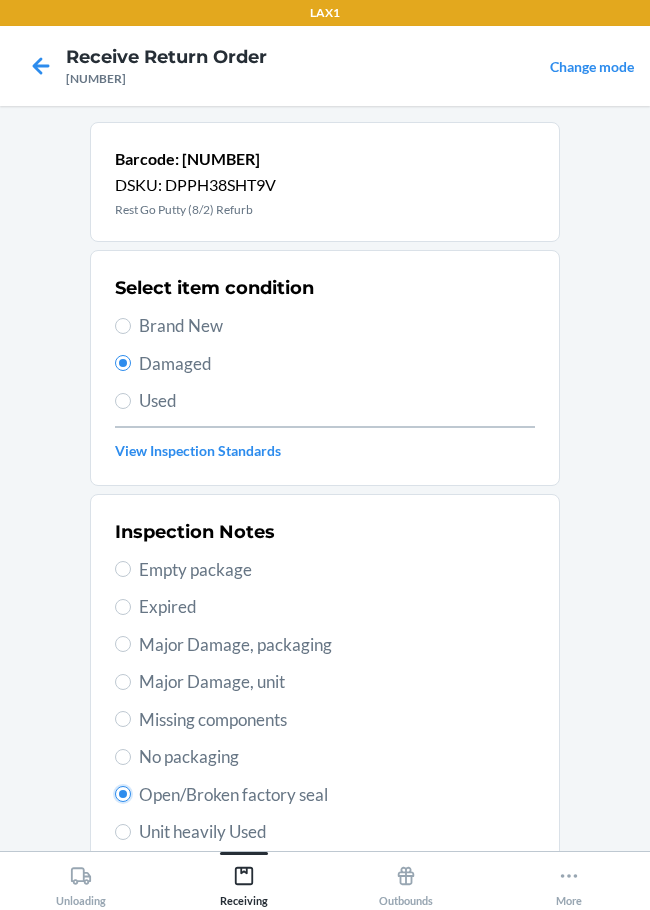 radio on "true" 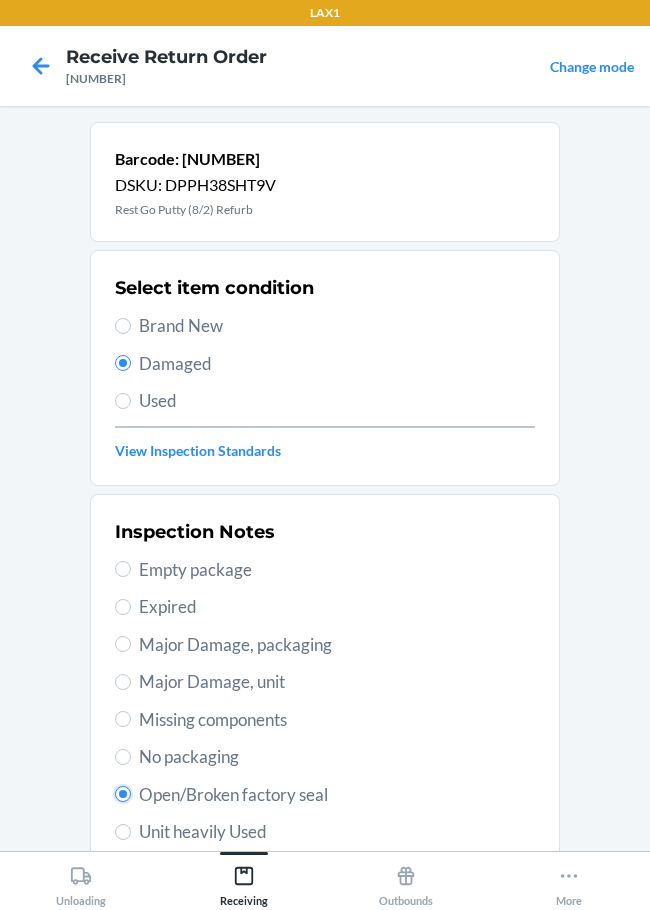 scroll, scrollTop: 297, scrollLeft: 0, axis: vertical 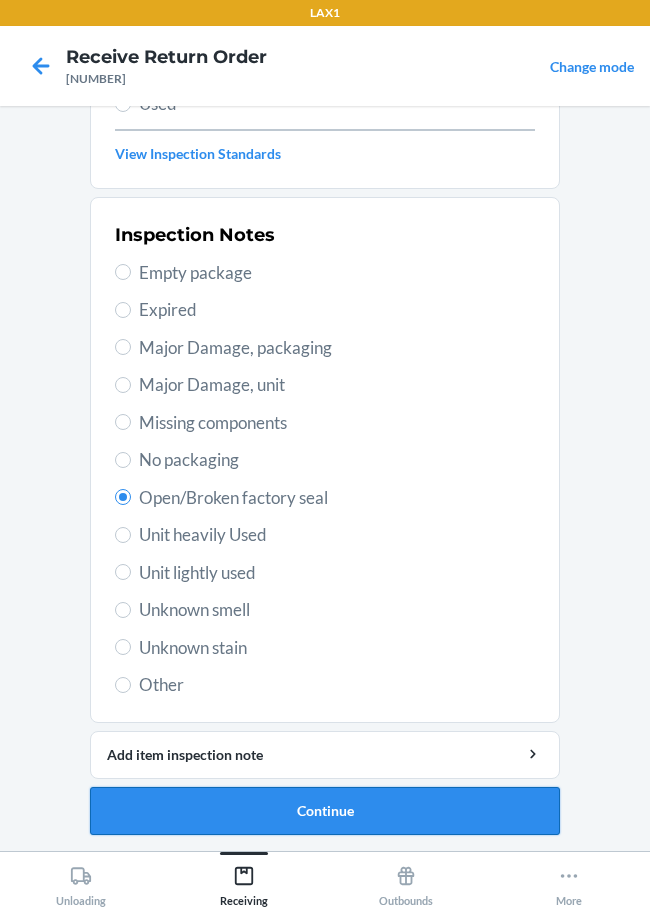 click on "Continue" at bounding box center (325, 811) 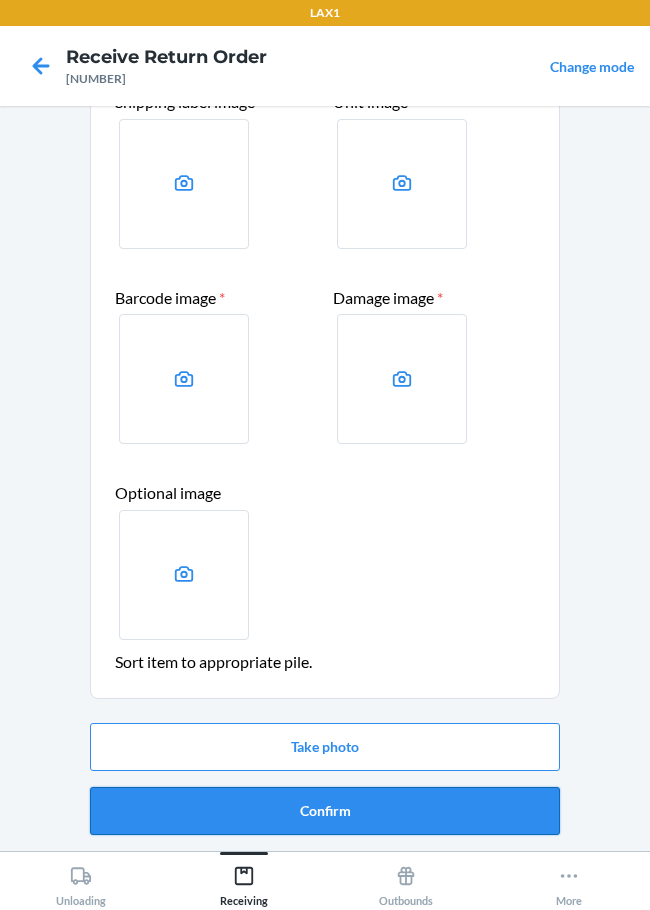 click on "Confirm" at bounding box center (325, 811) 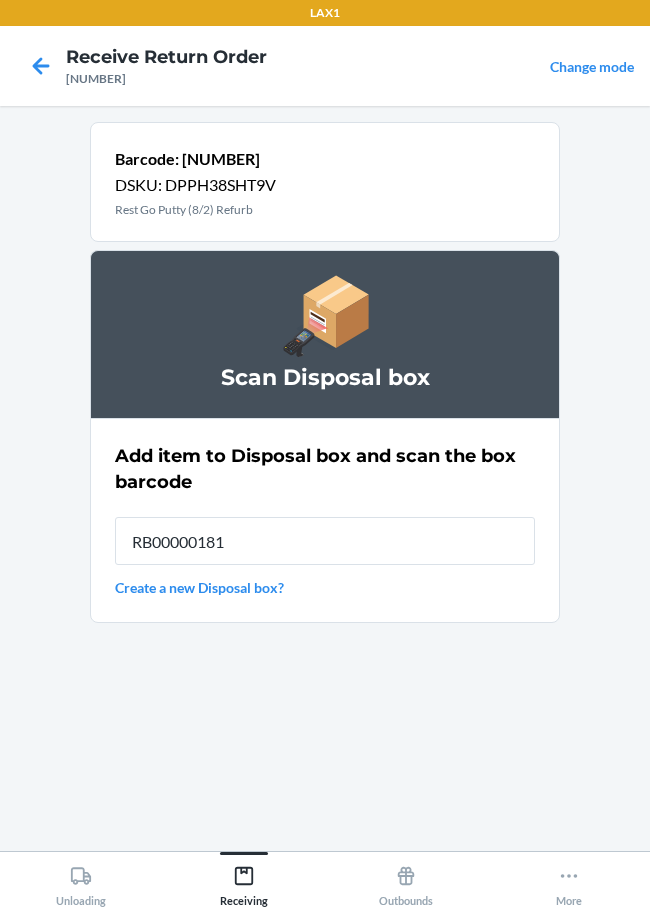 type on "RB000001819" 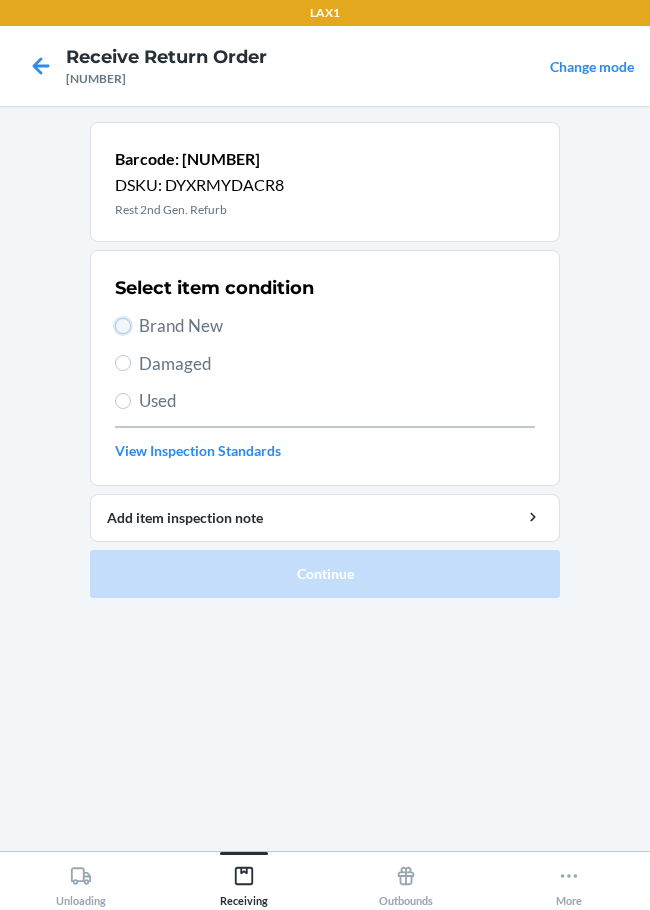 click on "Brand New" at bounding box center (123, 326) 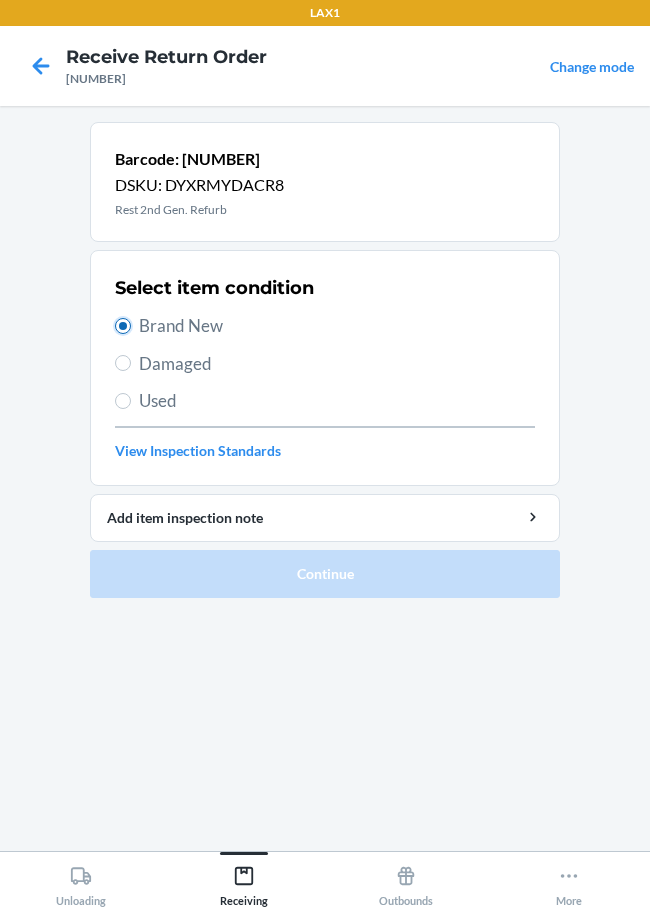 radio on "true" 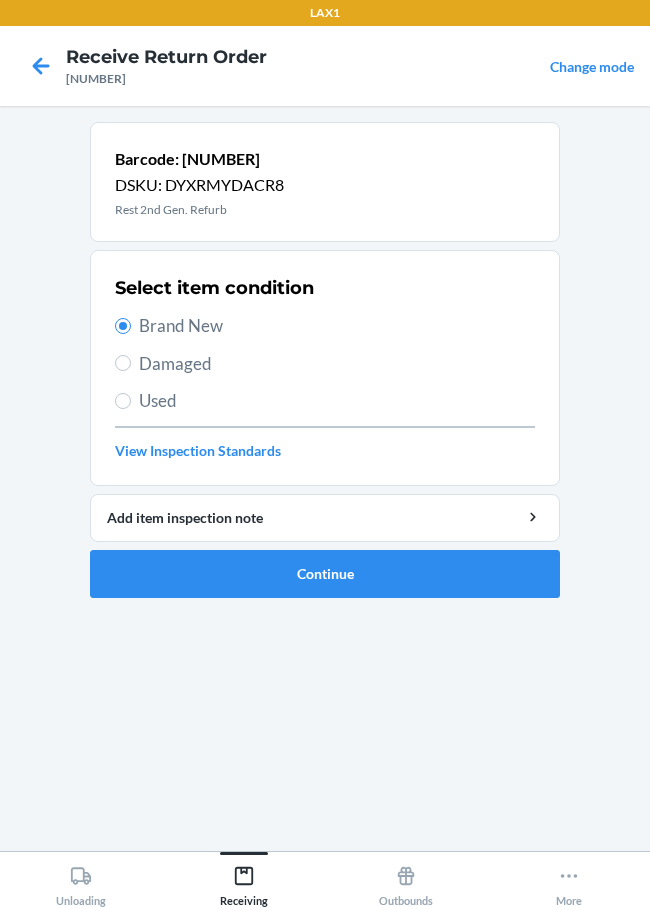 click on "Damaged" at bounding box center (325, 364) 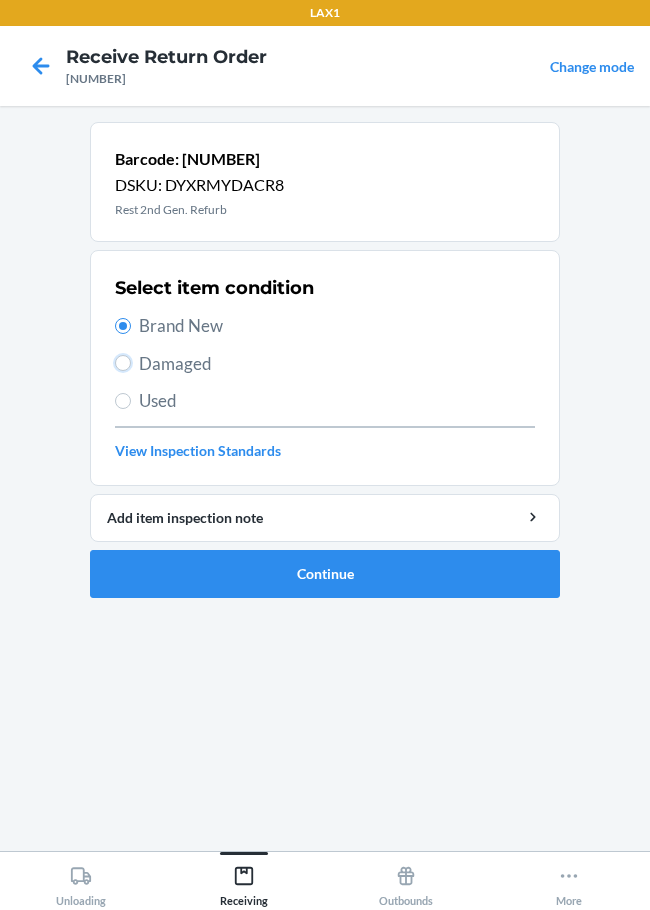 click on "Damaged" at bounding box center [123, 363] 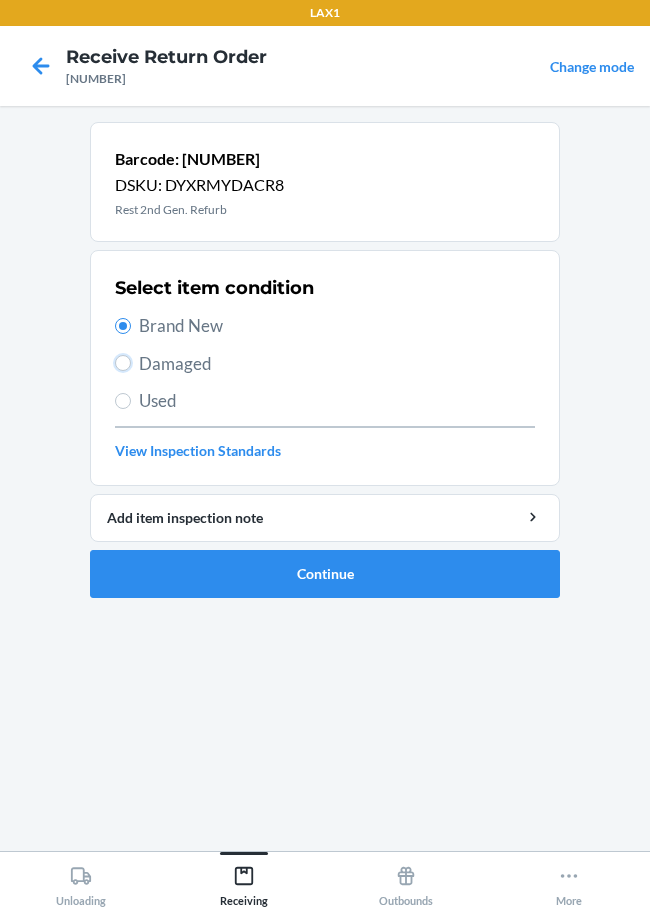 radio on "true" 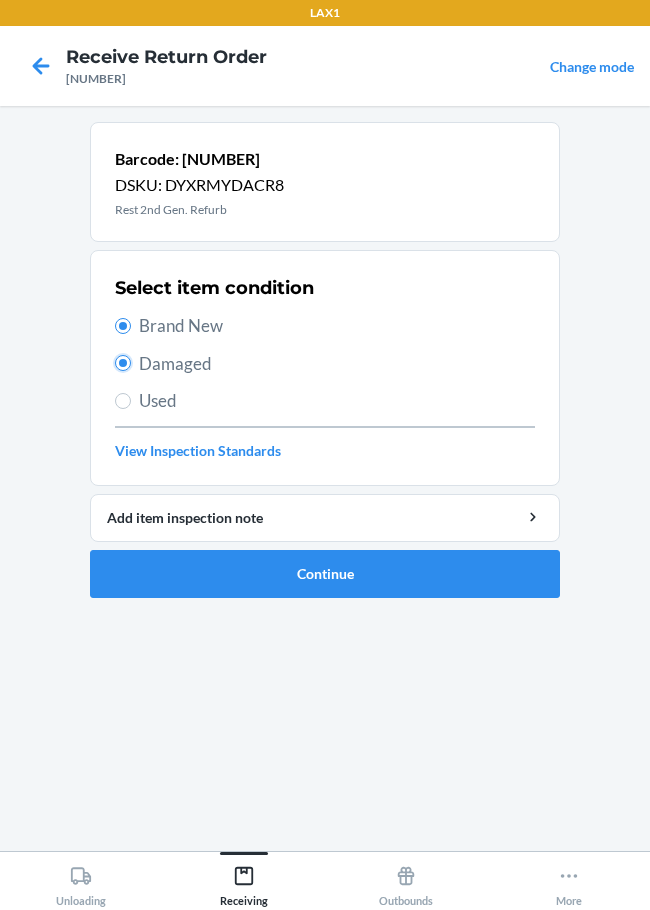 radio on "false" 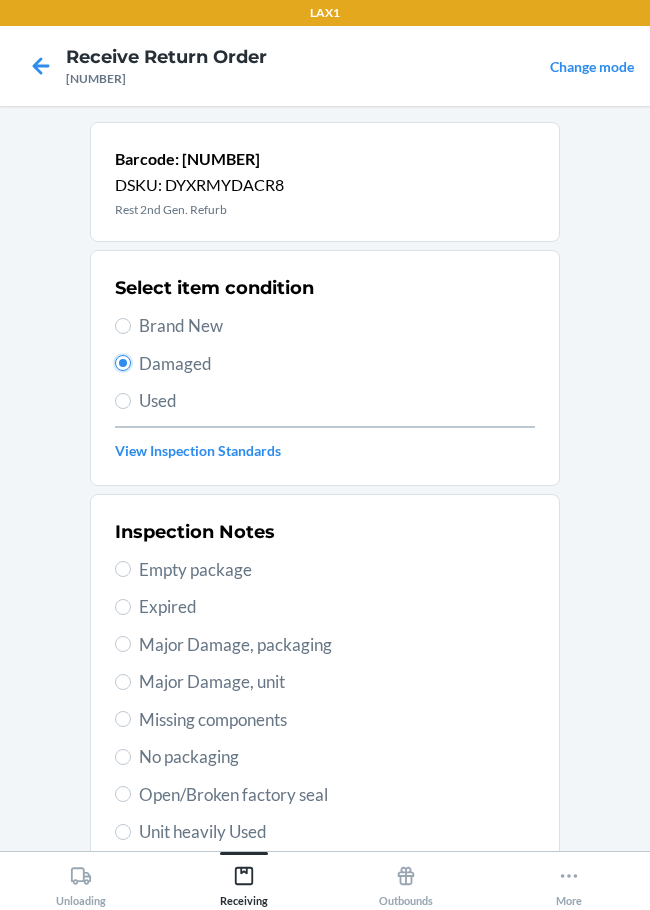 scroll, scrollTop: 200, scrollLeft: 0, axis: vertical 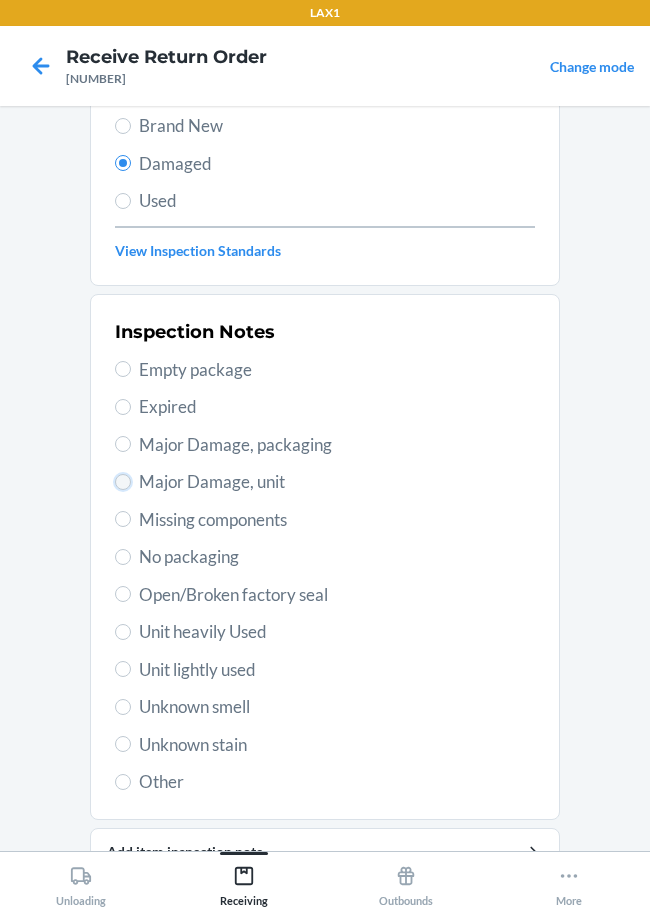 click on "Major Damage, unit" at bounding box center (123, 482) 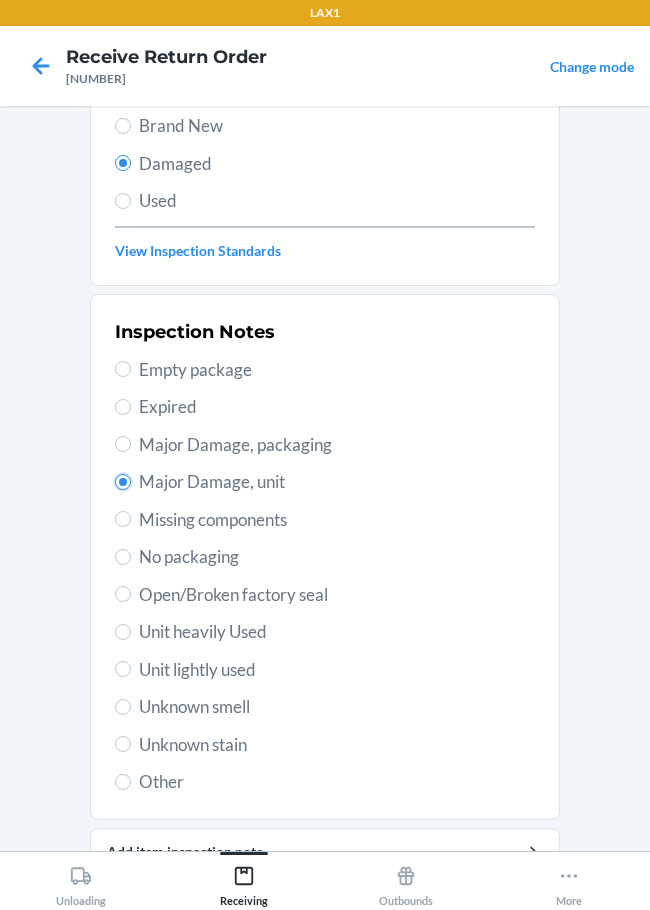 scroll, scrollTop: 297, scrollLeft: 0, axis: vertical 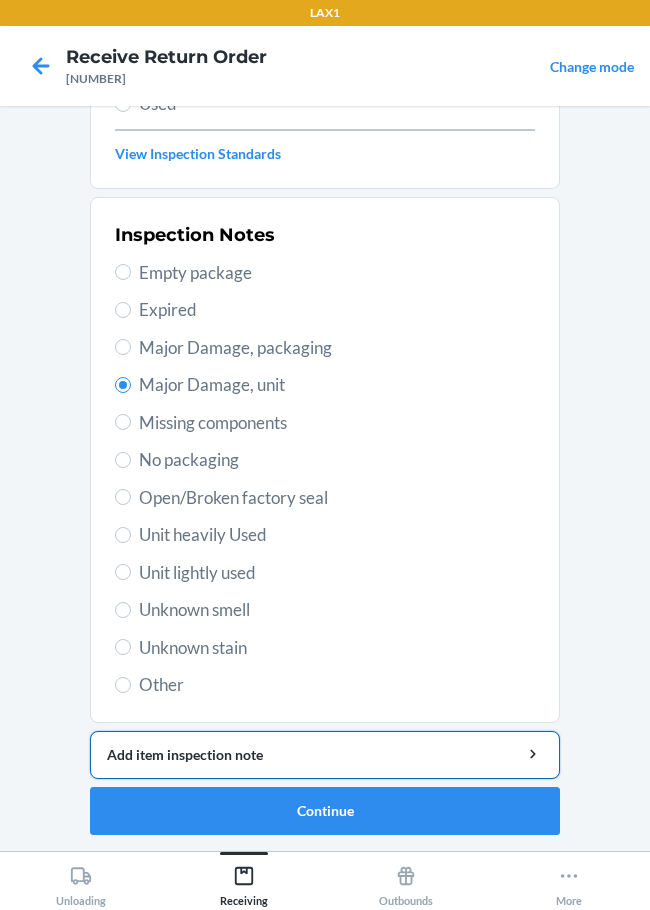 click on "Add item inspection note" at bounding box center (325, 754) 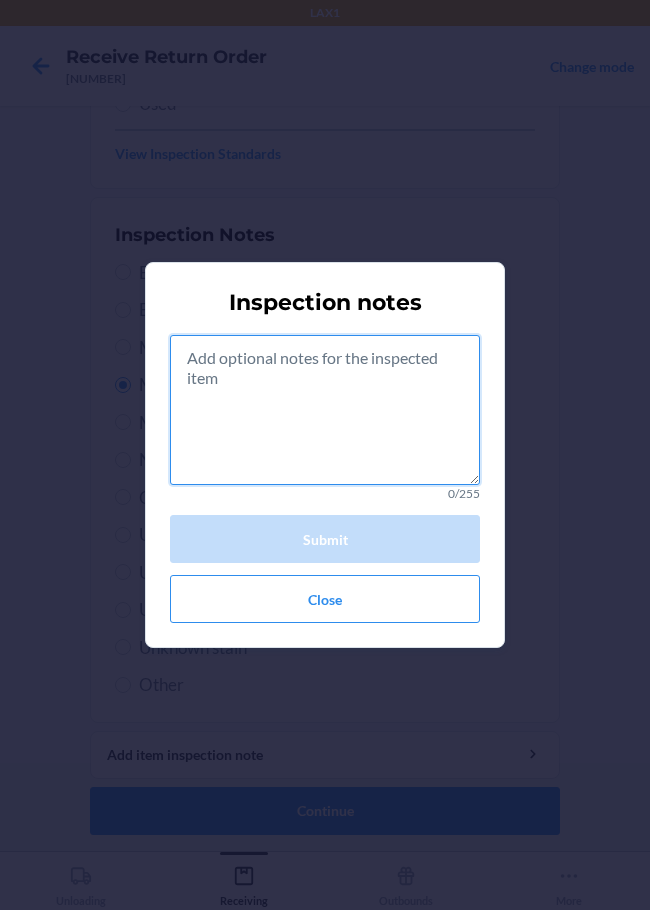 click at bounding box center (325, 410) 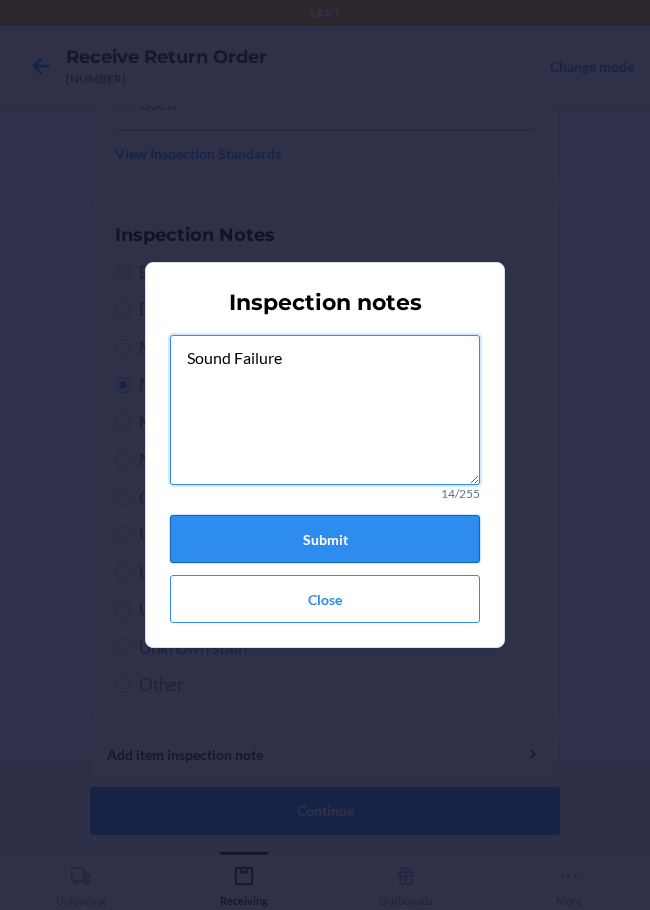 type on "Sound Failure" 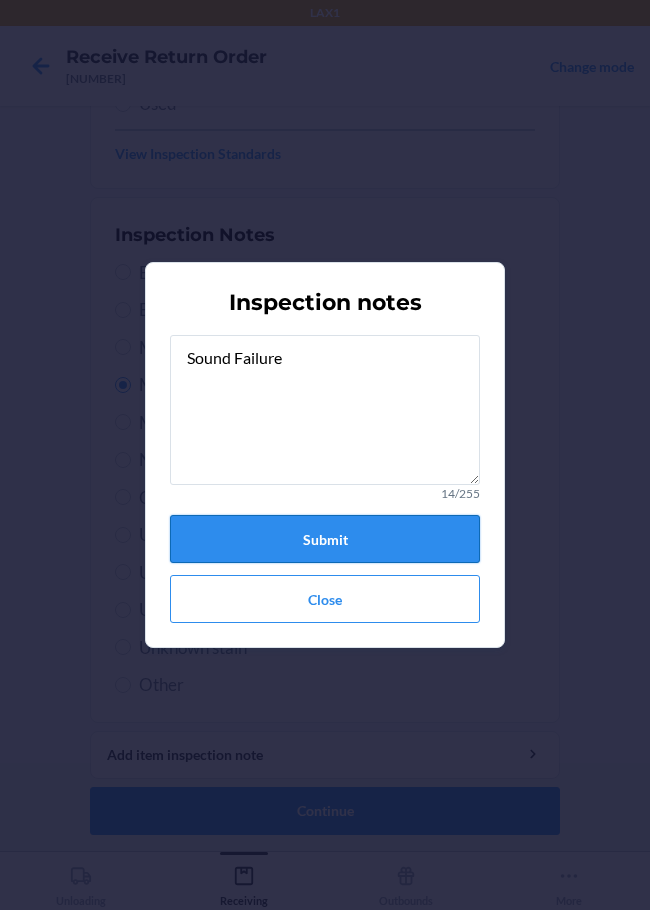 click on "Submit" at bounding box center (325, 539) 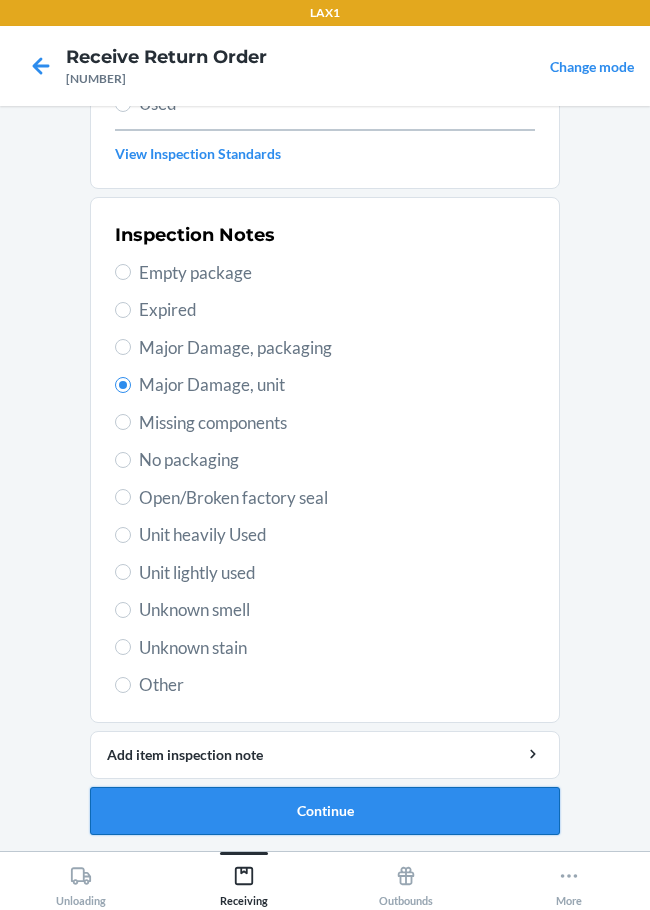 click on "Continue" at bounding box center (325, 811) 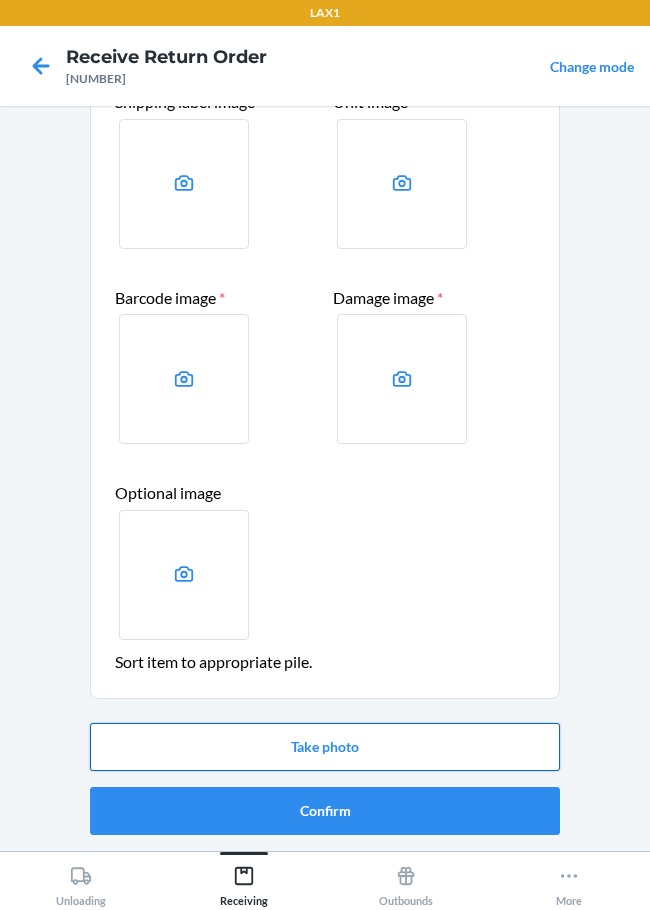 click on "Take photo" at bounding box center (325, 747) 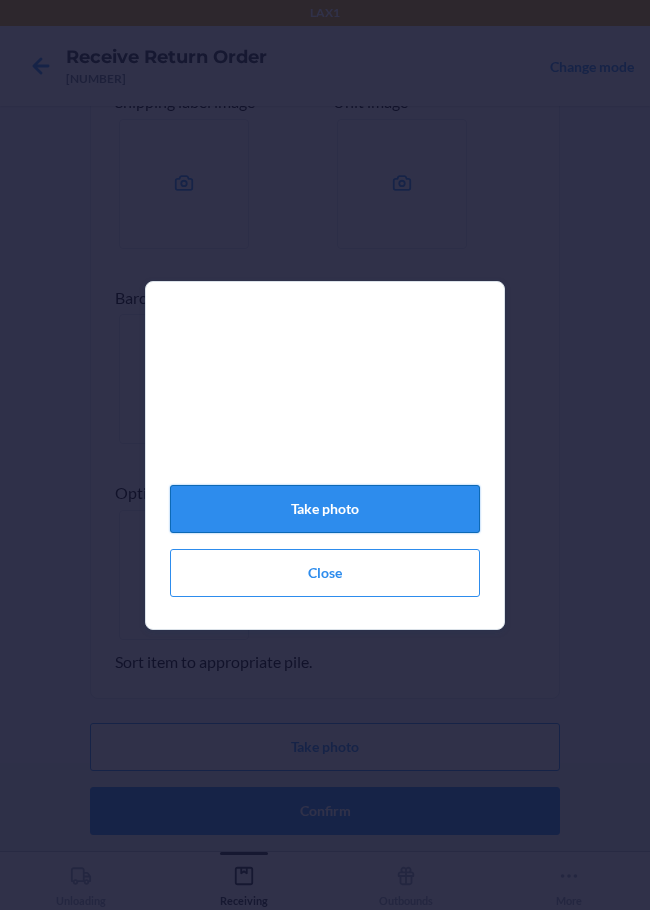 click on "Take photo" 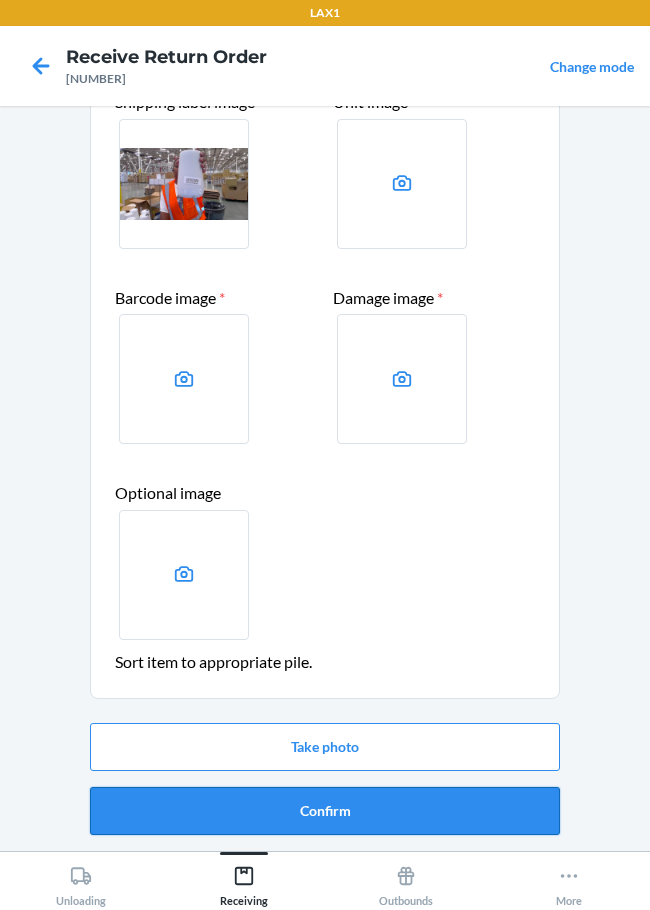 click on "Confirm" at bounding box center (325, 811) 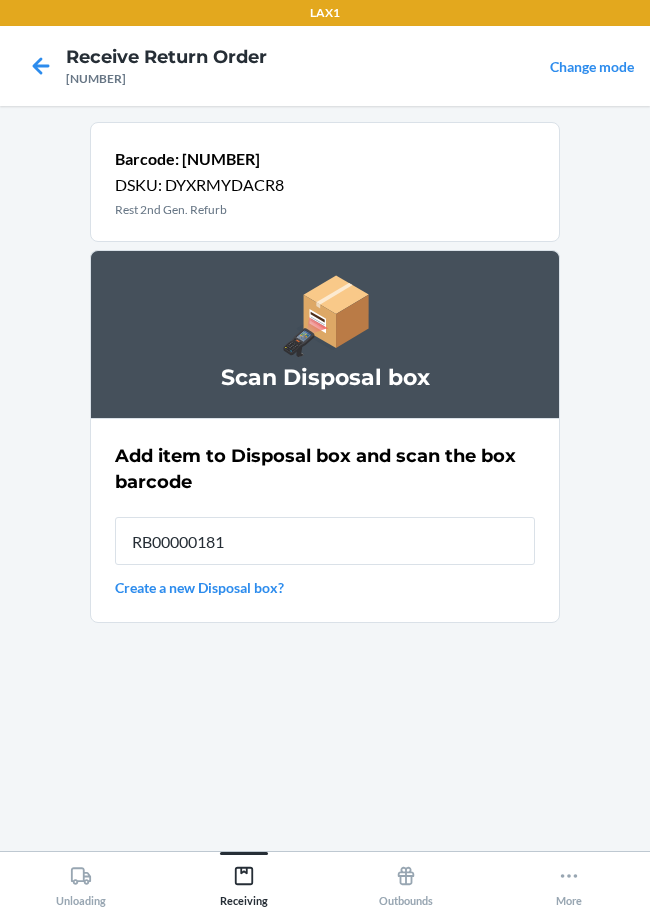 type on "RB000001819" 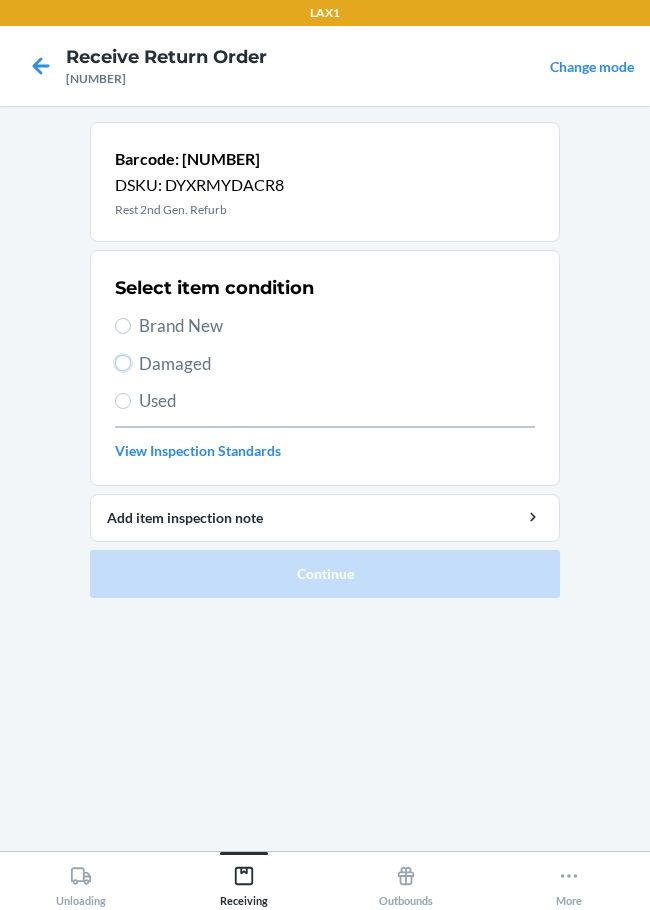click on "Damaged" at bounding box center (123, 363) 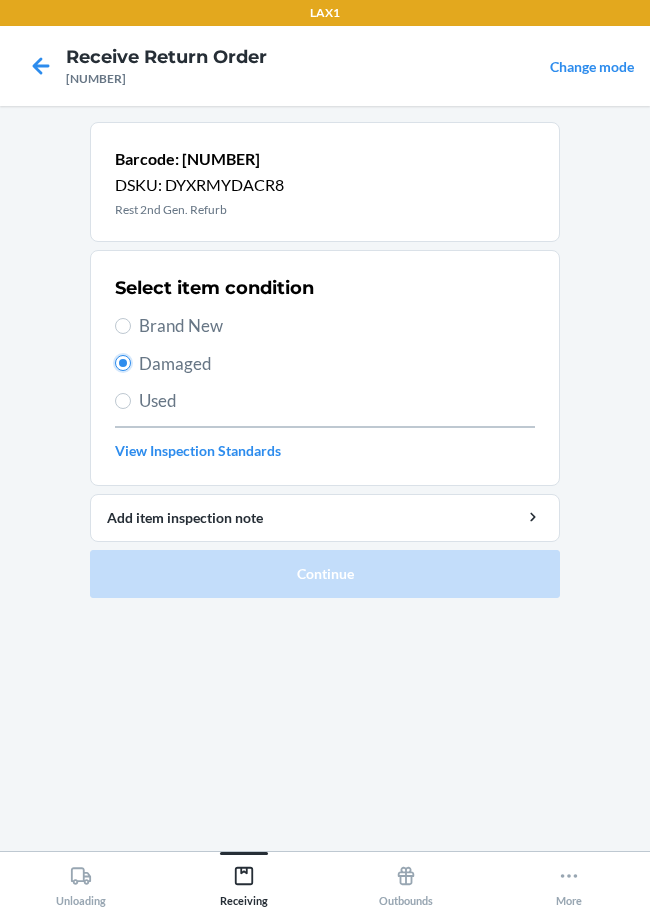 radio on "true" 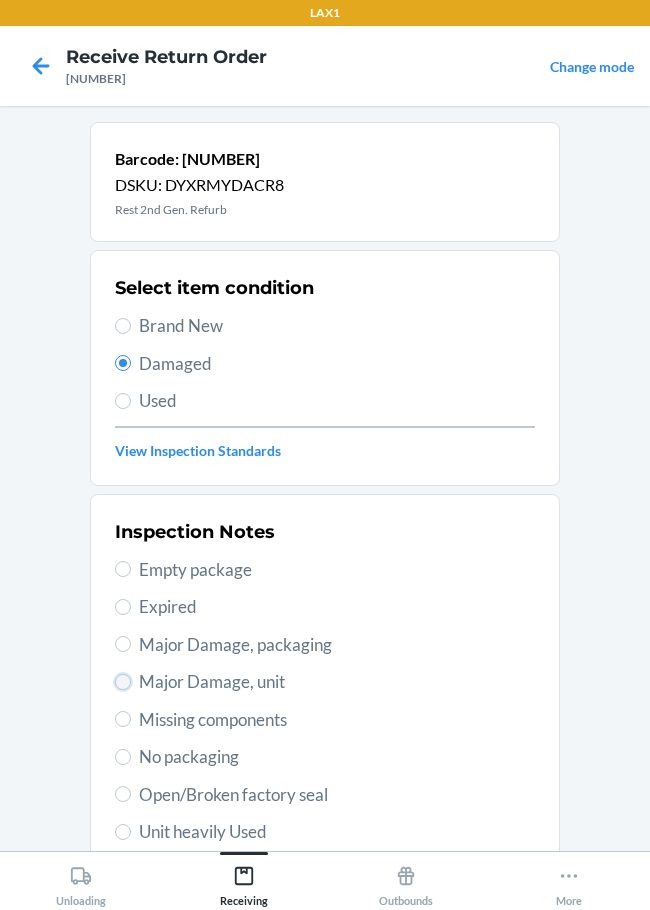 click on "Major Damage, unit" at bounding box center (123, 682) 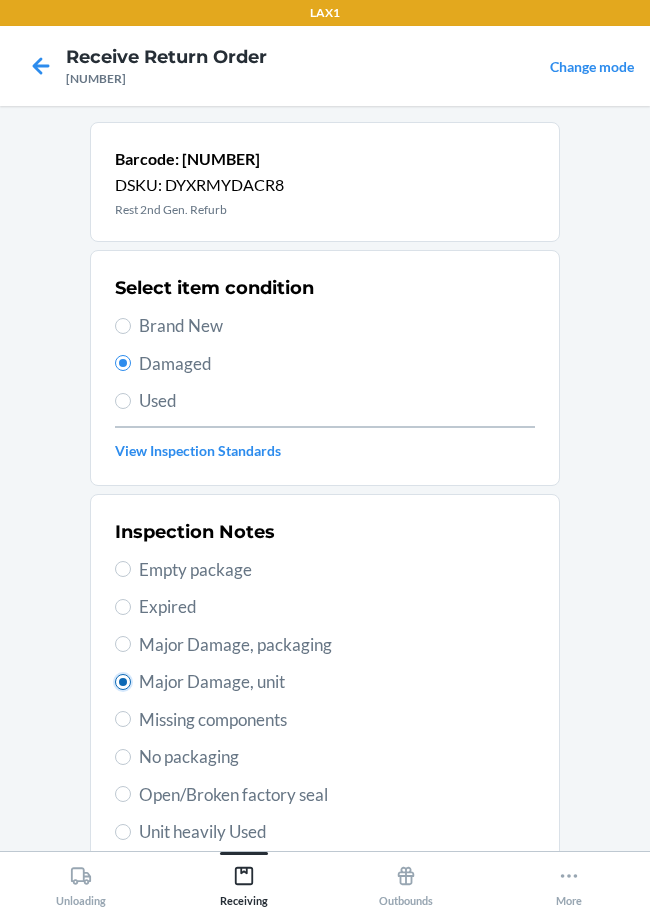 radio on "true" 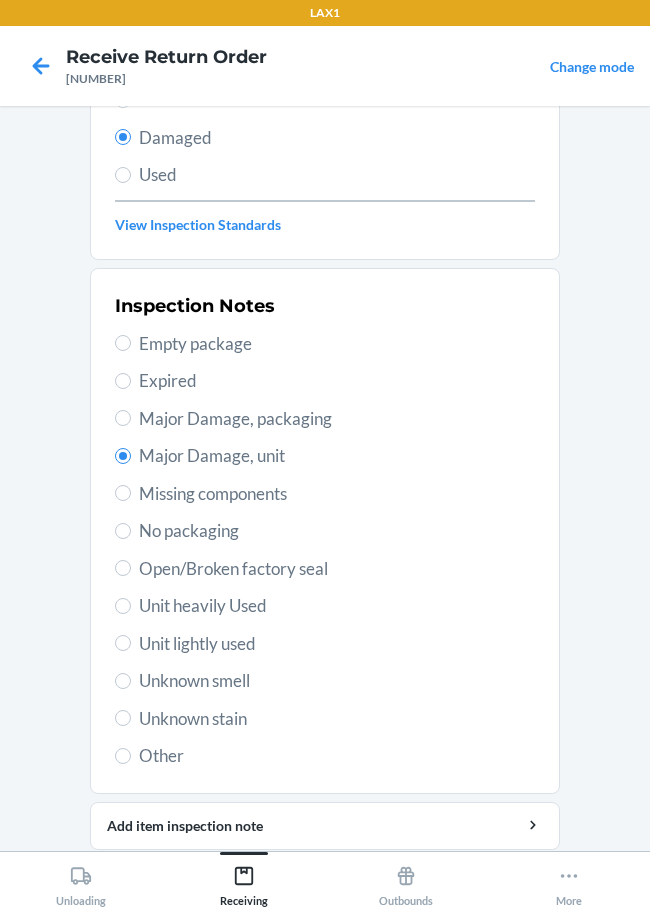 scroll, scrollTop: 297, scrollLeft: 0, axis: vertical 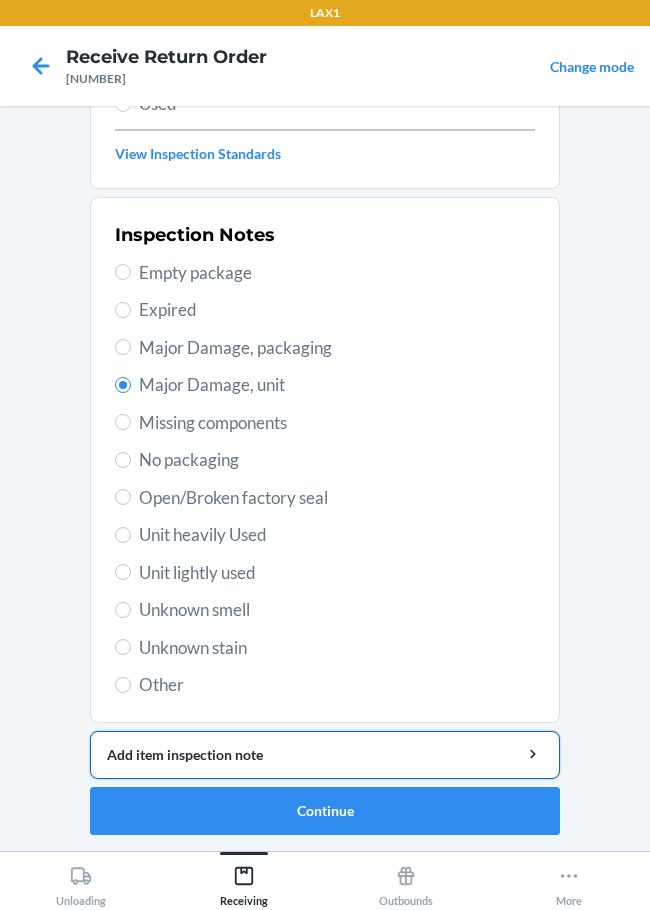 click on "Add item inspection note" at bounding box center [325, 754] 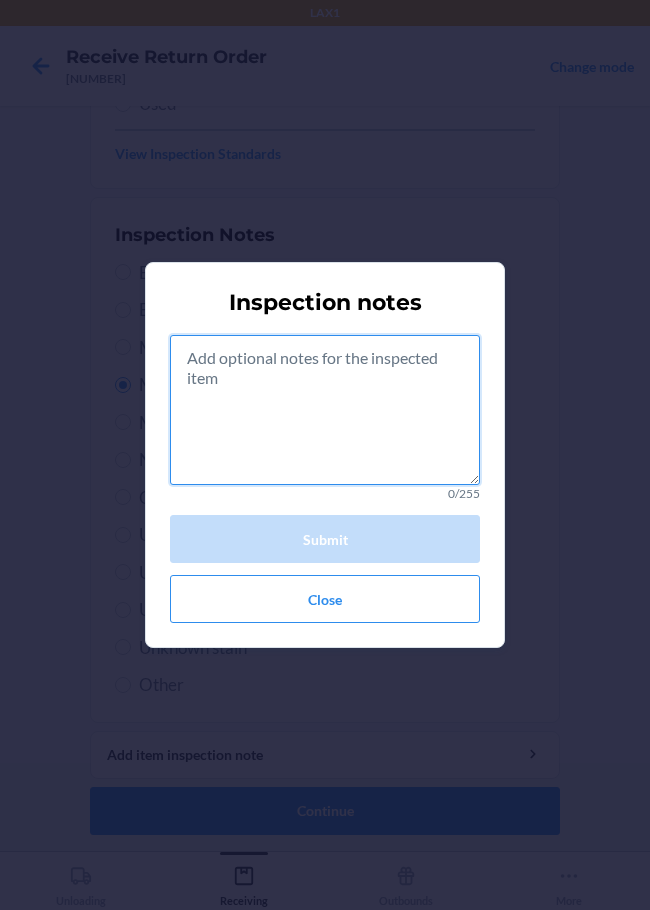 click at bounding box center (325, 410) 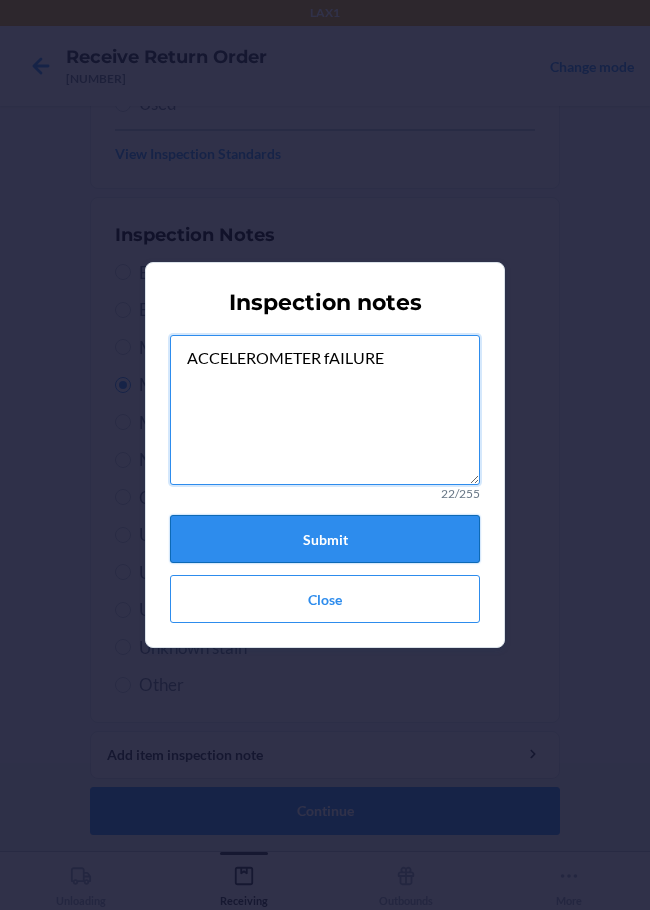 type on "ACCELEROMETER fAILURE" 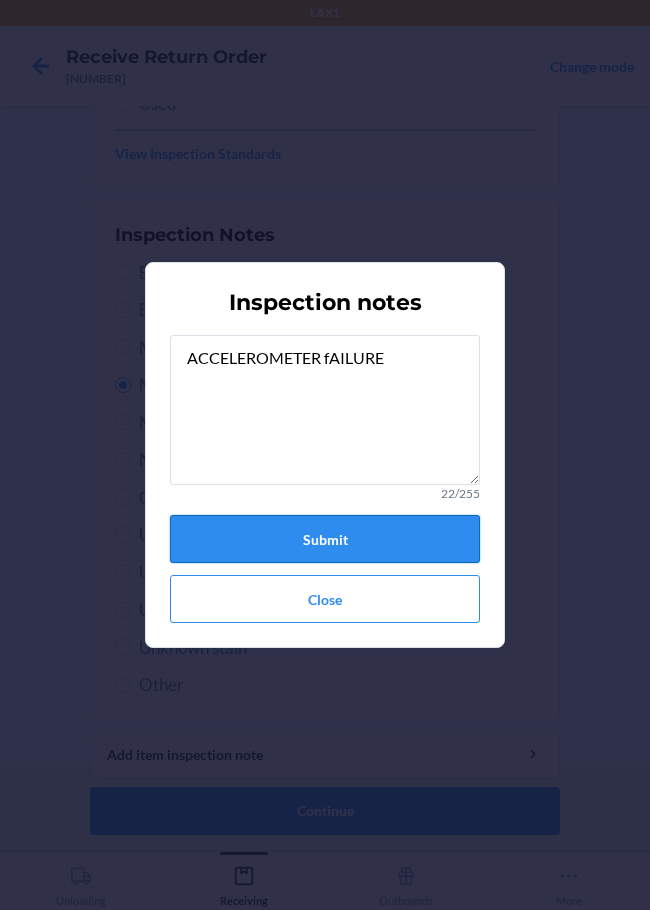 click on "Submit" at bounding box center (325, 539) 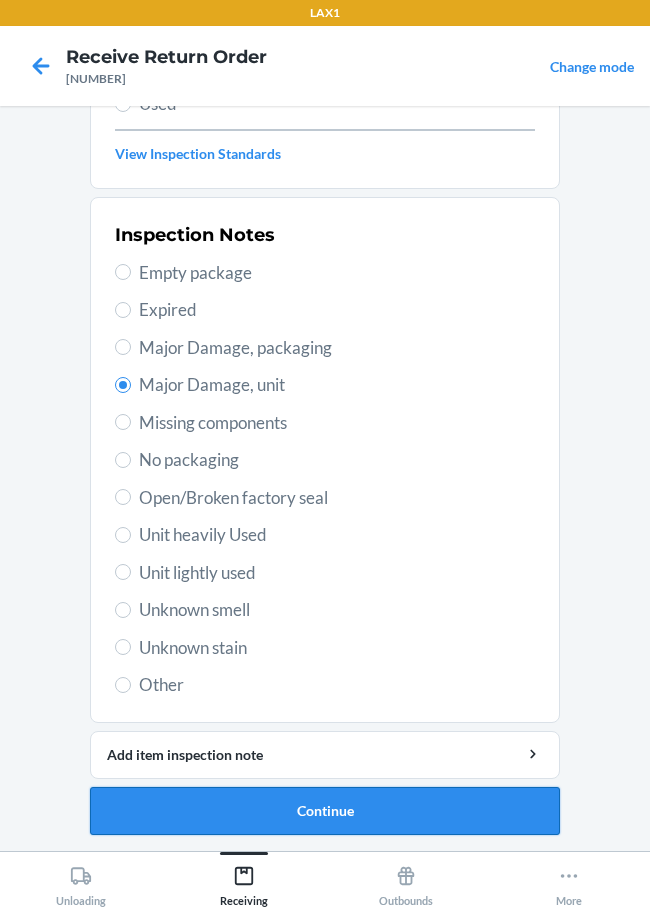 click on "Continue" at bounding box center [325, 811] 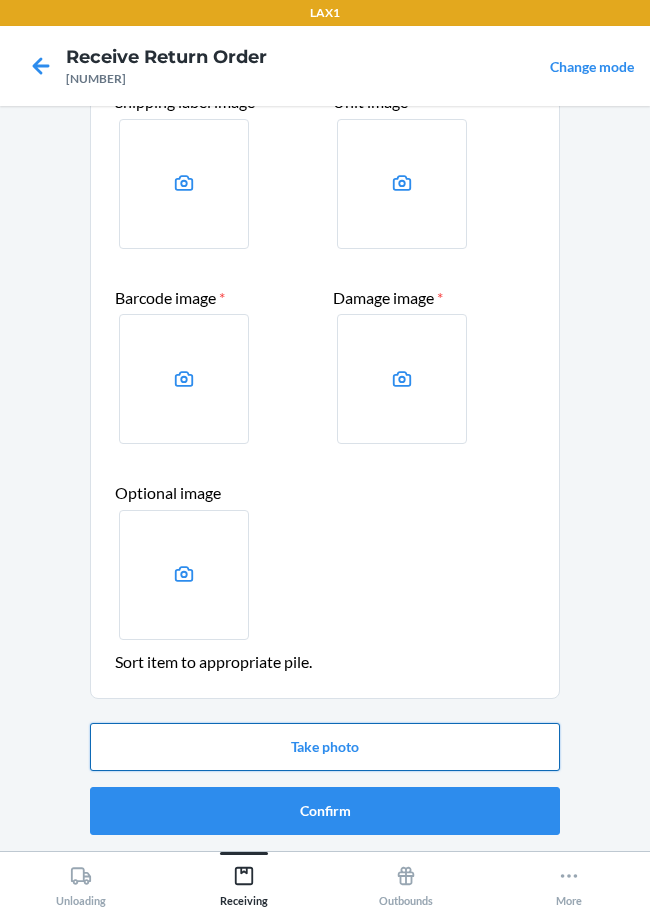 click on "Take photo" at bounding box center (325, 747) 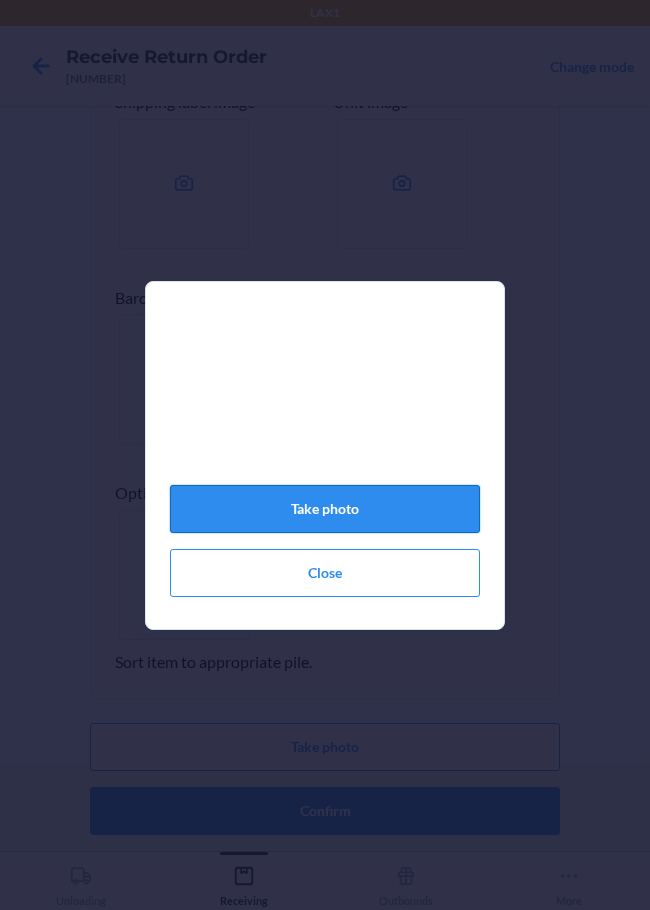 click on "Take photo" 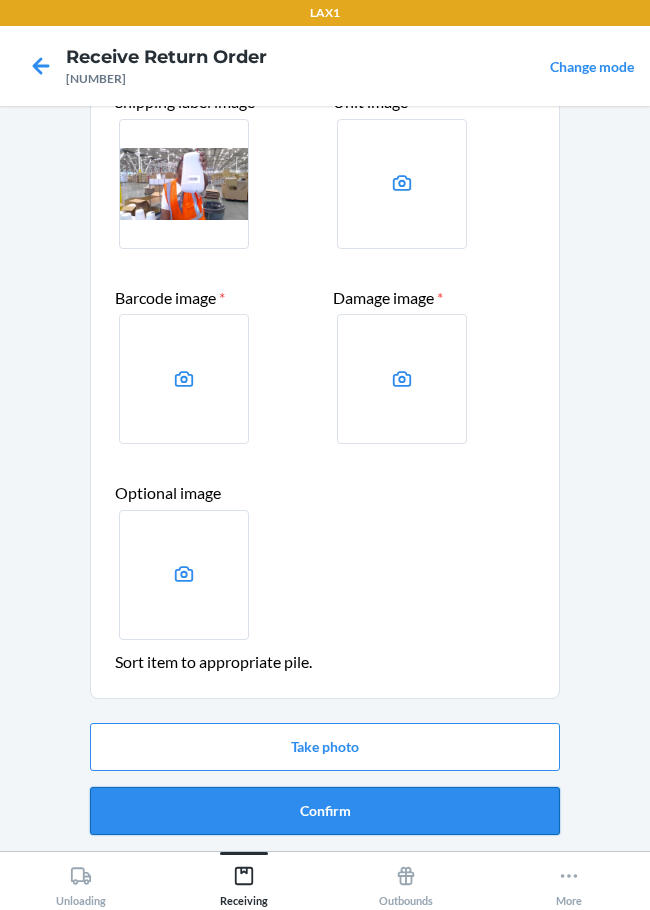 click on "Confirm" at bounding box center (325, 811) 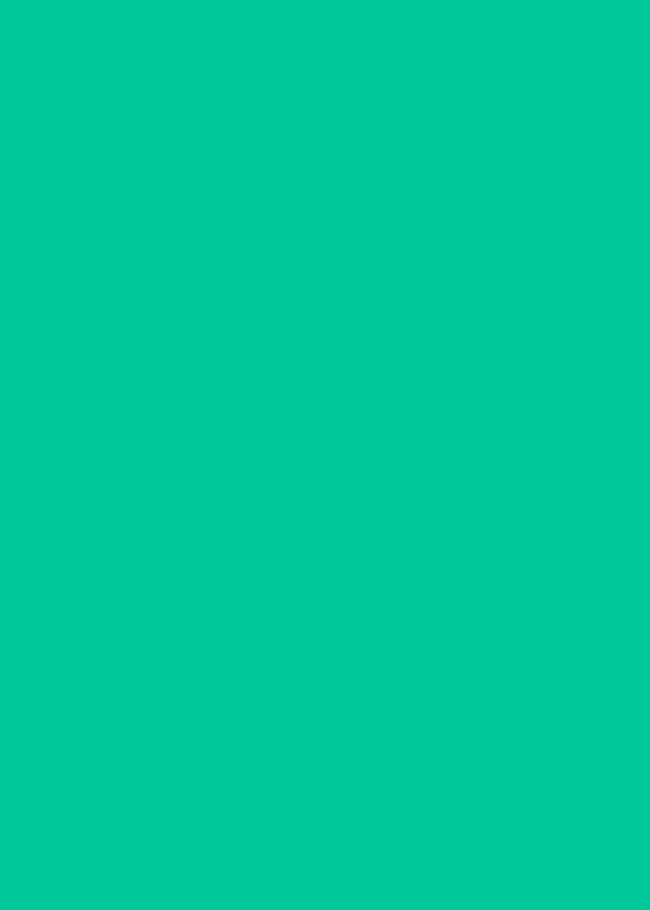scroll, scrollTop: 0, scrollLeft: 0, axis: both 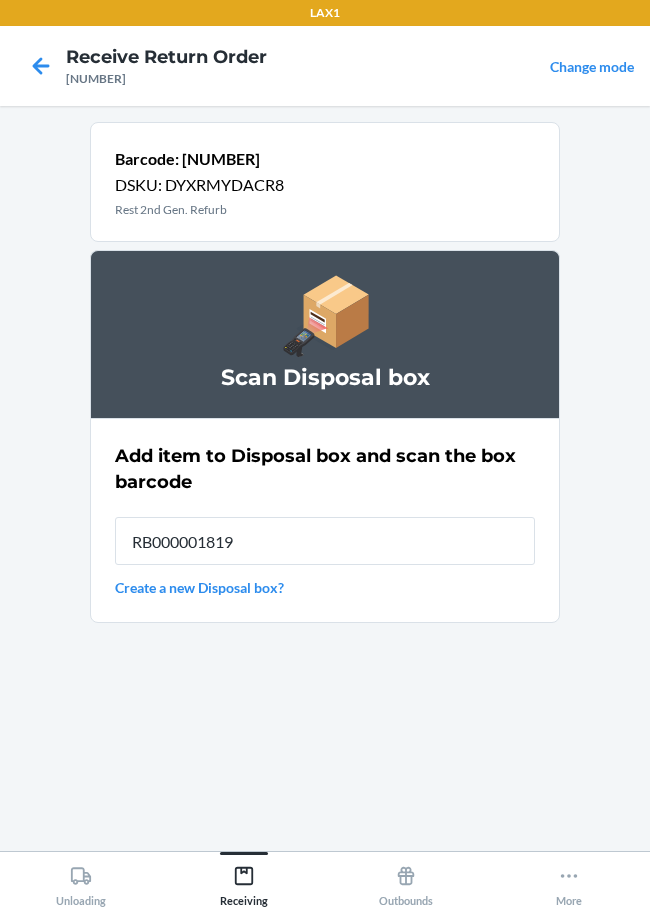 type on "RB000001819" 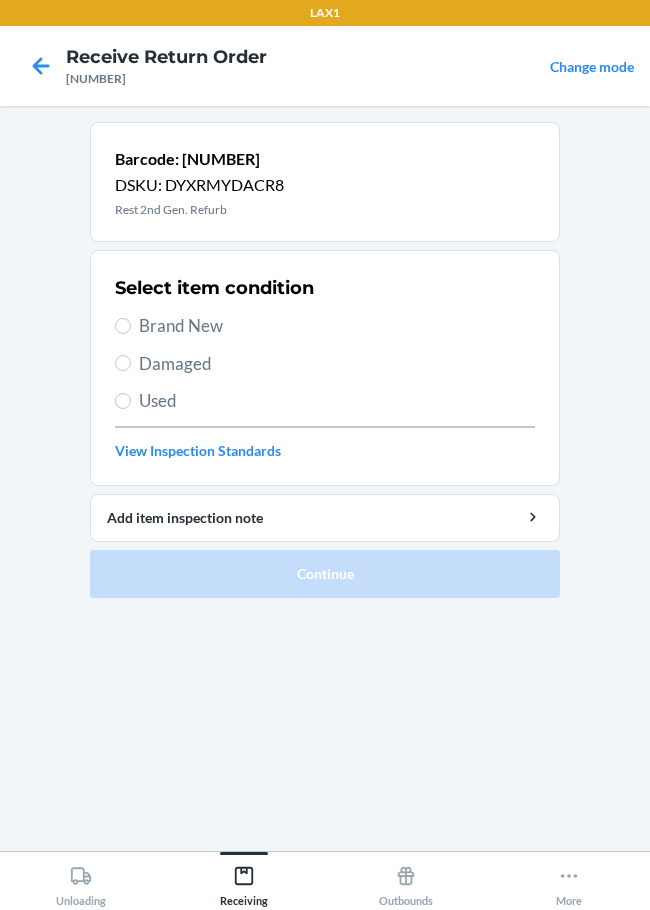 click on "Damaged" at bounding box center [337, 364] 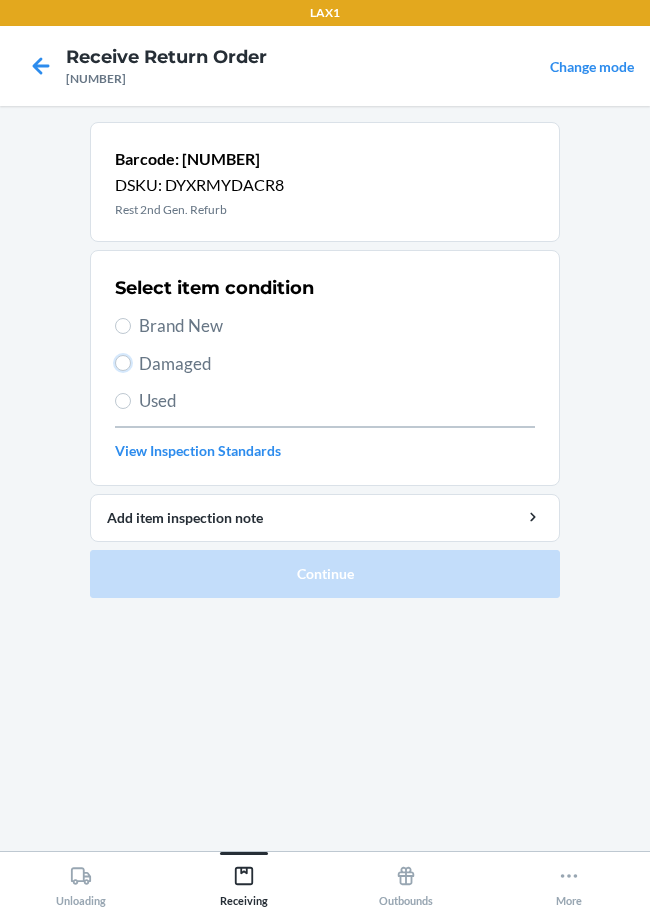 click on "Damaged" at bounding box center [123, 363] 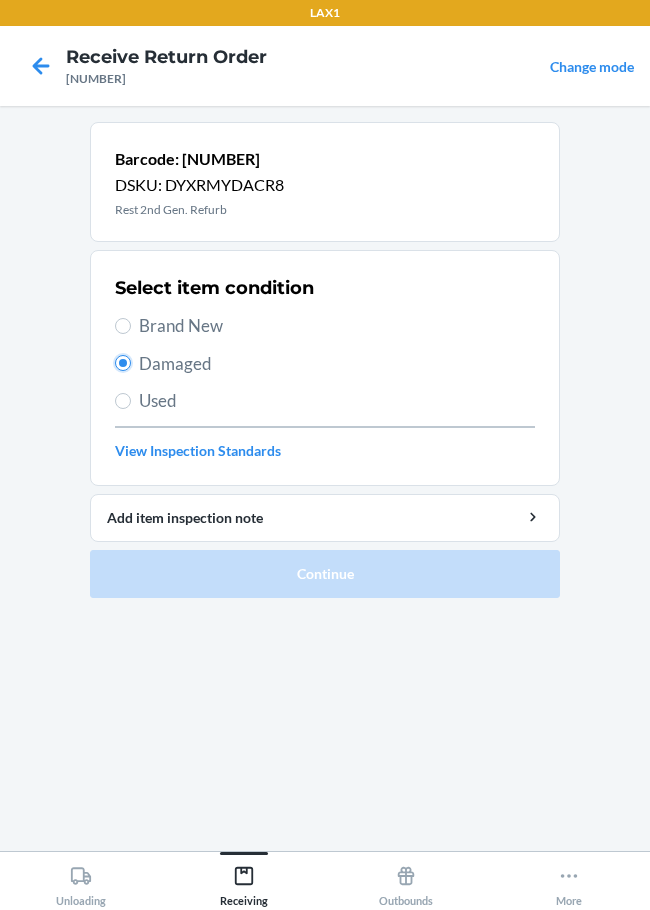 radio on "true" 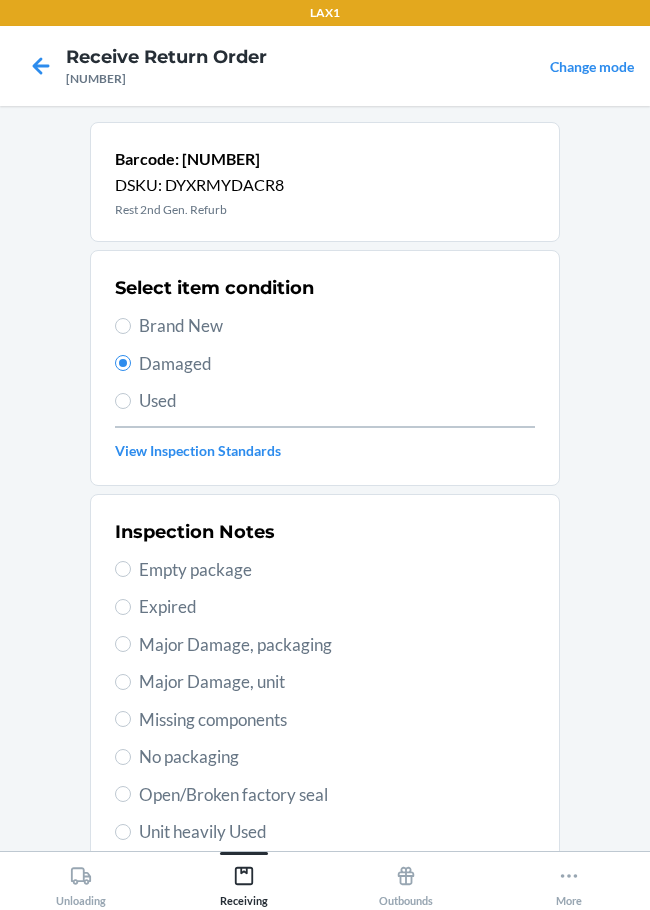 click on "Major Damage, unit" at bounding box center (325, 682) 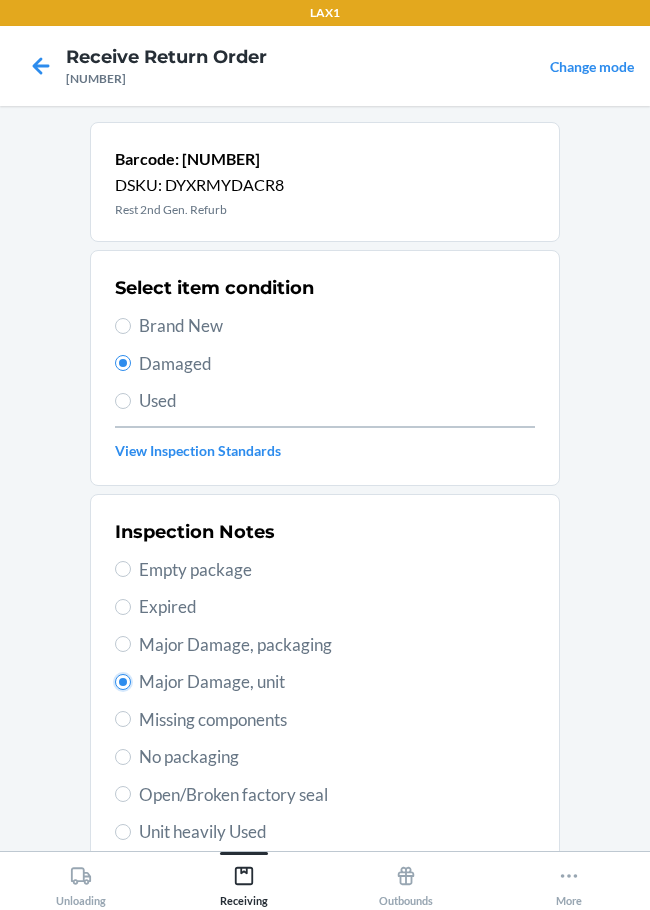 radio on "true" 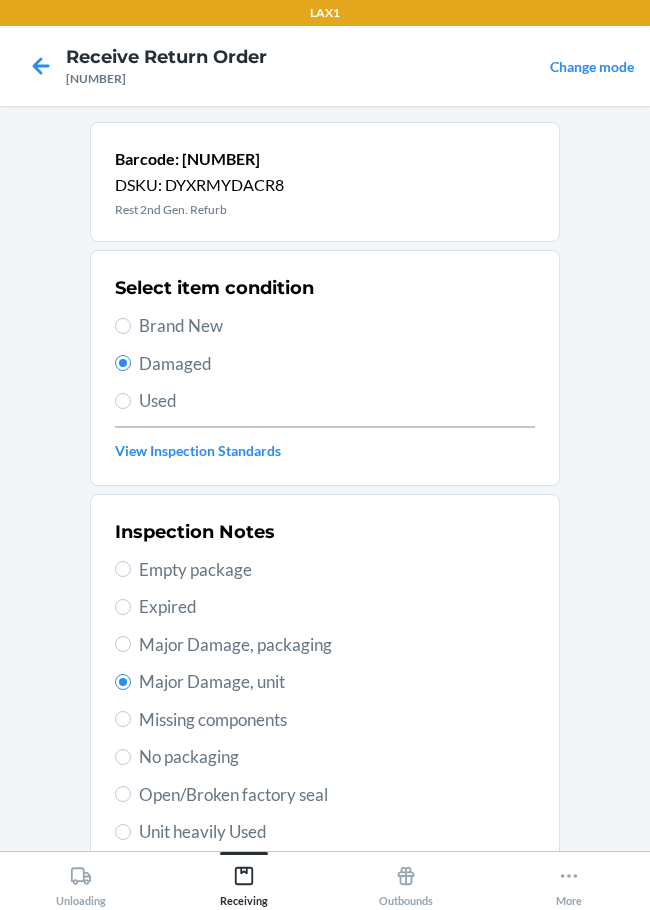 scroll, scrollTop: 297, scrollLeft: 0, axis: vertical 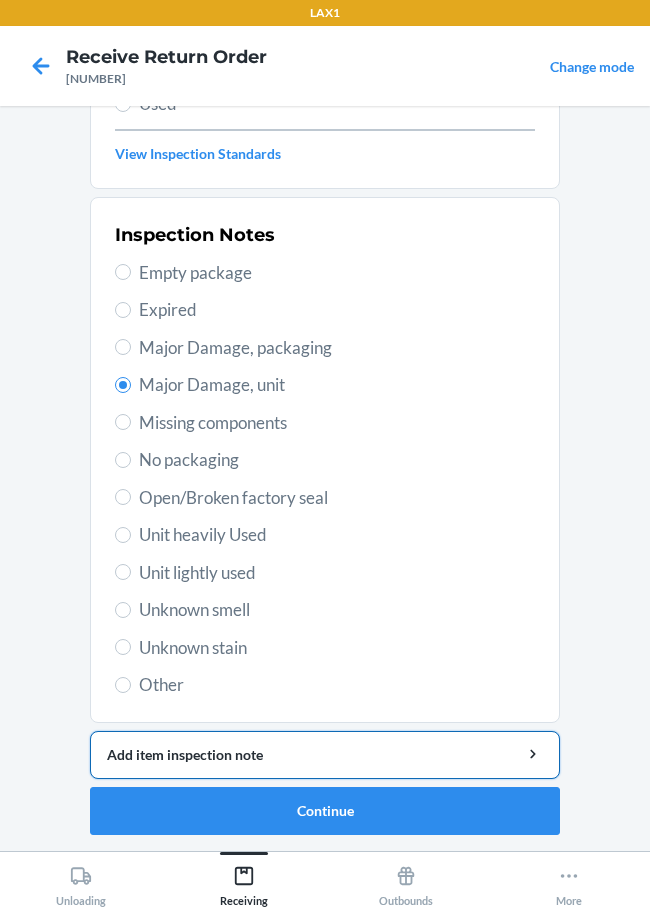 click on "Add item inspection note" at bounding box center (325, 754) 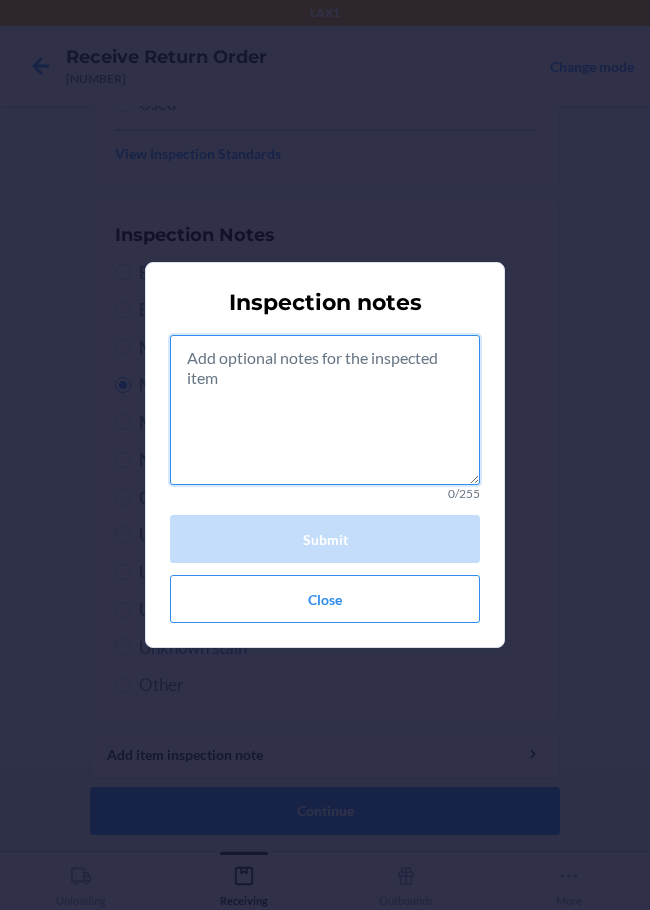 click at bounding box center [325, 410] 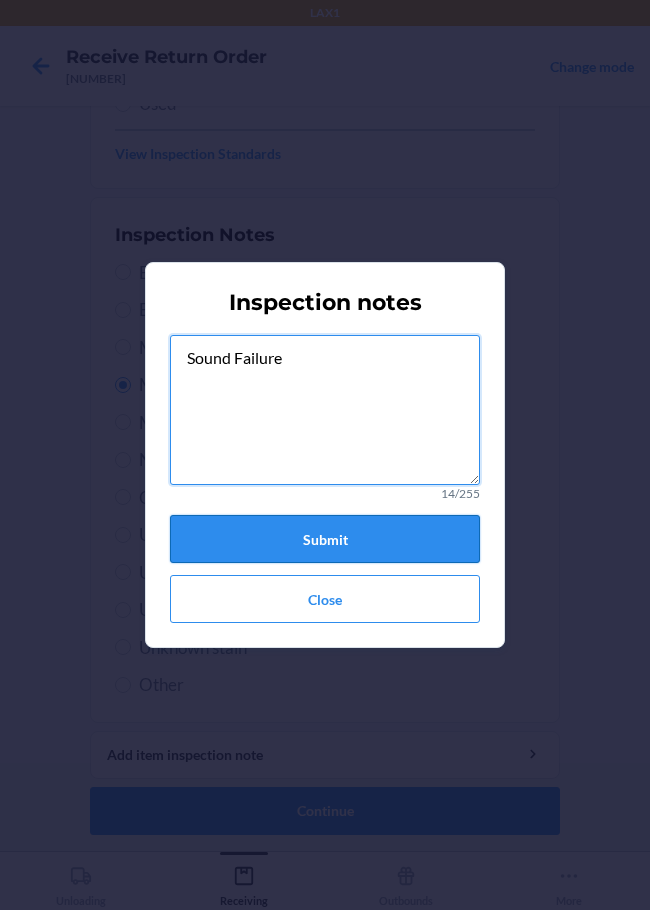 type on "Sound Failure" 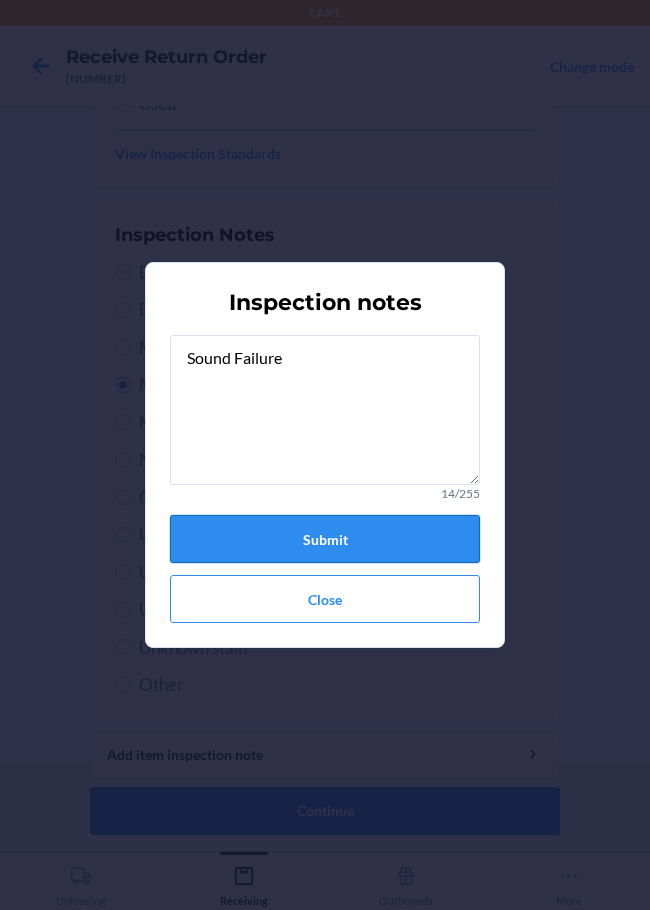 click on "Submit" at bounding box center [325, 539] 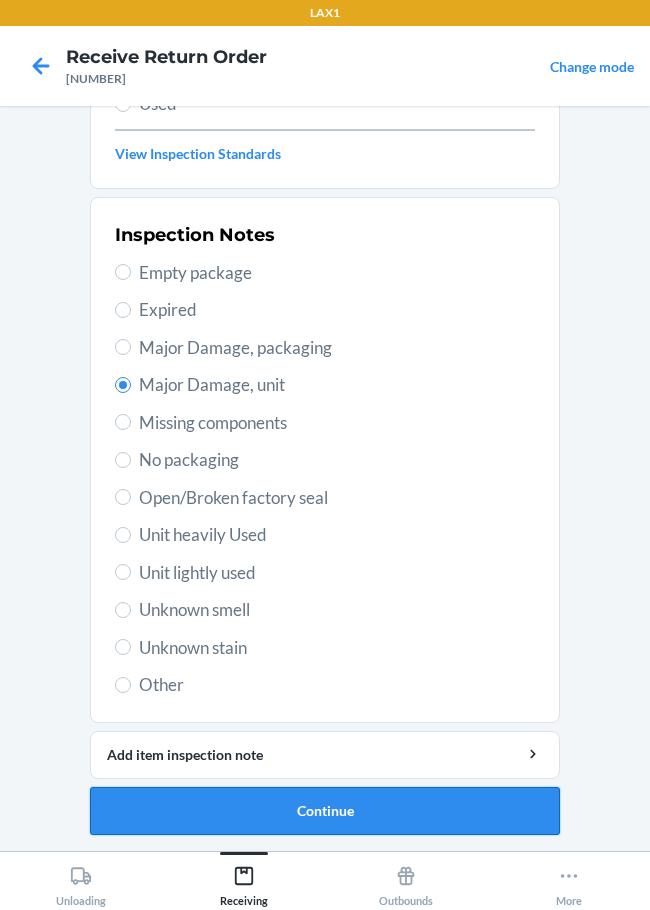 click on "Continue" at bounding box center (325, 811) 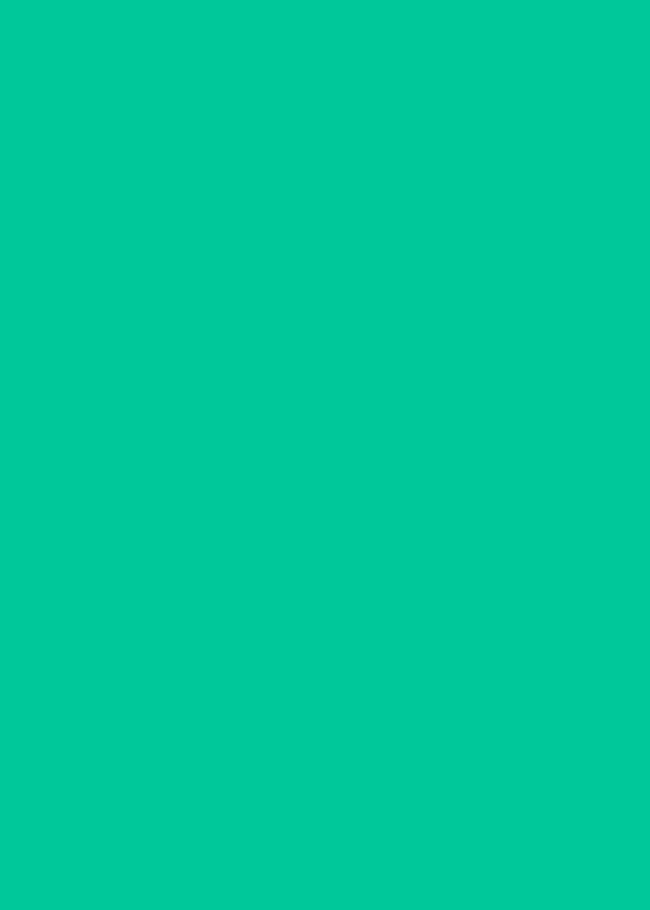 scroll, scrollTop: 120, scrollLeft: 0, axis: vertical 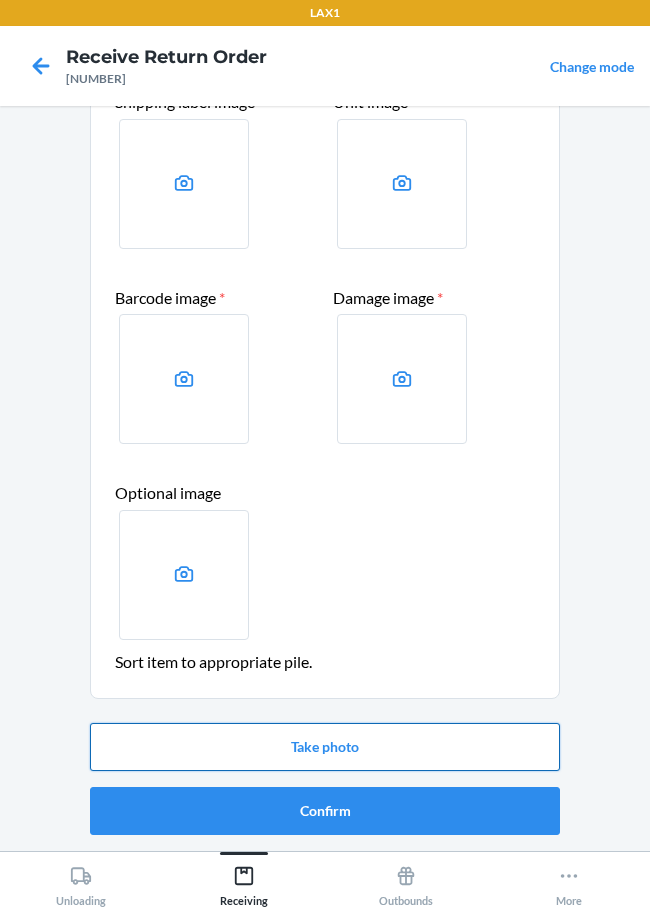click on "Take photo" at bounding box center [325, 747] 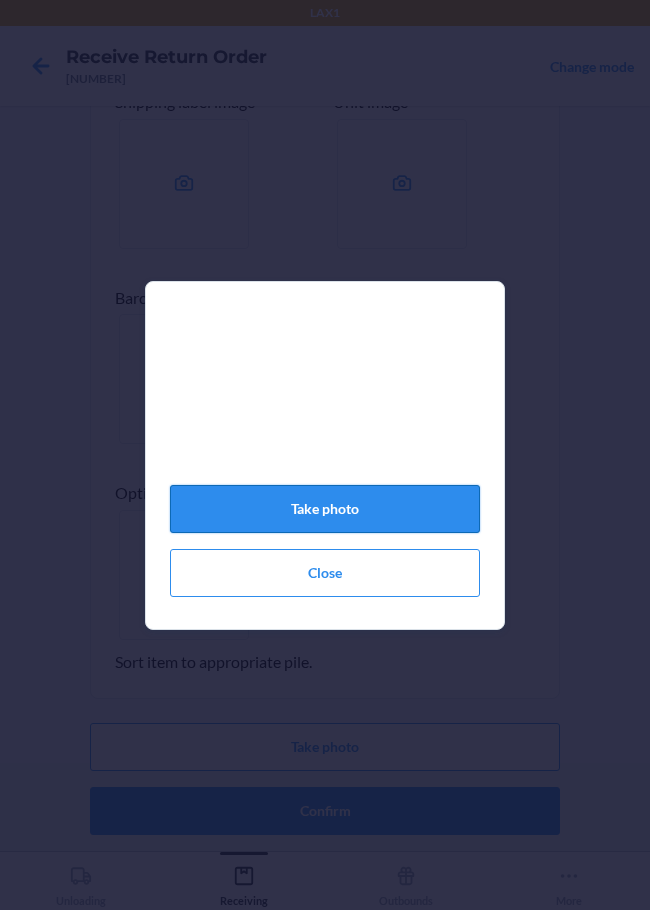 click on "Take photo" 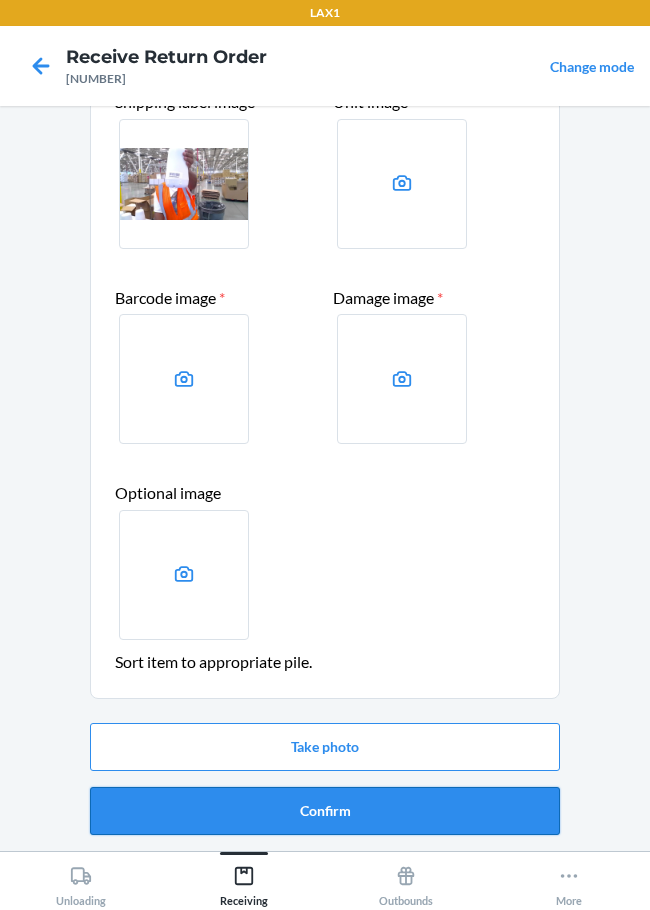 click on "Confirm" at bounding box center (325, 811) 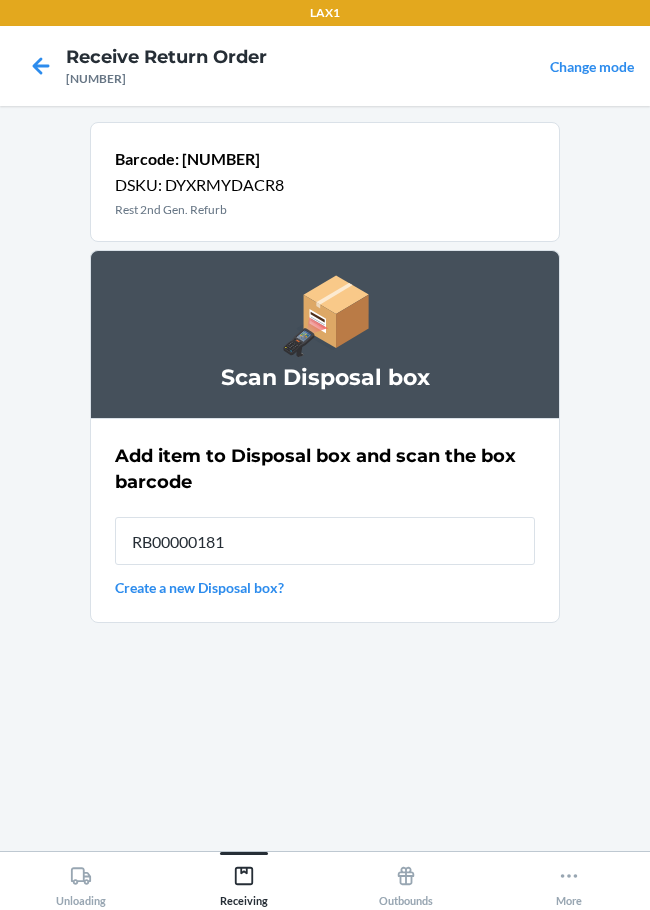 type on "RB000001819" 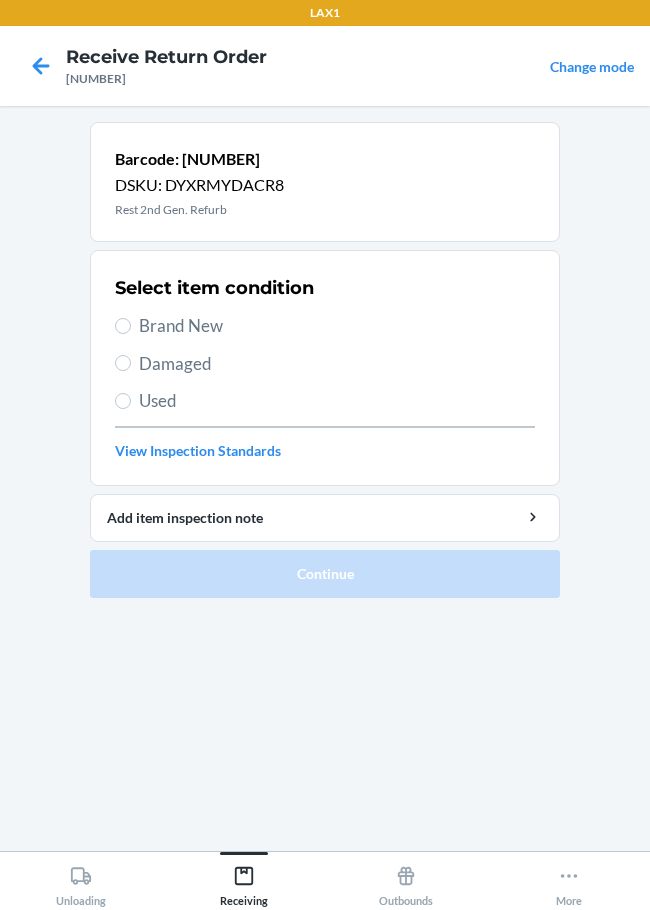 click on "Damaged" at bounding box center (325, 364) 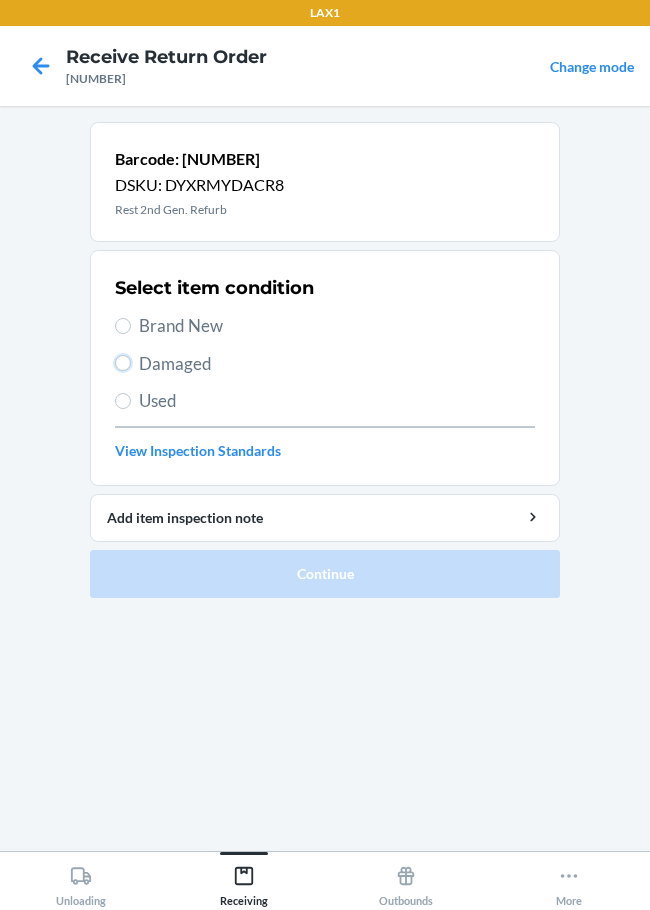 click on "Damaged" at bounding box center [123, 363] 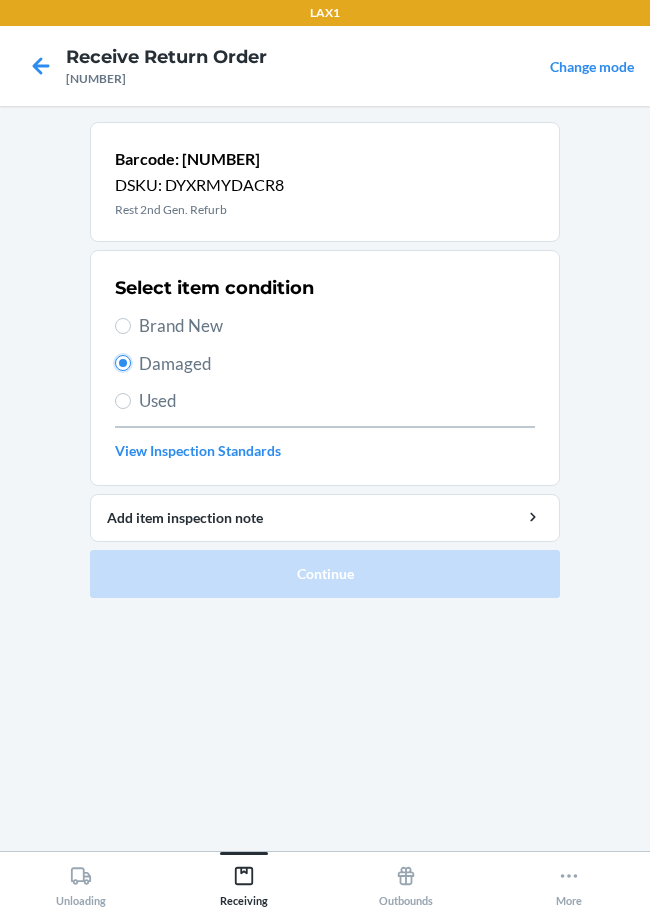 radio on "true" 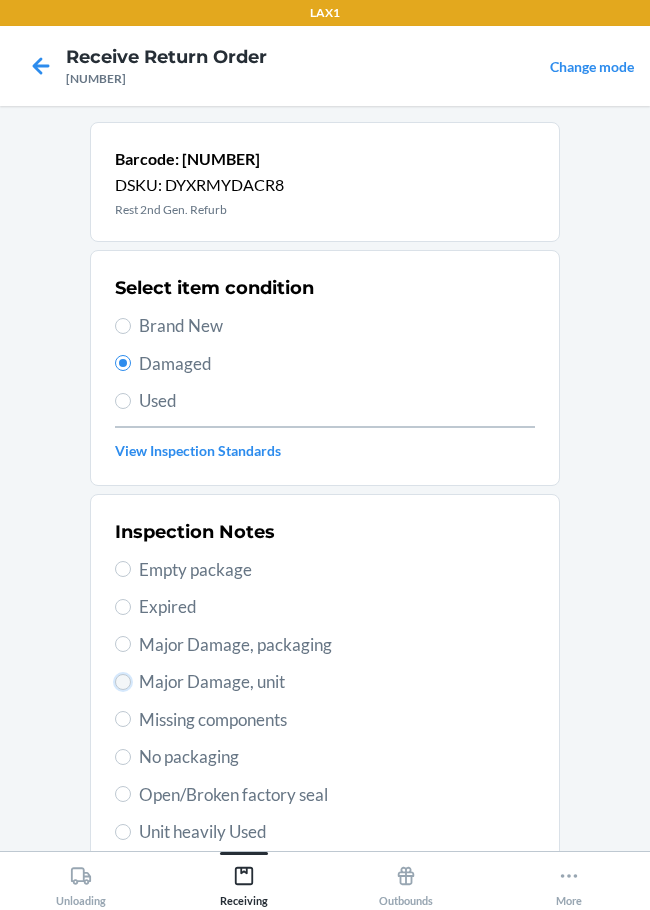 click on "Major Damage, unit" at bounding box center [123, 682] 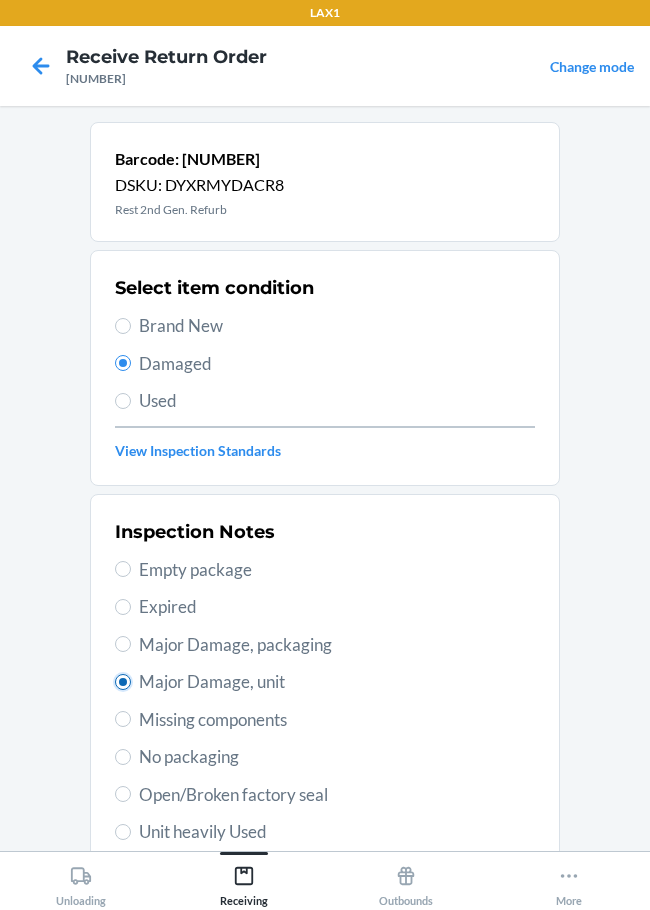 radio on "true" 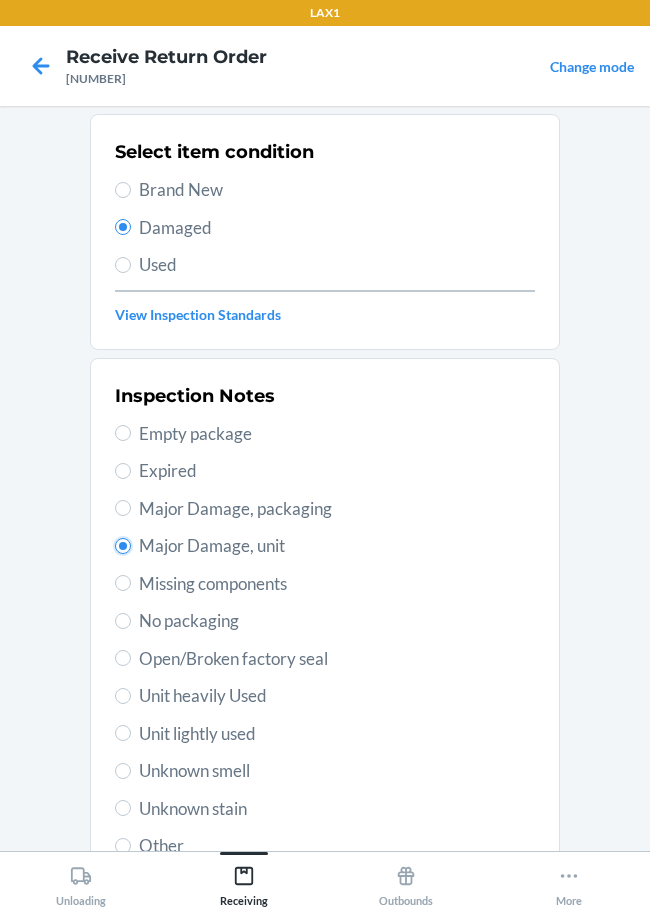 scroll, scrollTop: 297, scrollLeft: 0, axis: vertical 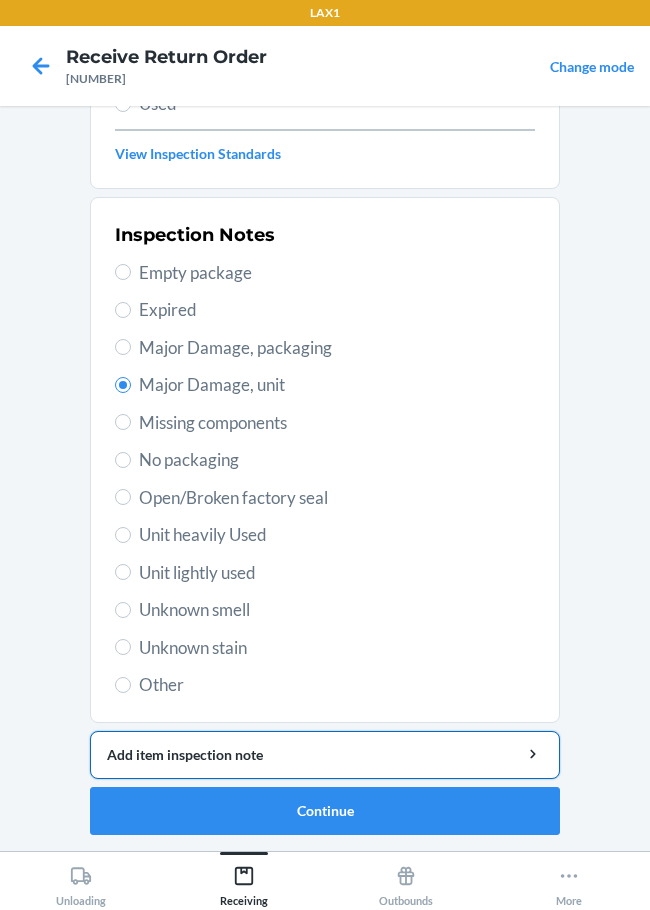 click on "Add item inspection note" at bounding box center (325, 754) 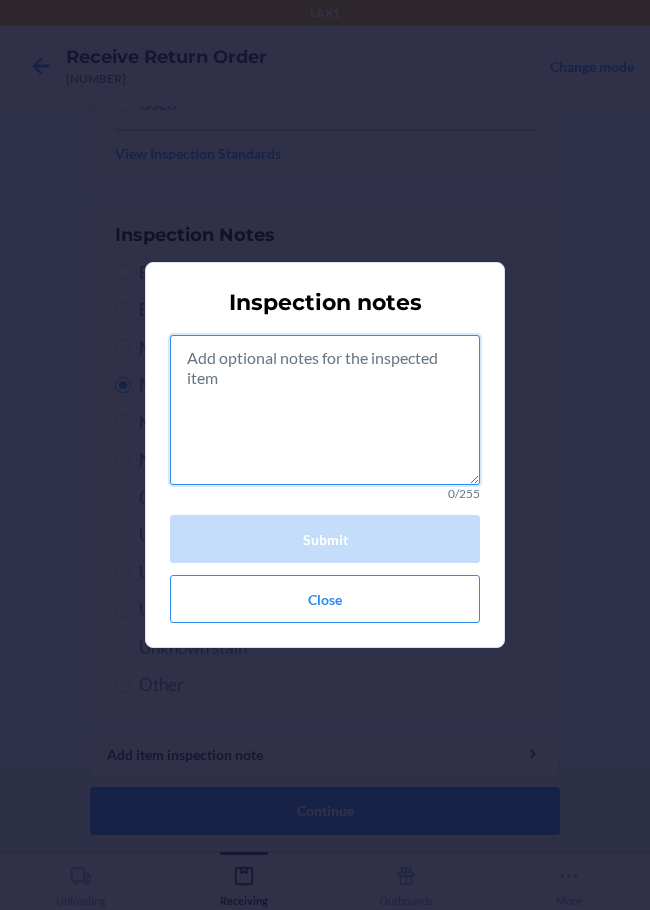 click at bounding box center [325, 410] 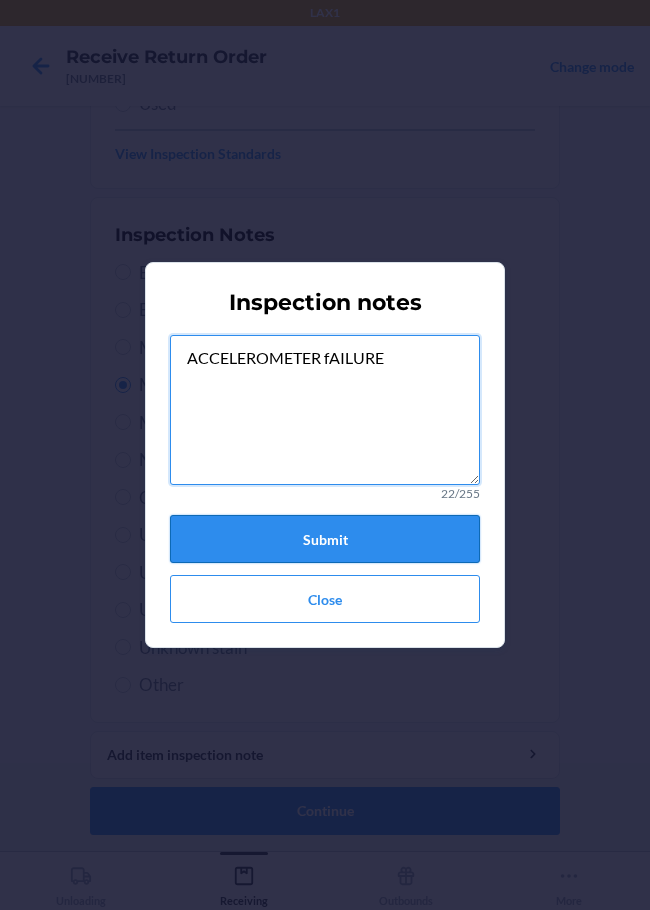 type on "ACCELEROMETER fAILURE" 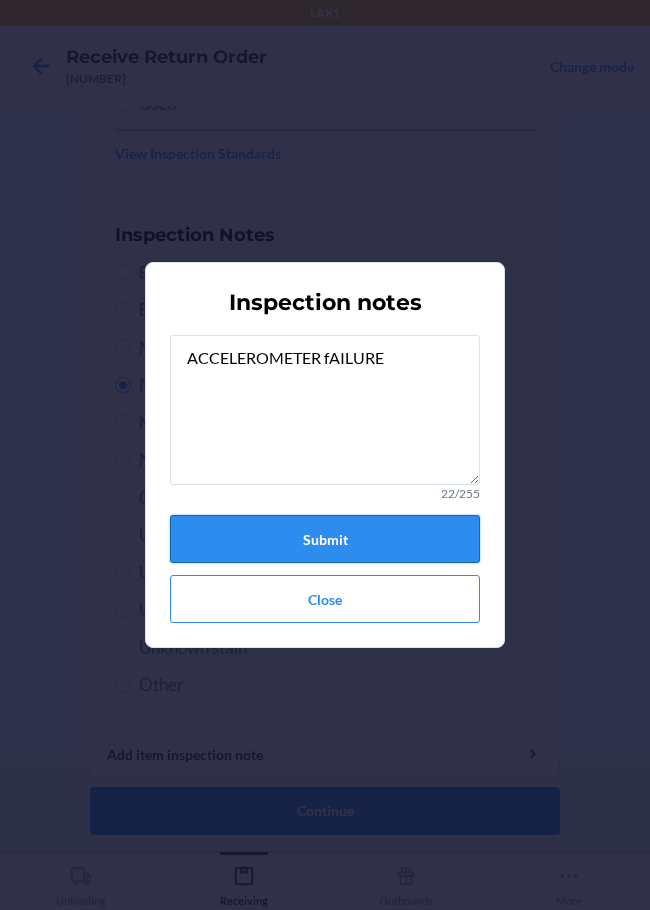 click on "Submit" at bounding box center [325, 539] 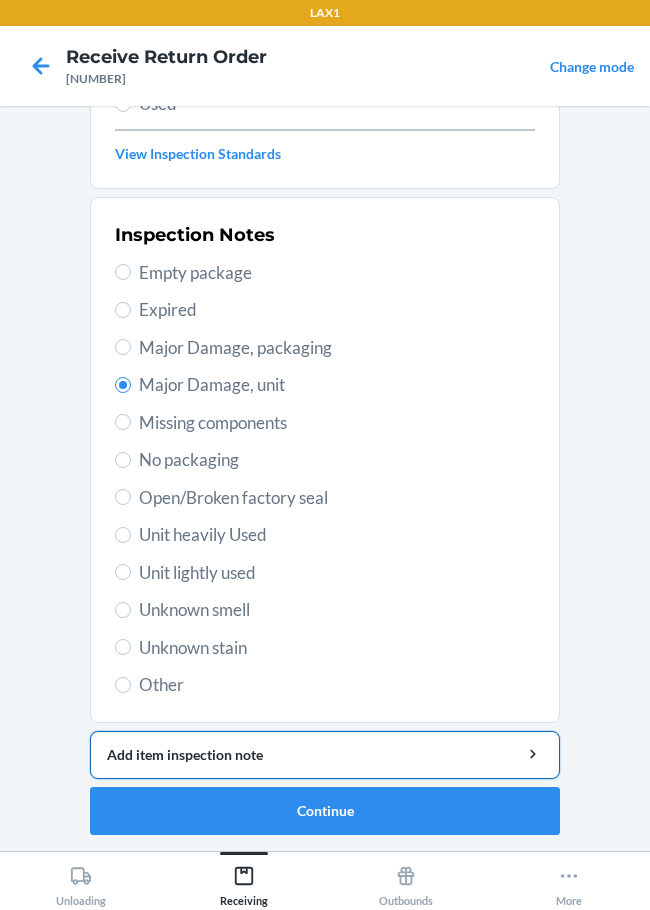 click on "Add item inspection note" at bounding box center [325, 754] 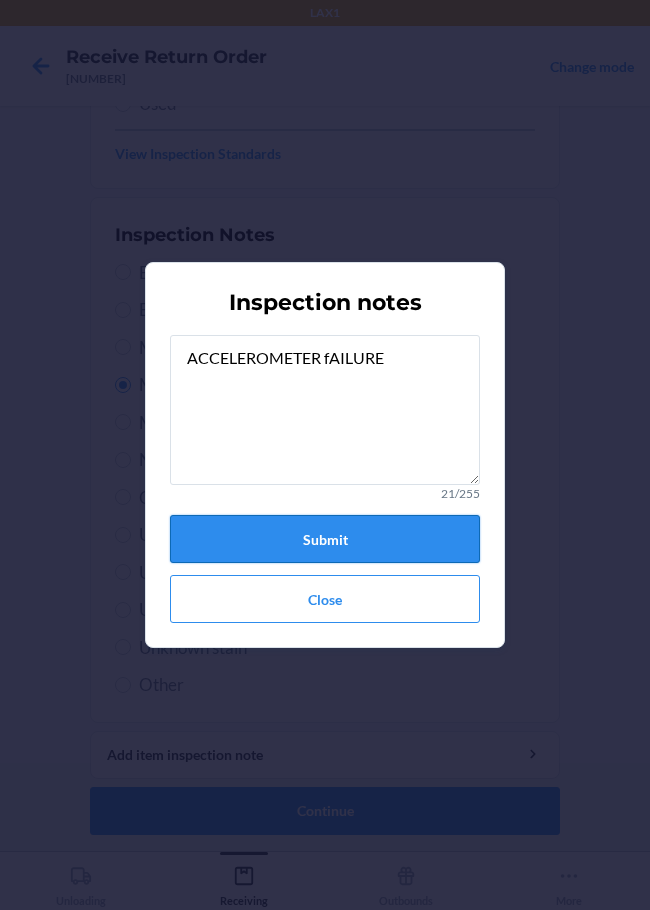 click on "Submit" at bounding box center (325, 539) 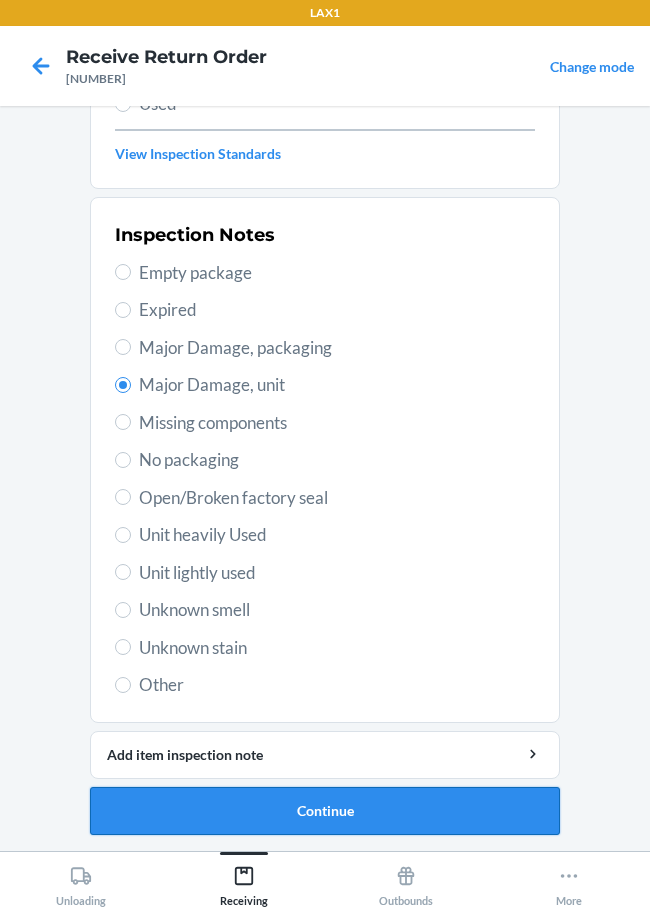 click on "Continue" at bounding box center (325, 811) 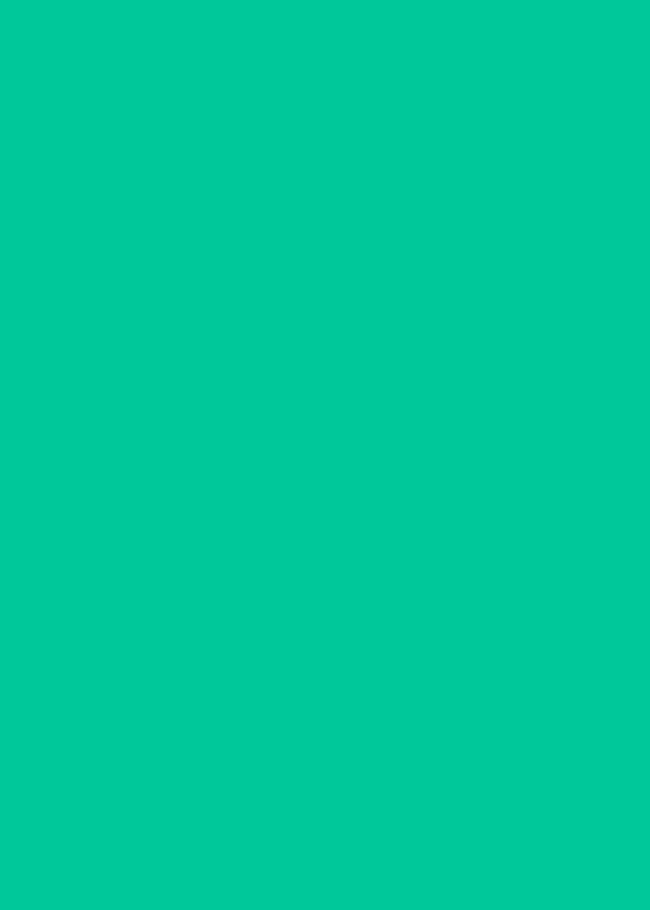 scroll, scrollTop: 120, scrollLeft: 0, axis: vertical 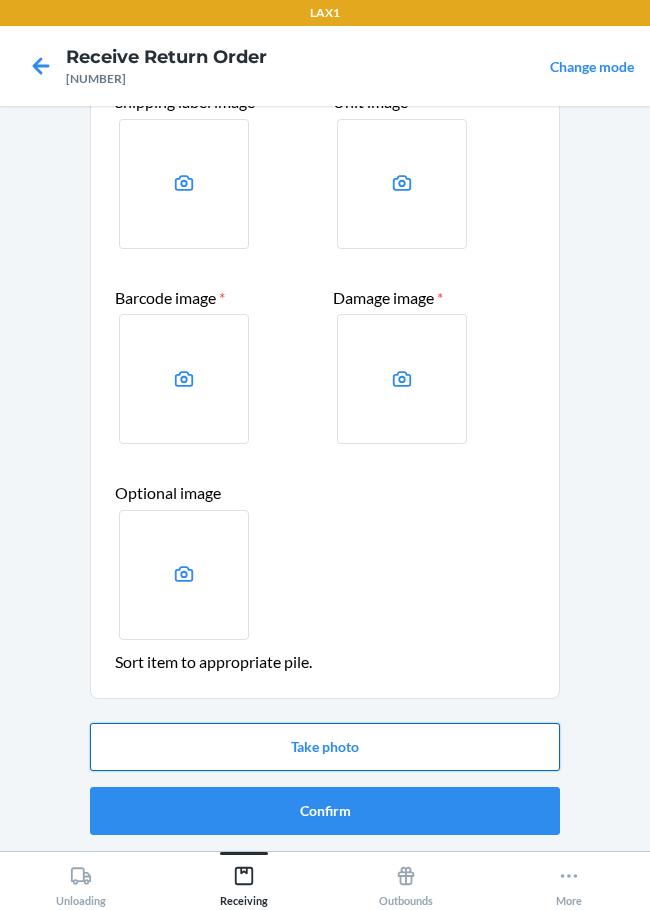 click on "Take photo" at bounding box center (325, 747) 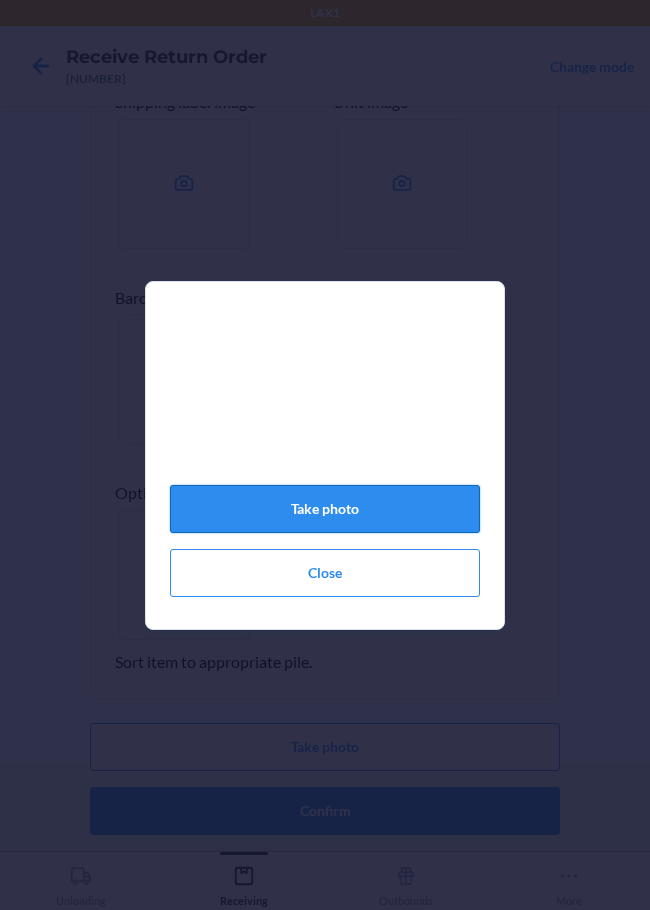 click on "Take photo" 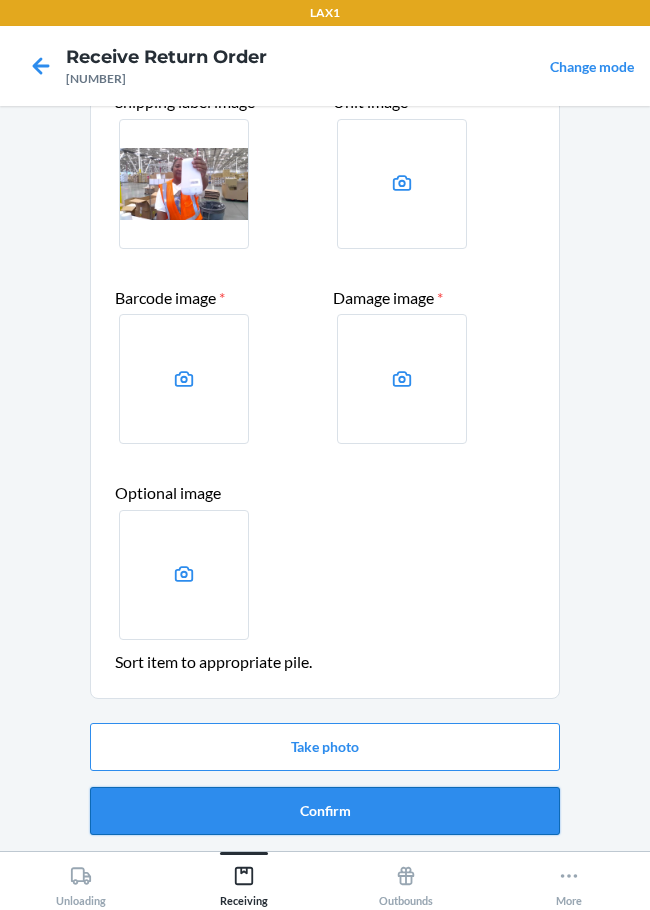 click on "Confirm" at bounding box center [325, 811] 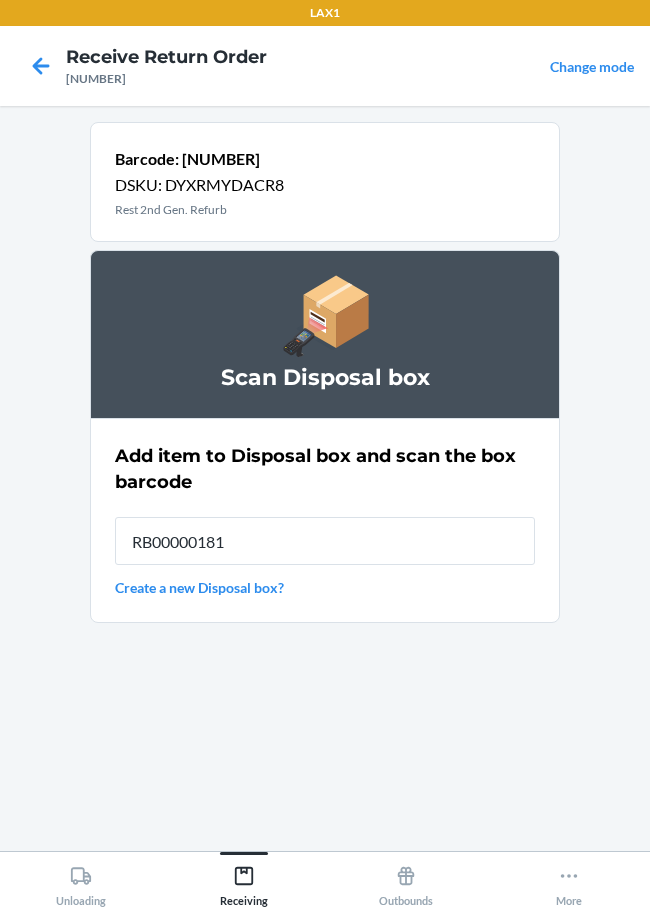 type on "RB000001819" 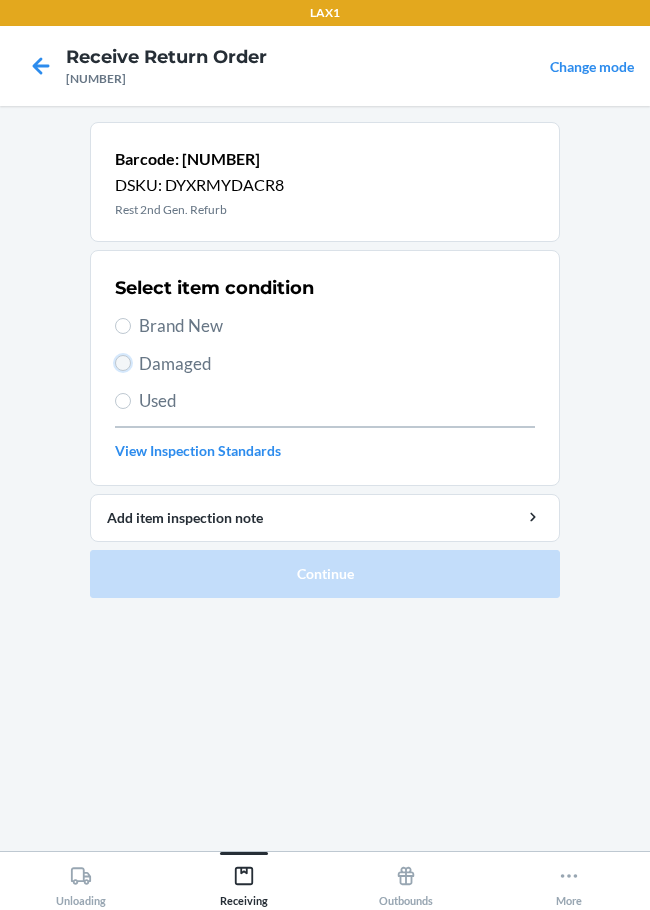 click on "Damaged" at bounding box center (123, 363) 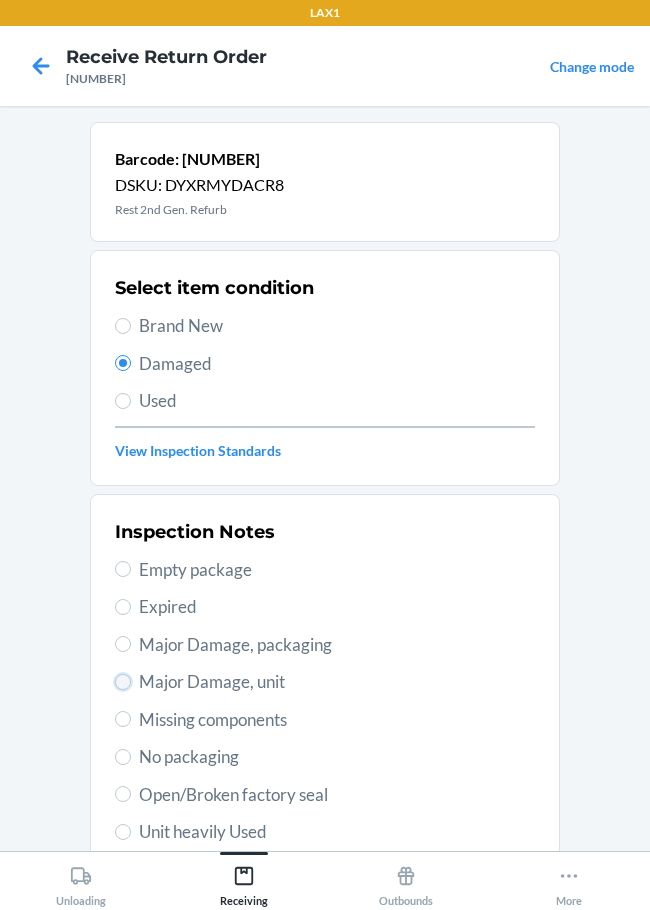 click on "Major Damage, unit" at bounding box center [123, 682] 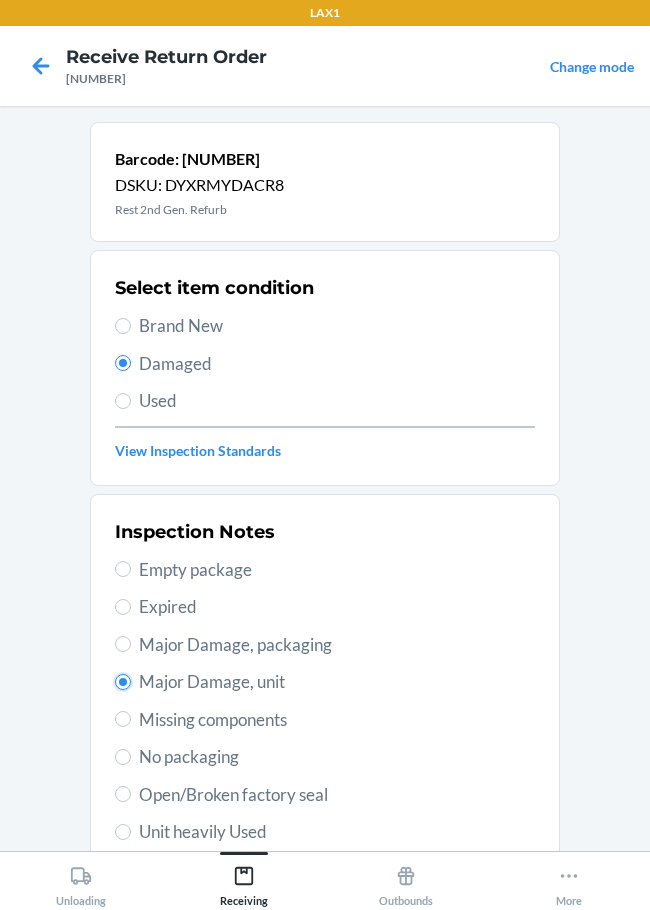 scroll, scrollTop: 297, scrollLeft: 0, axis: vertical 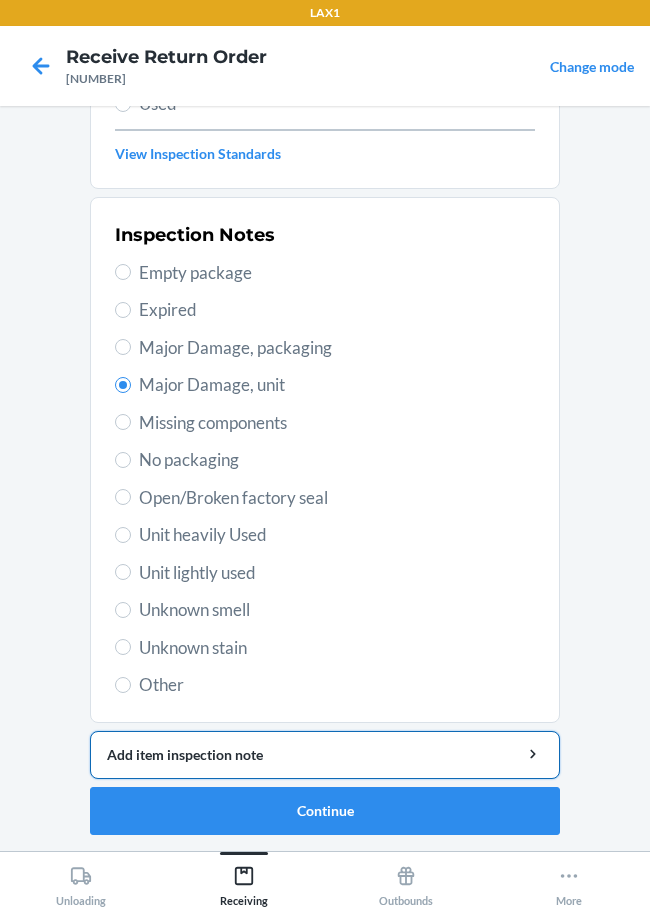 click on "Add item inspection note" at bounding box center (325, 754) 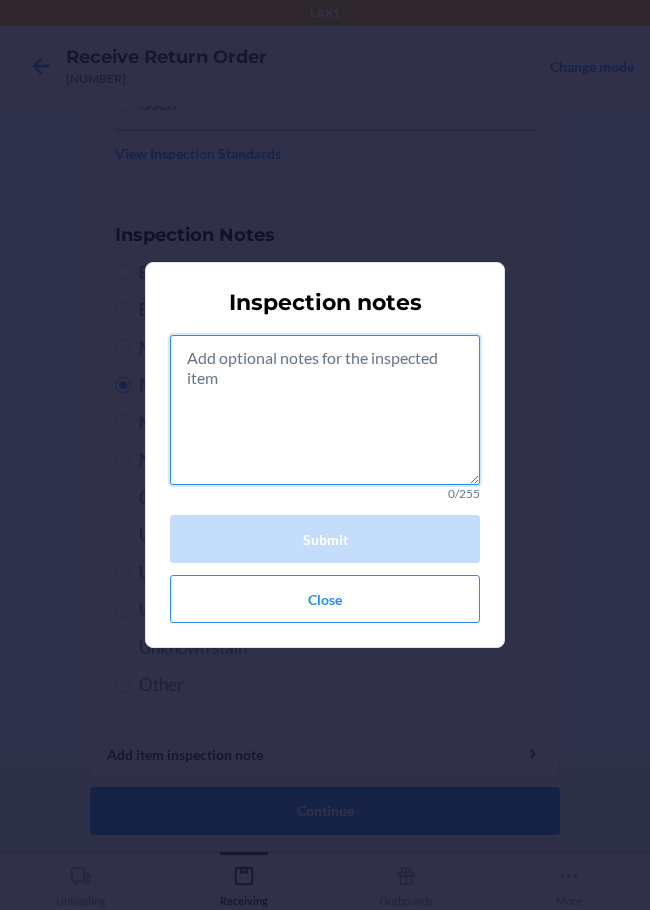 click at bounding box center (325, 410) 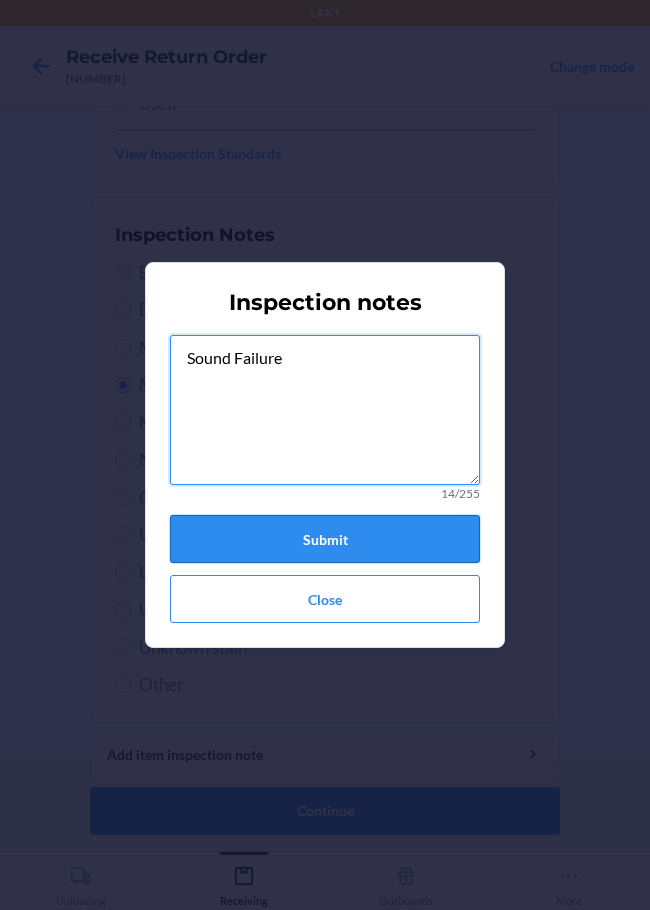 type on "Sound Failure" 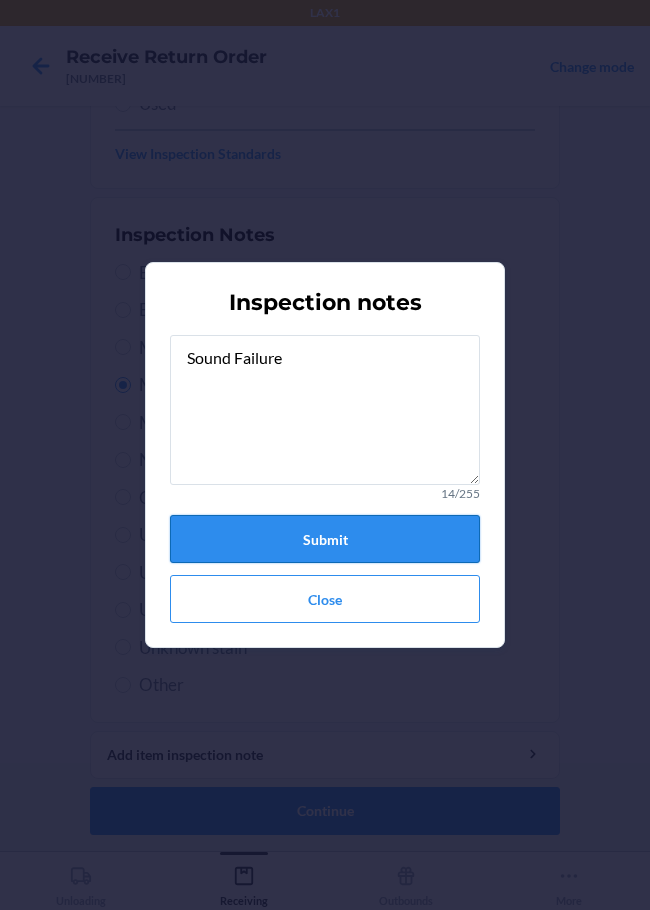 click on "Submit" at bounding box center (325, 539) 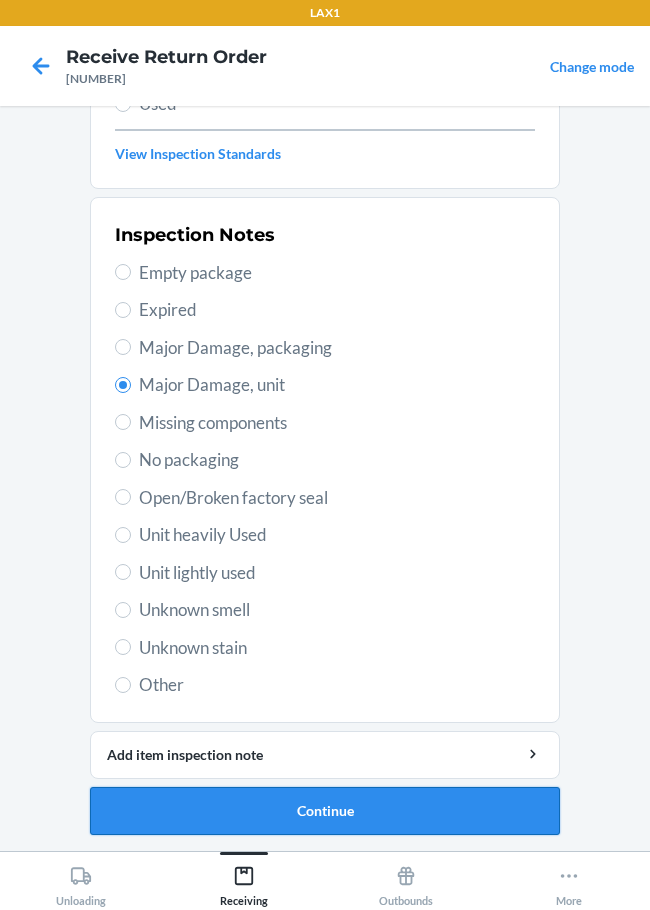 click on "Continue" at bounding box center [325, 811] 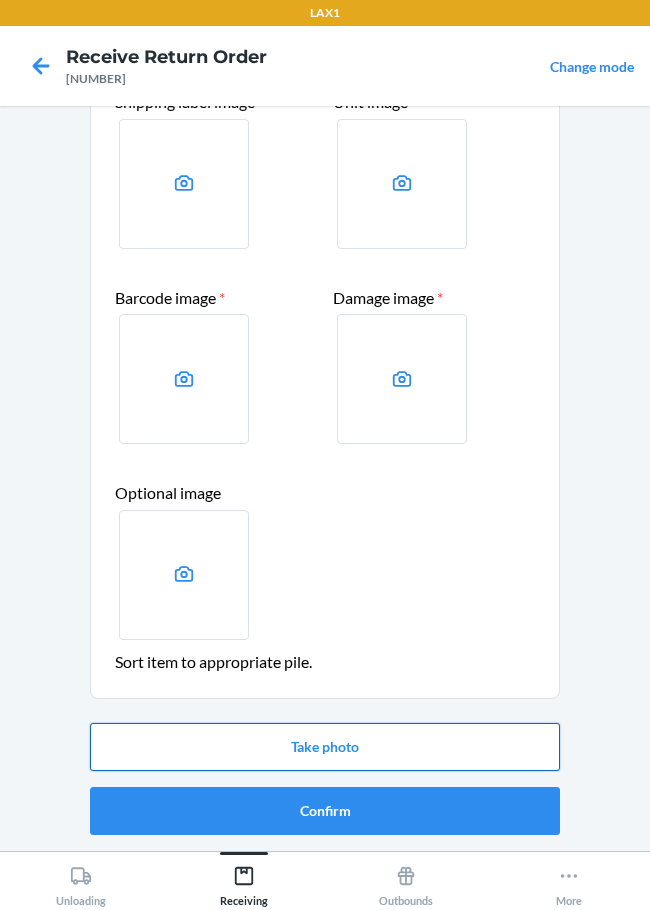 click on "Take photo" at bounding box center [325, 747] 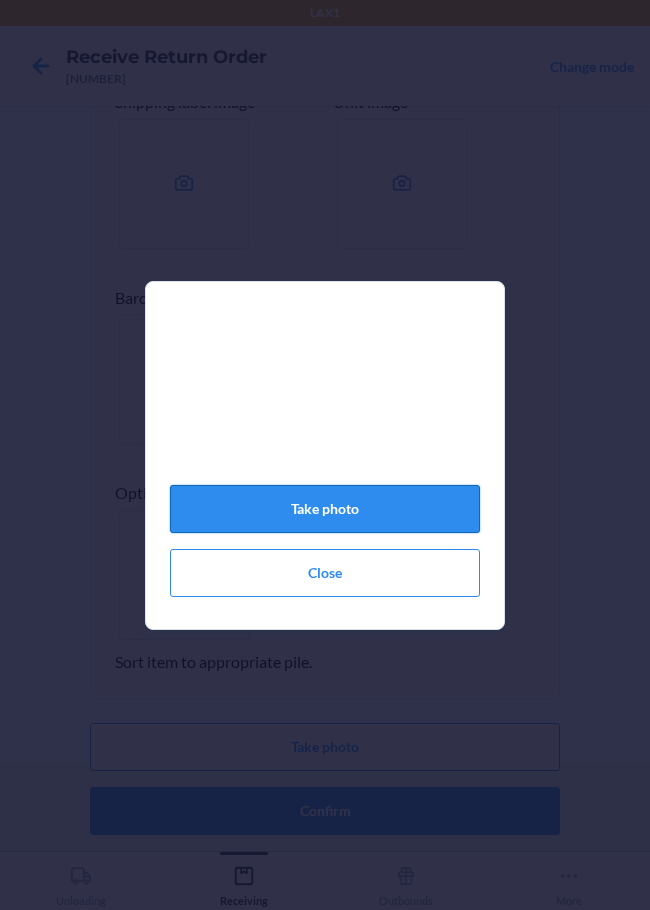 click on "Take photo" 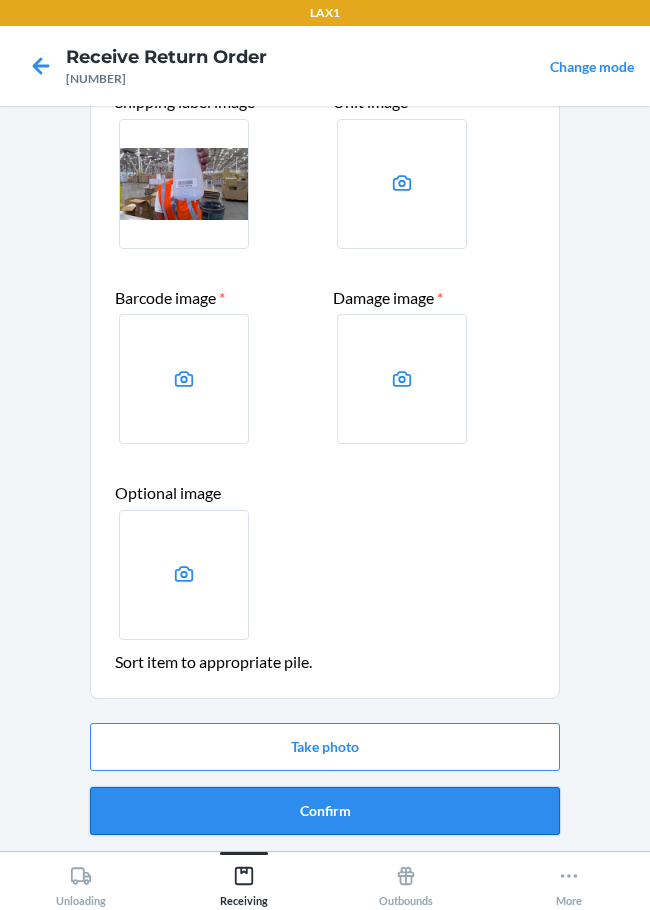 click on "Confirm" at bounding box center (325, 811) 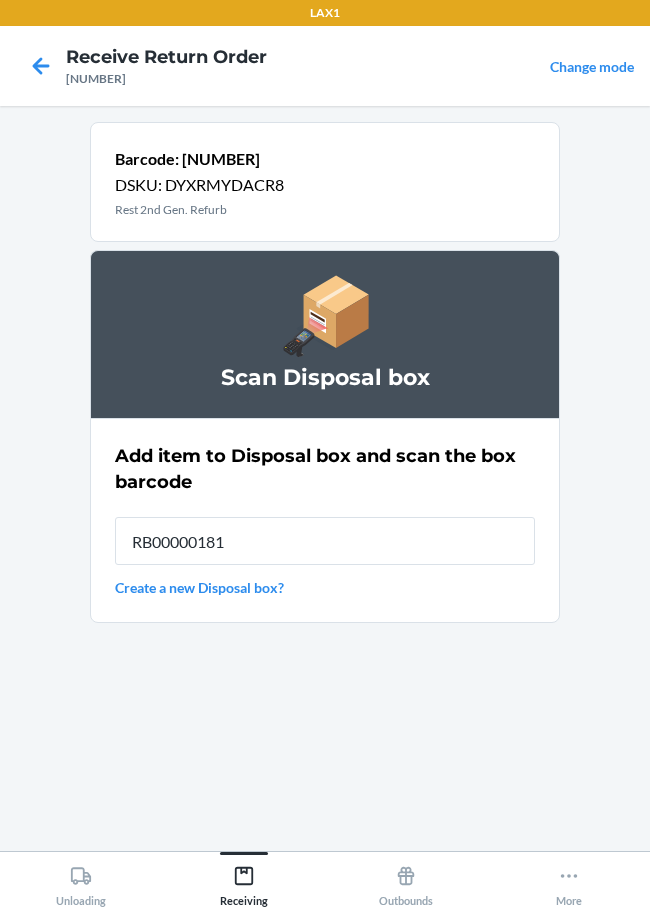 type on "RB000001819" 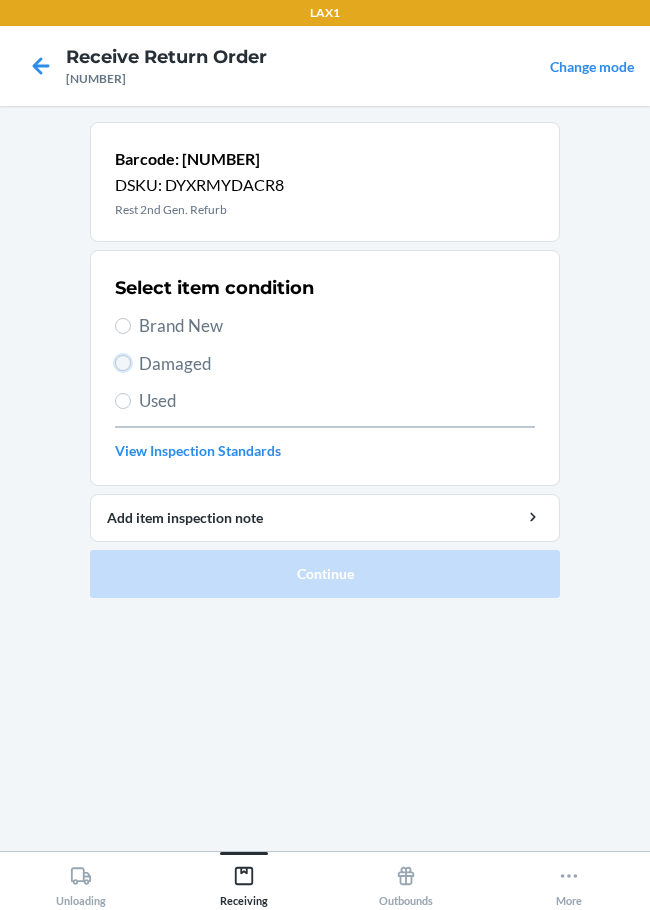 click on "Damaged" at bounding box center (123, 363) 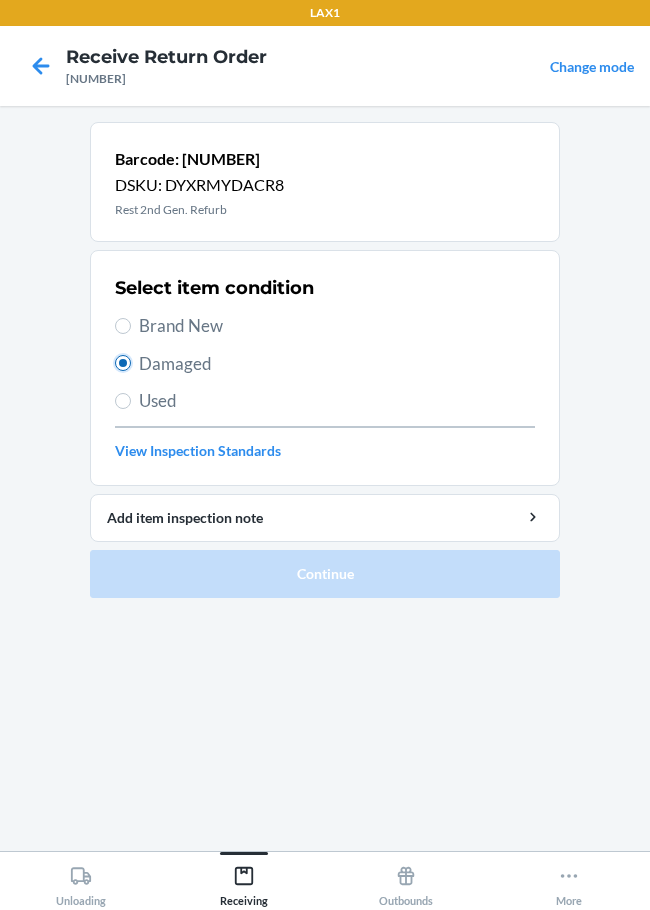 radio on "true" 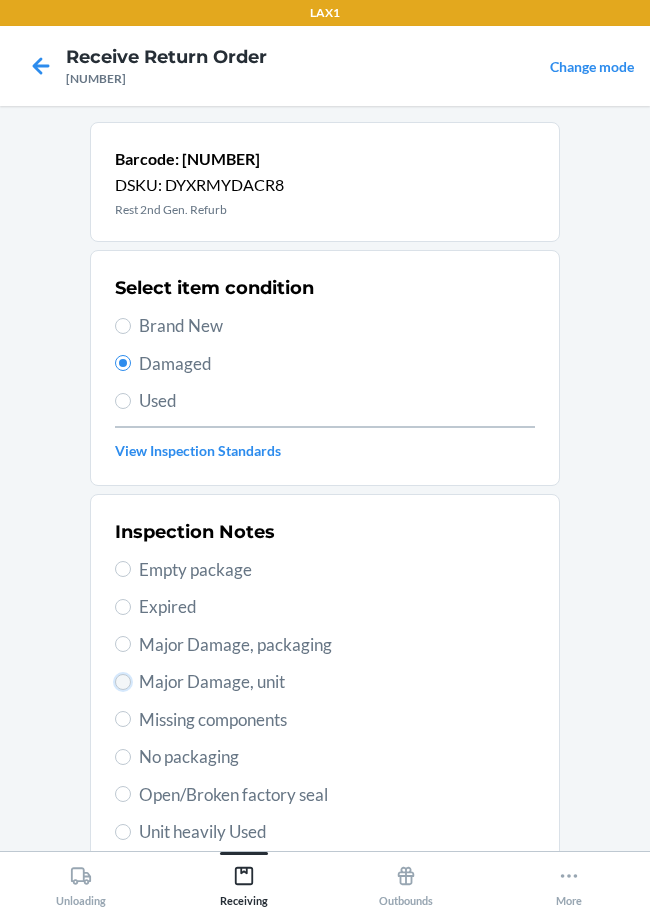 click on "Major Damage, unit" at bounding box center [123, 682] 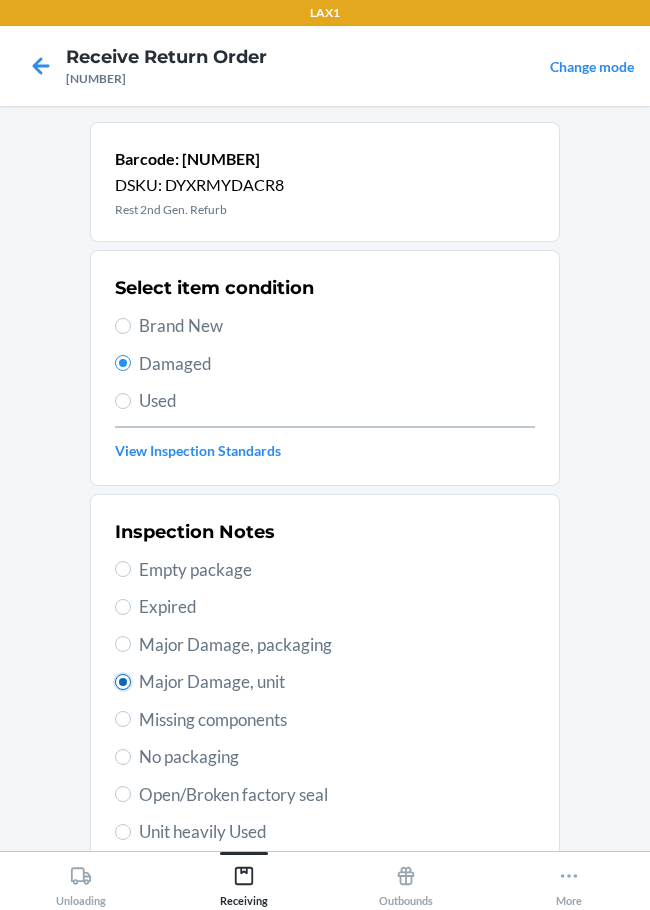 radio on "true" 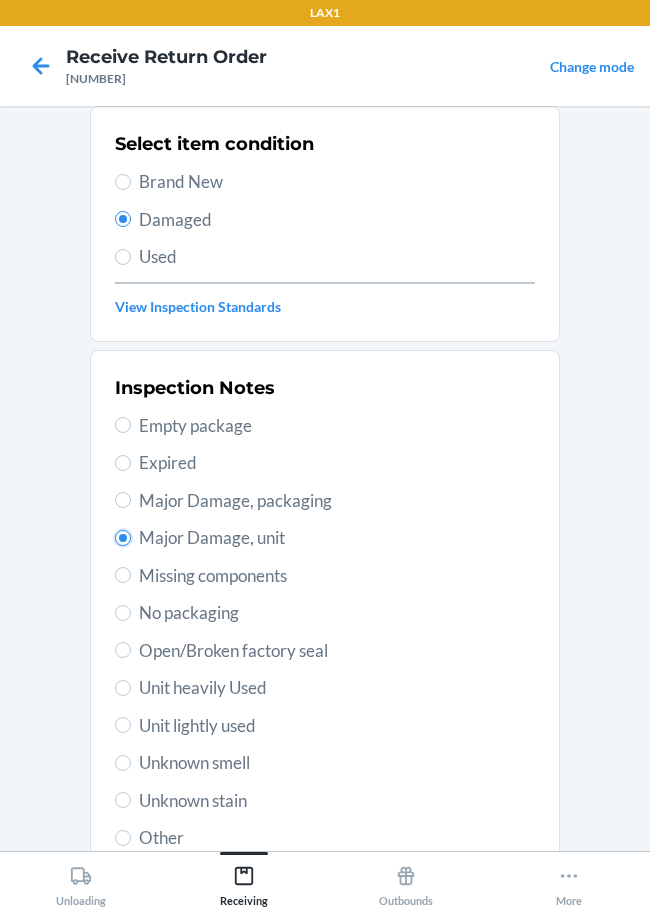 scroll, scrollTop: 297, scrollLeft: 0, axis: vertical 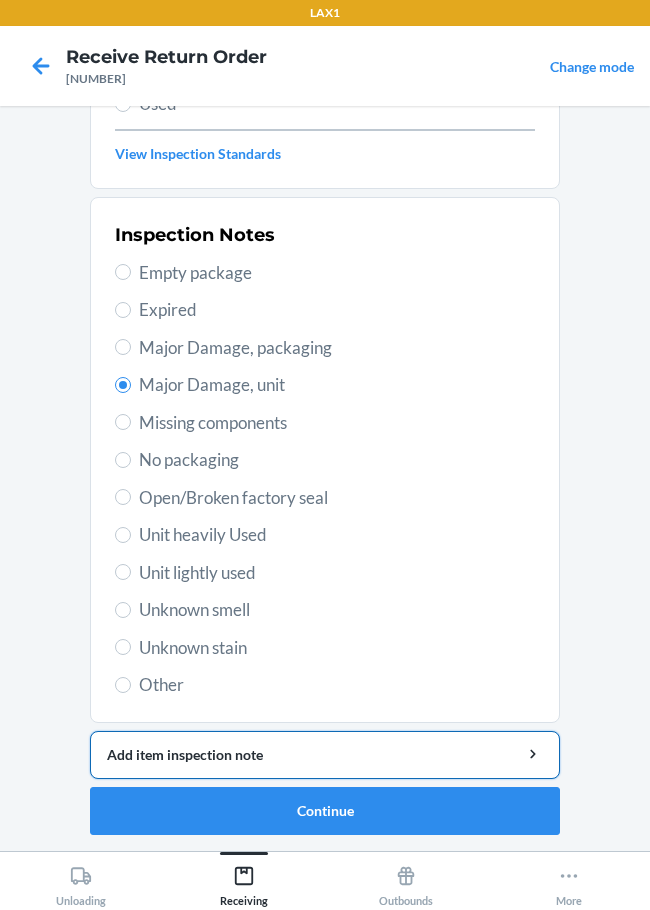 click on "Add item inspection note" at bounding box center (325, 754) 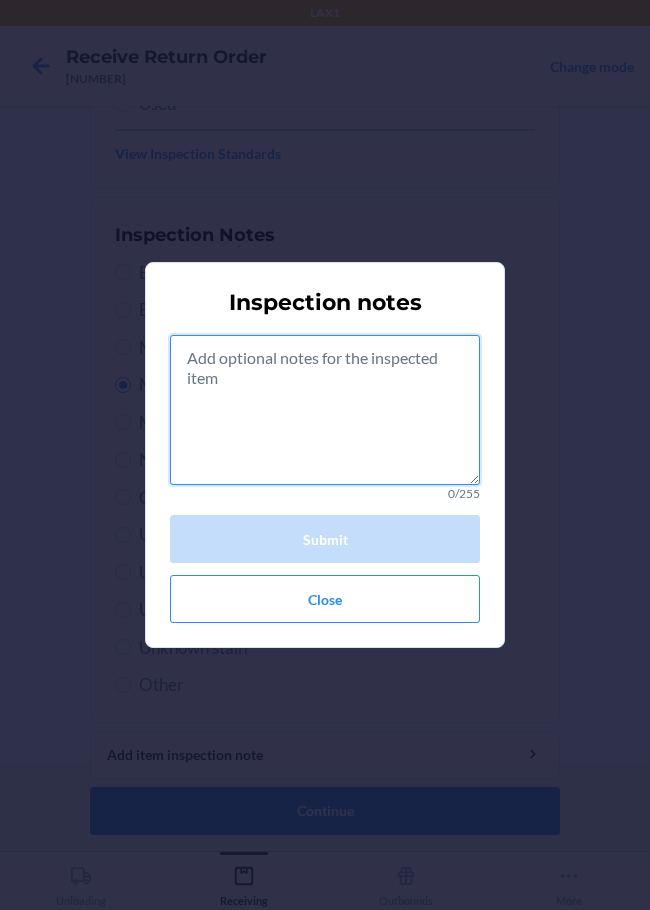 click at bounding box center [325, 410] 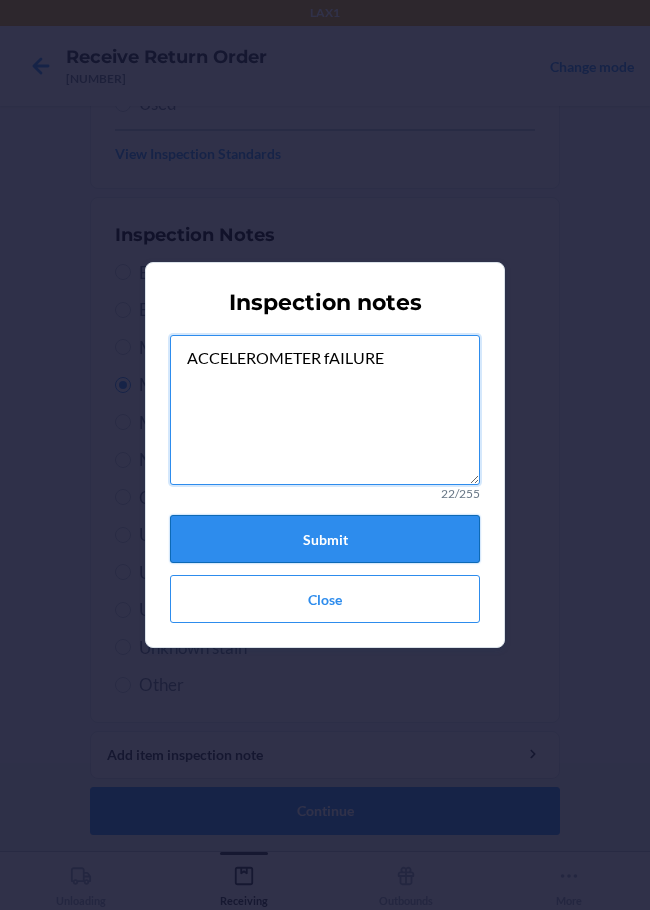 type on "ACCELEROMETER fAILURE" 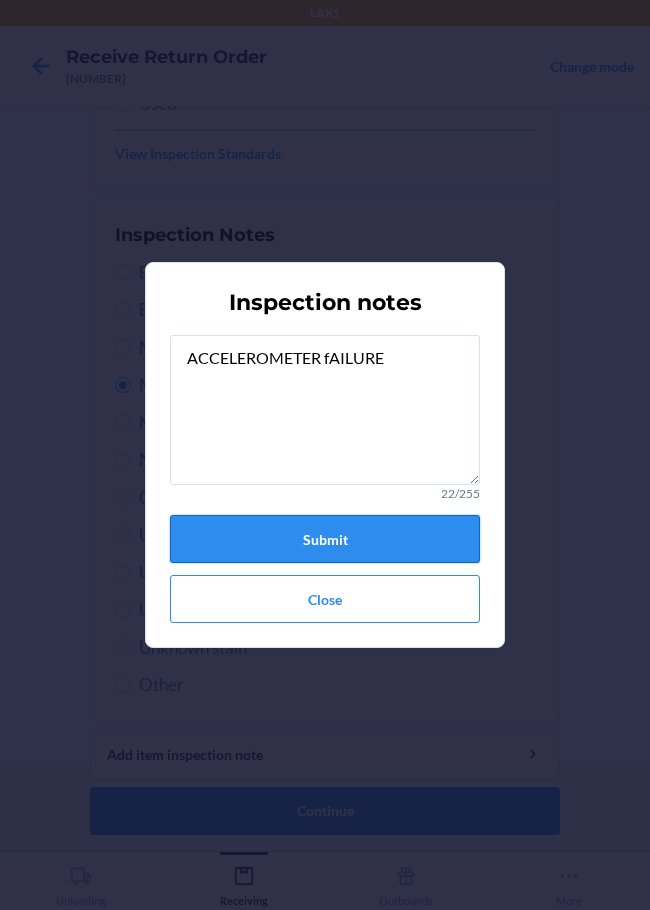 click on "Submit" at bounding box center [325, 539] 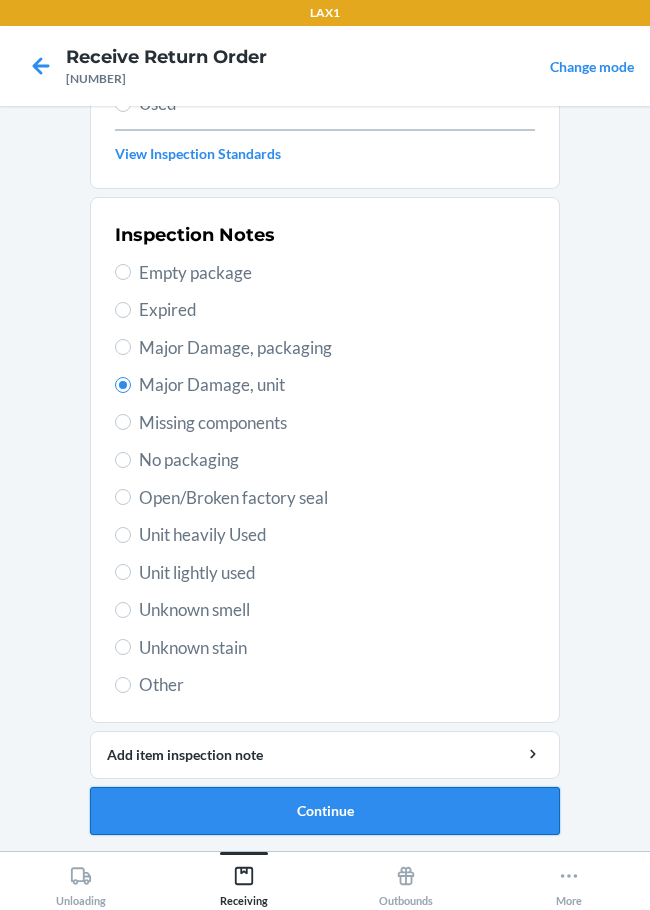 click on "Continue" at bounding box center (325, 811) 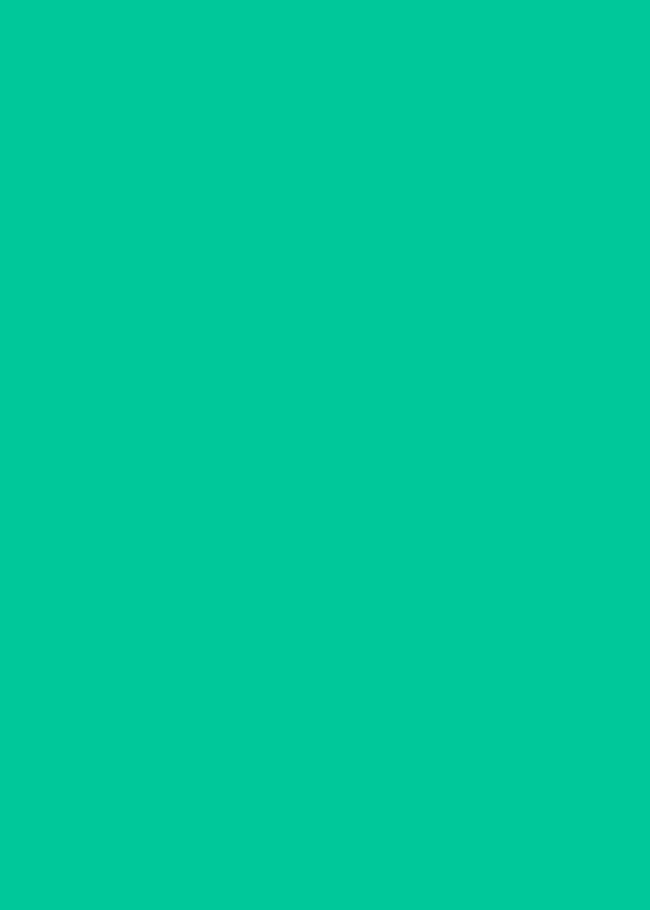 scroll, scrollTop: 120, scrollLeft: 0, axis: vertical 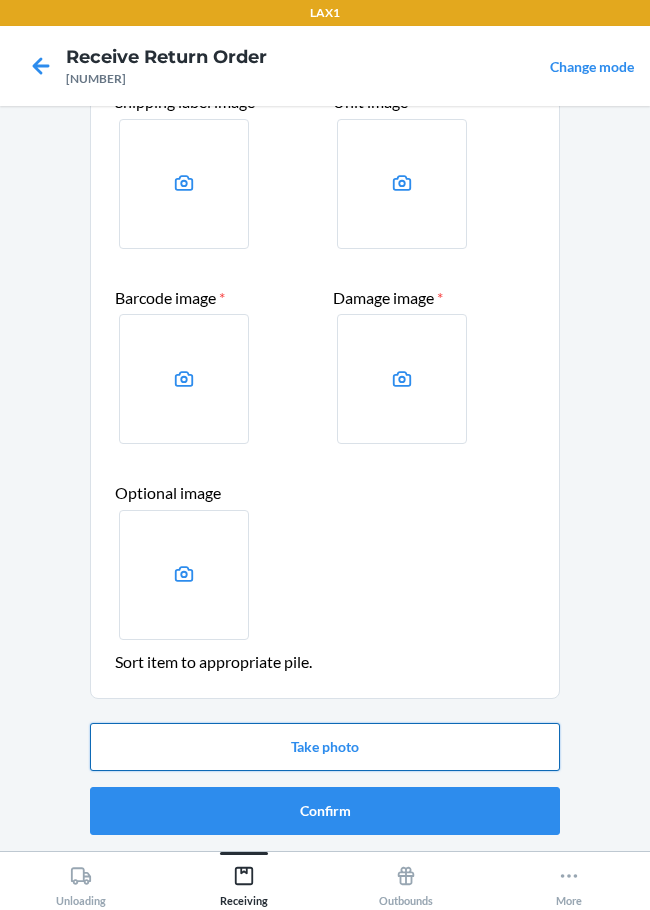 click on "Take photo" at bounding box center (325, 747) 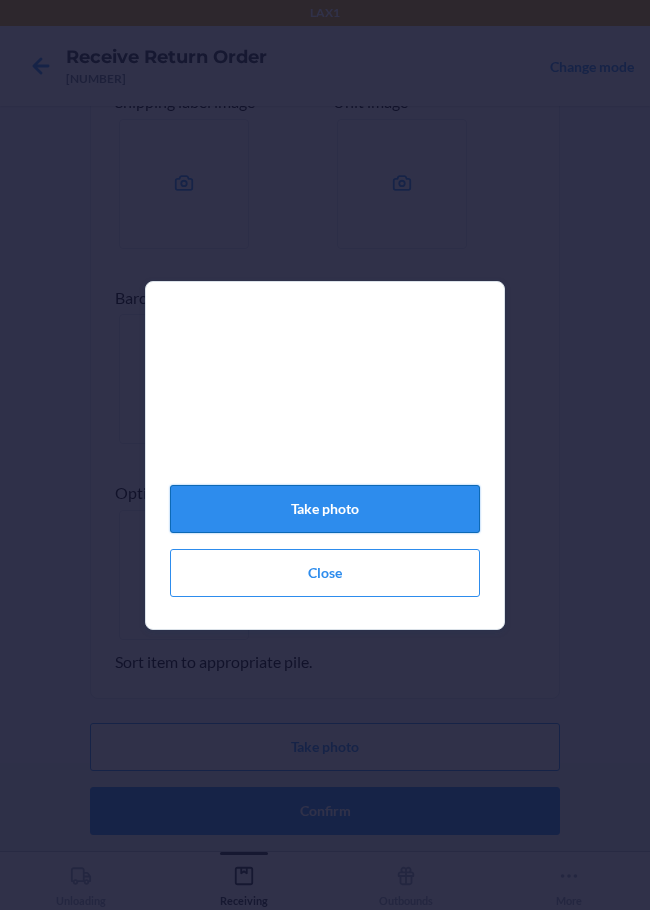 click on "Take photo" 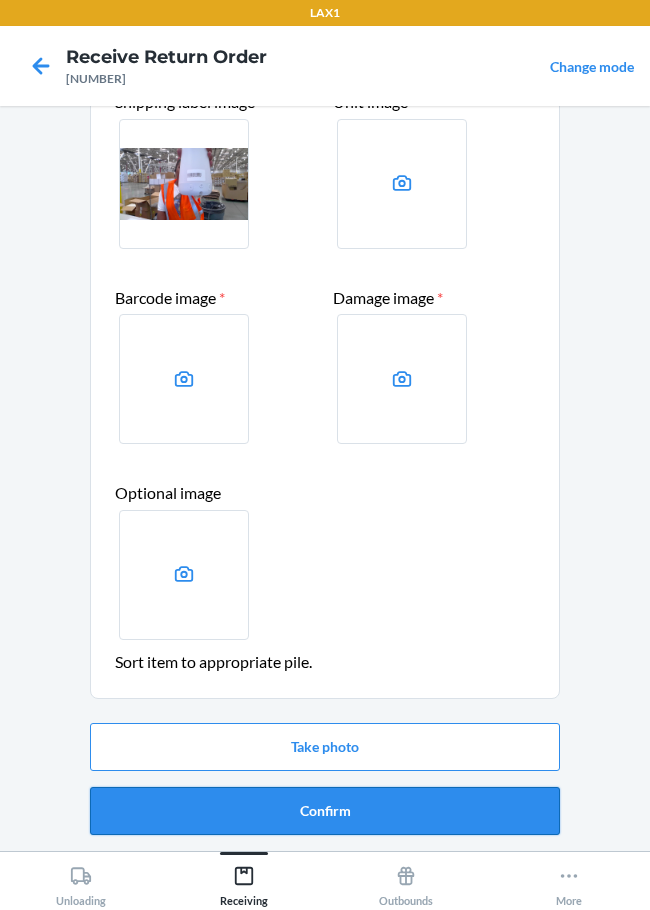 click on "Confirm" at bounding box center (325, 811) 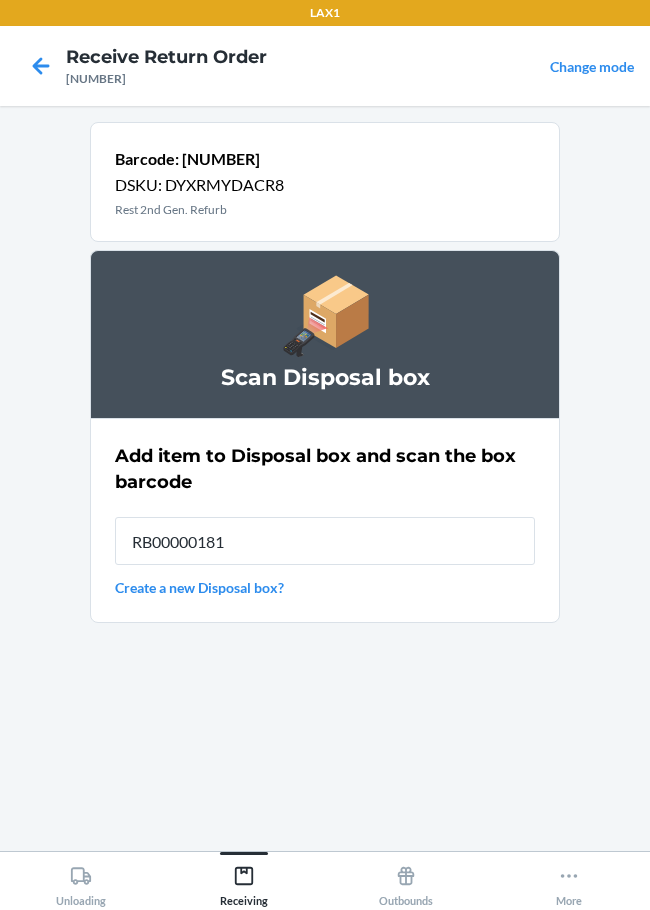 type on "RB000001819" 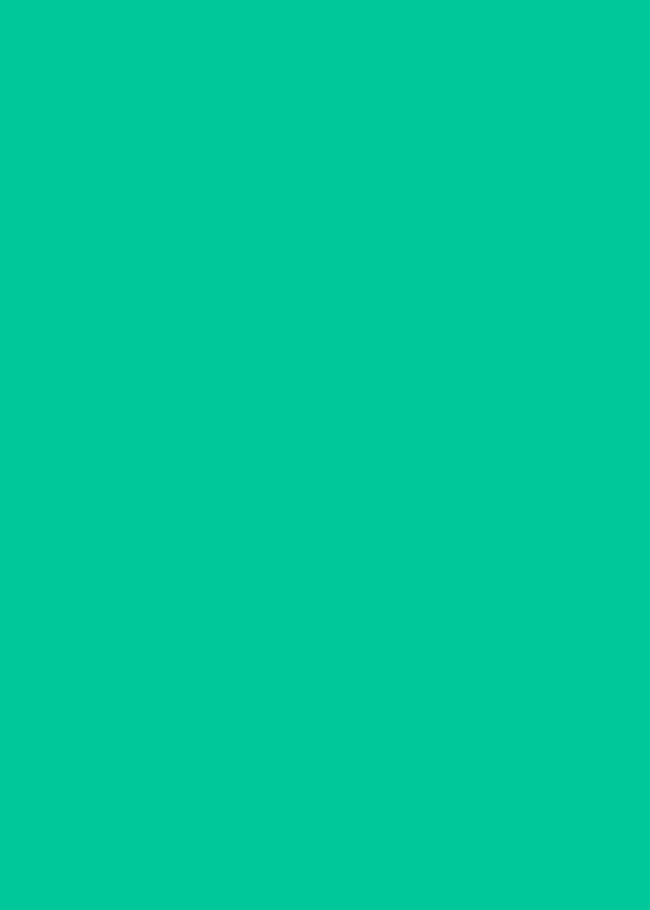 type 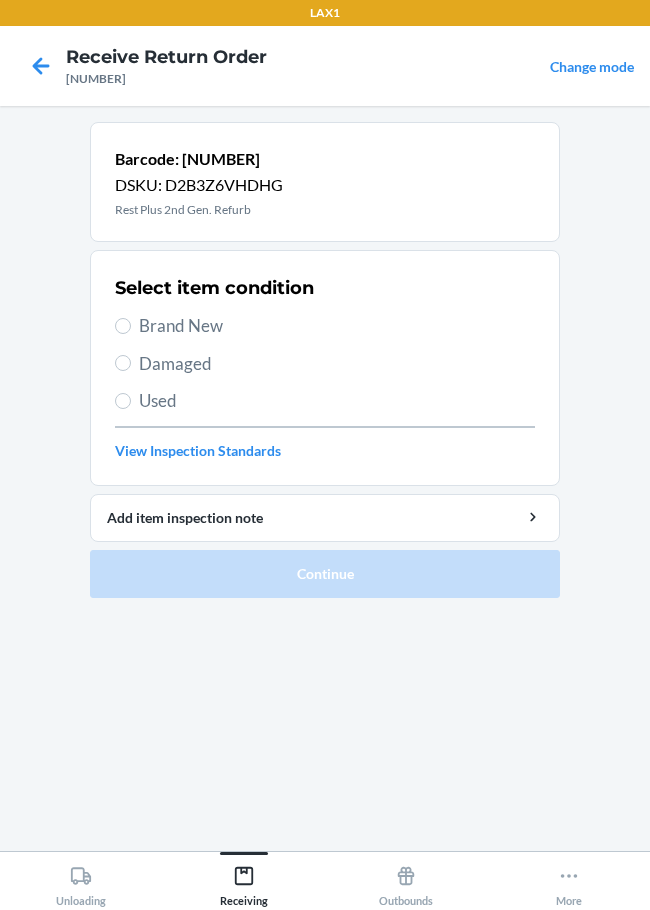 click on "Damaged" at bounding box center [337, 364] 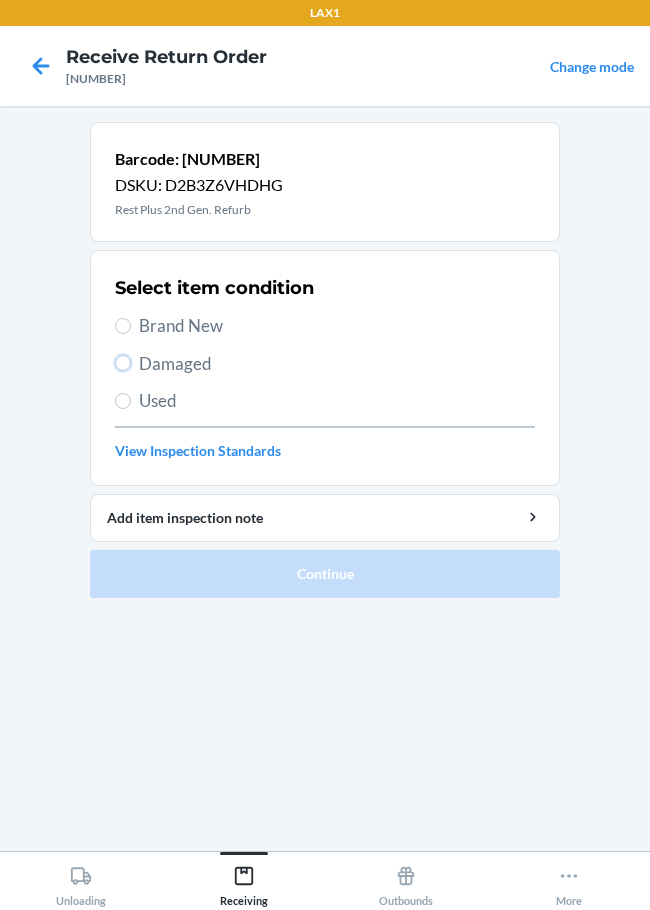 click on "Damaged" at bounding box center [123, 363] 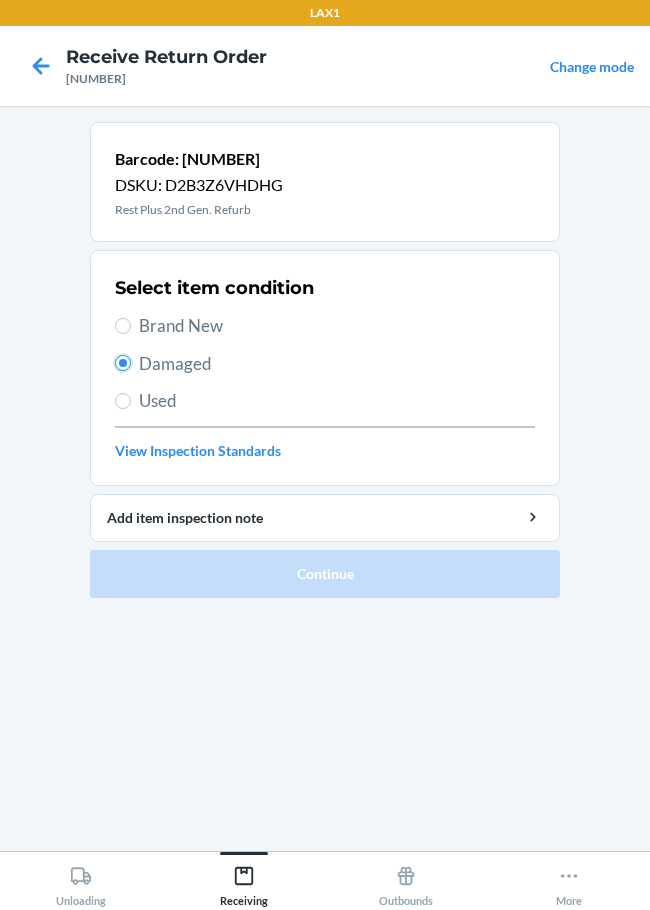 radio on "true" 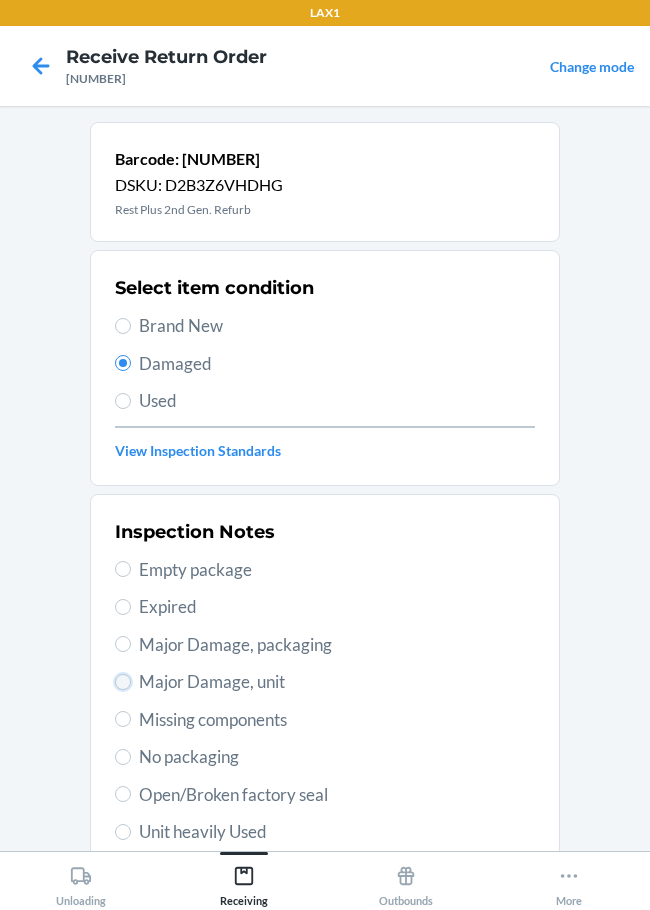 click on "Major Damage, unit" at bounding box center (123, 682) 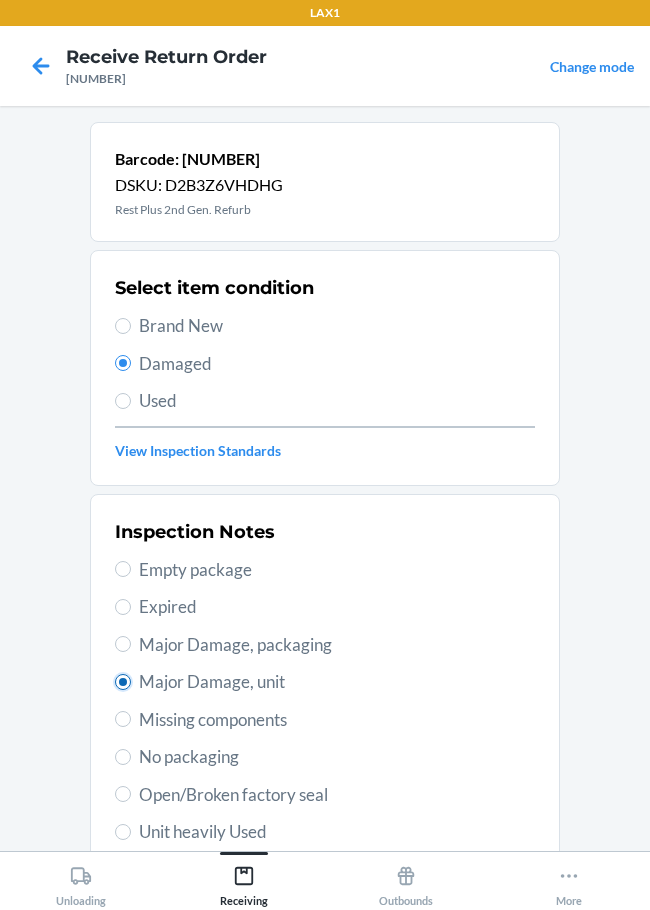 radio on "true" 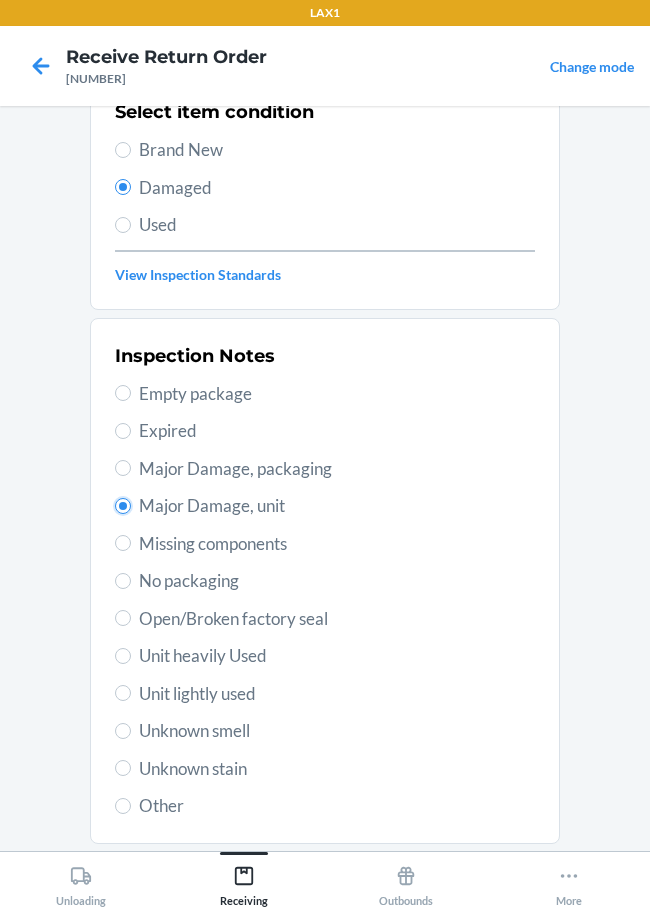 scroll, scrollTop: 297, scrollLeft: 0, axis: vertical 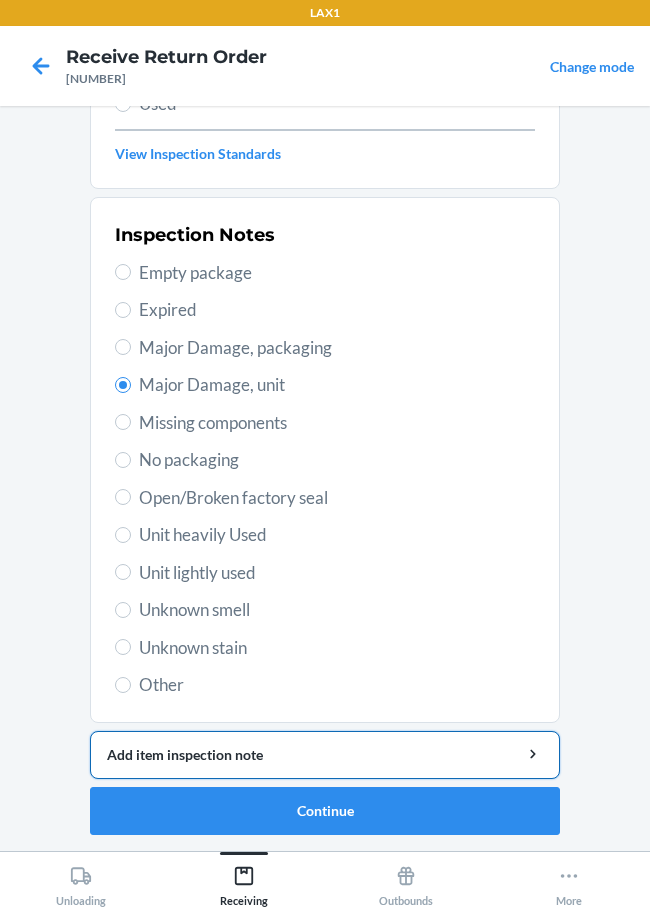click on "Add item inspection note" at bounding box center (325, 754) 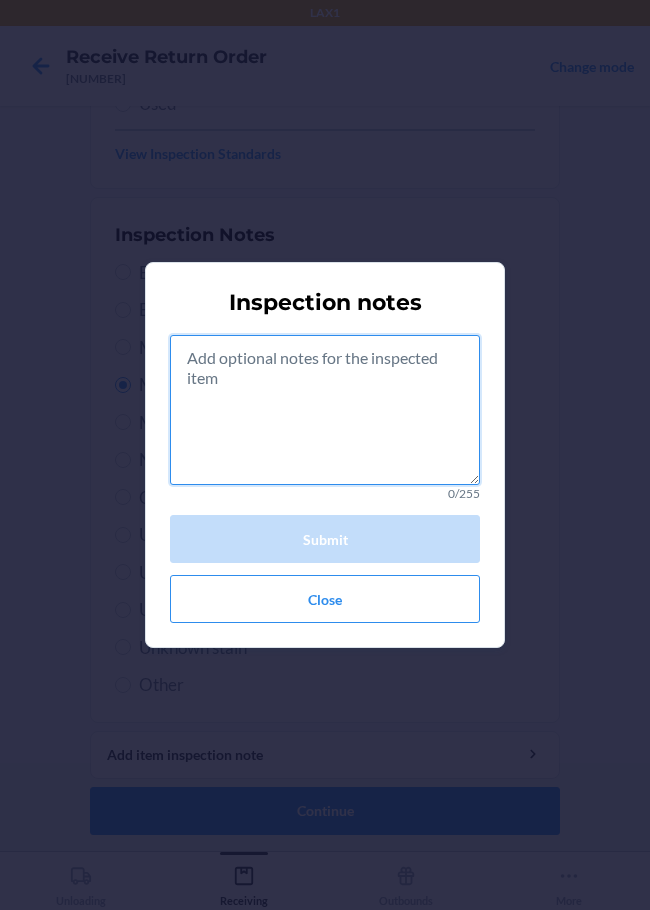 click at bounding box center (325, 410) 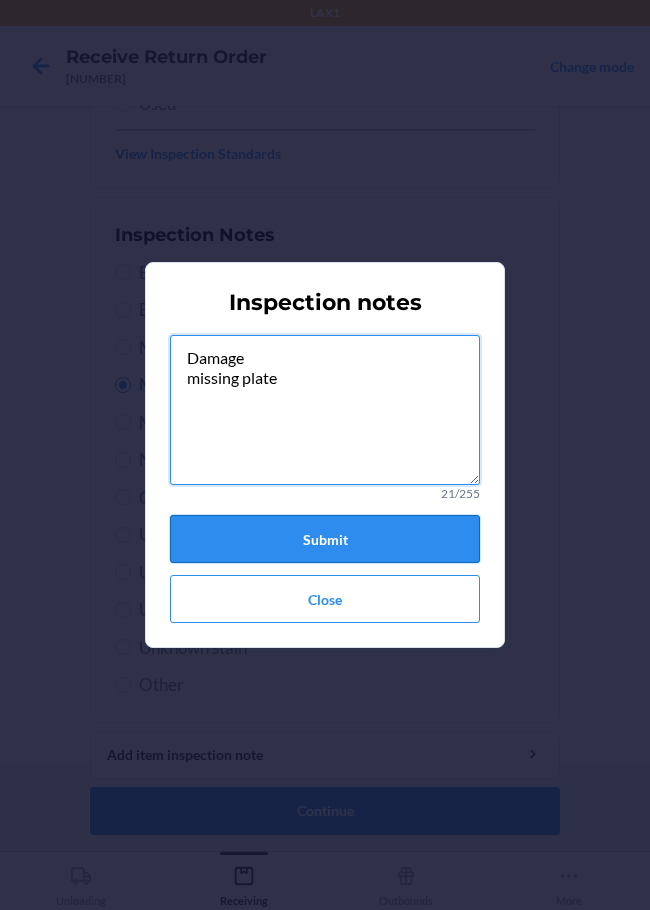 type on "Damage
missing plate" 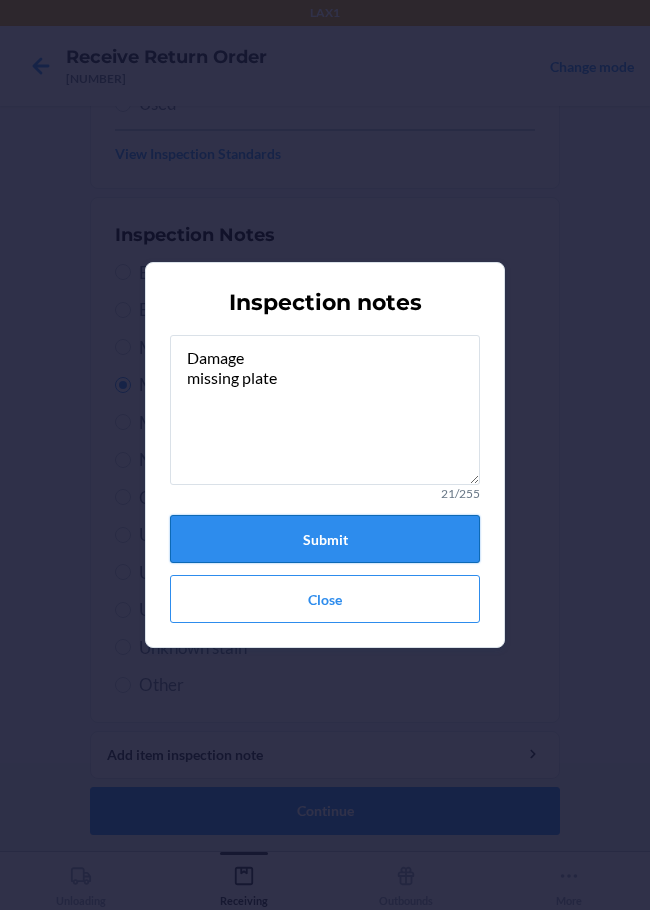 click on "Submit" at bounding box center [325, 539] 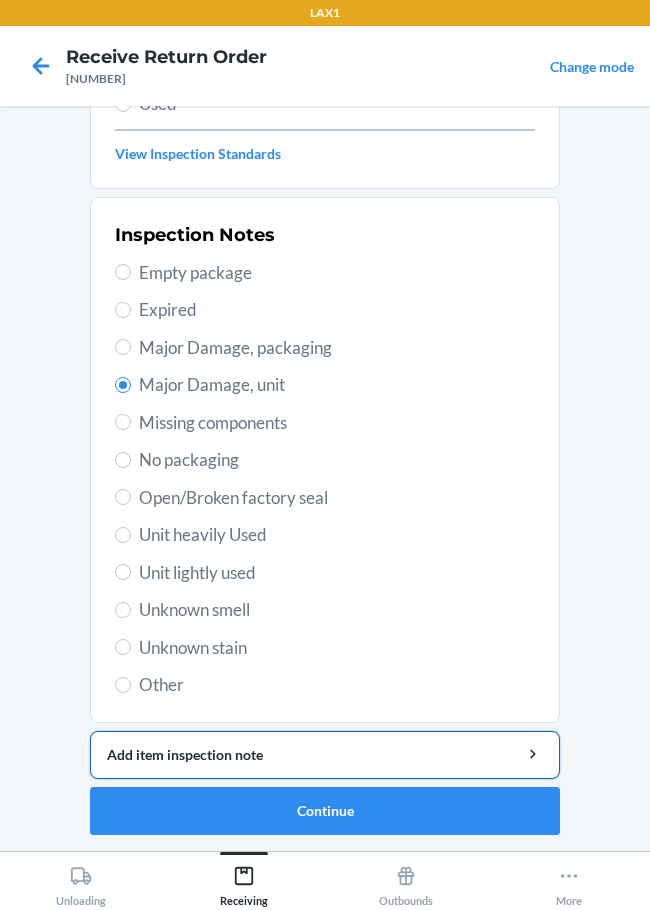 click on "Add item inspection note" at bounding box center [325, 754] 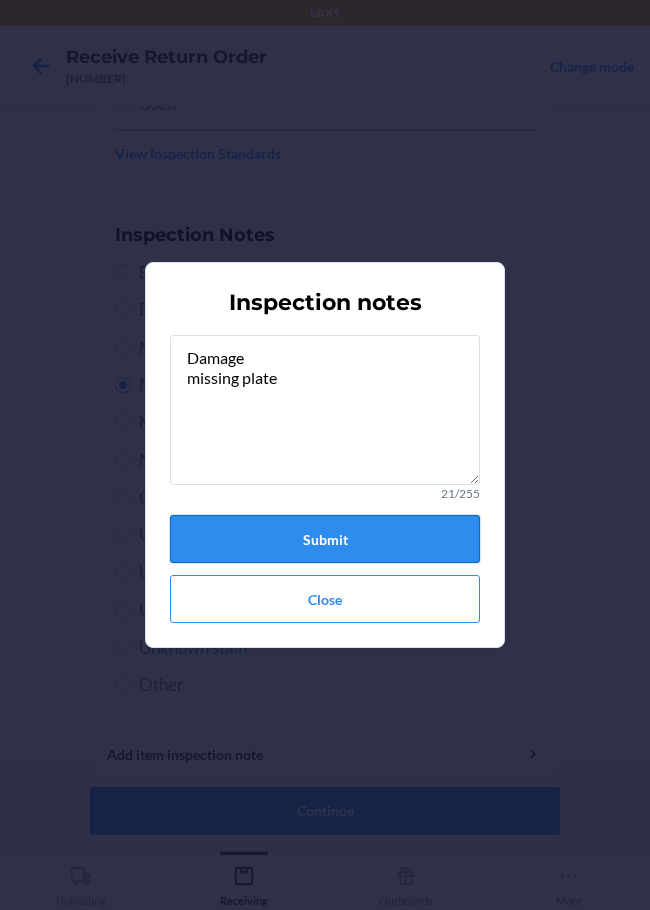 click on "Submit" at bounding box center [325, 539] 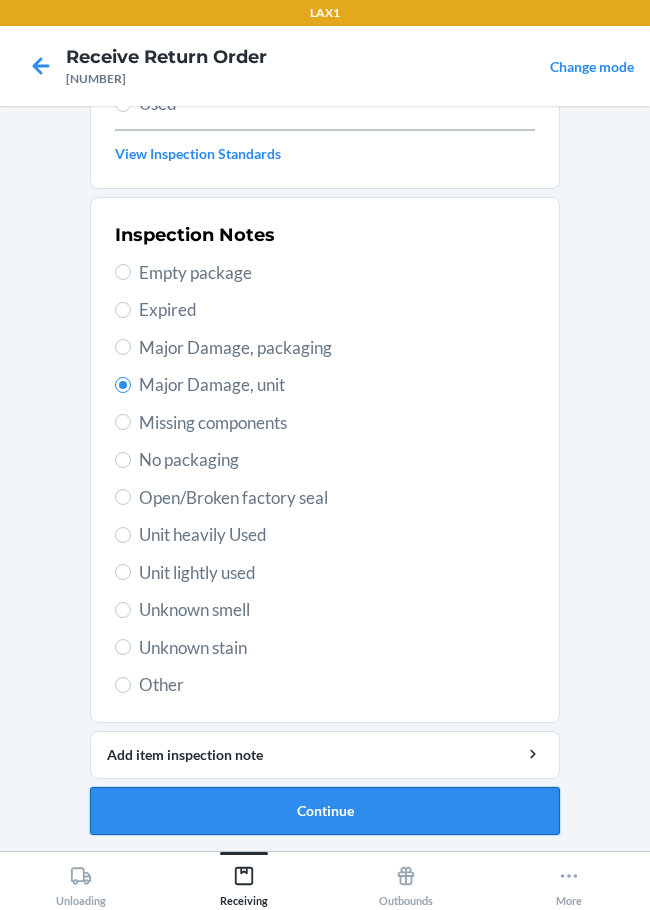click on "Continue" at bounding box center (325, 811) 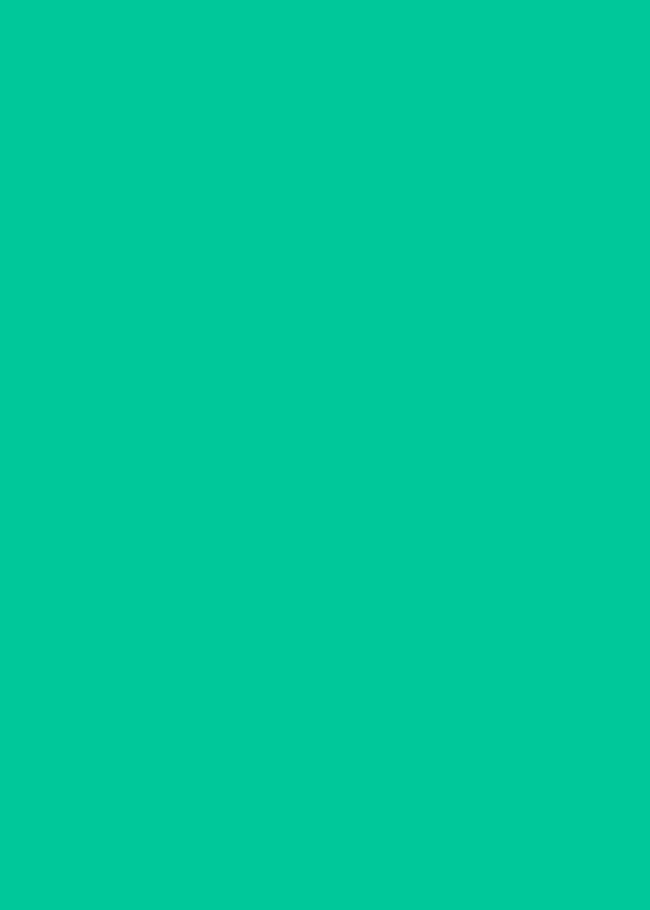 scroll, scrollTop: 120, scrollLeft: 0, axis: vertical 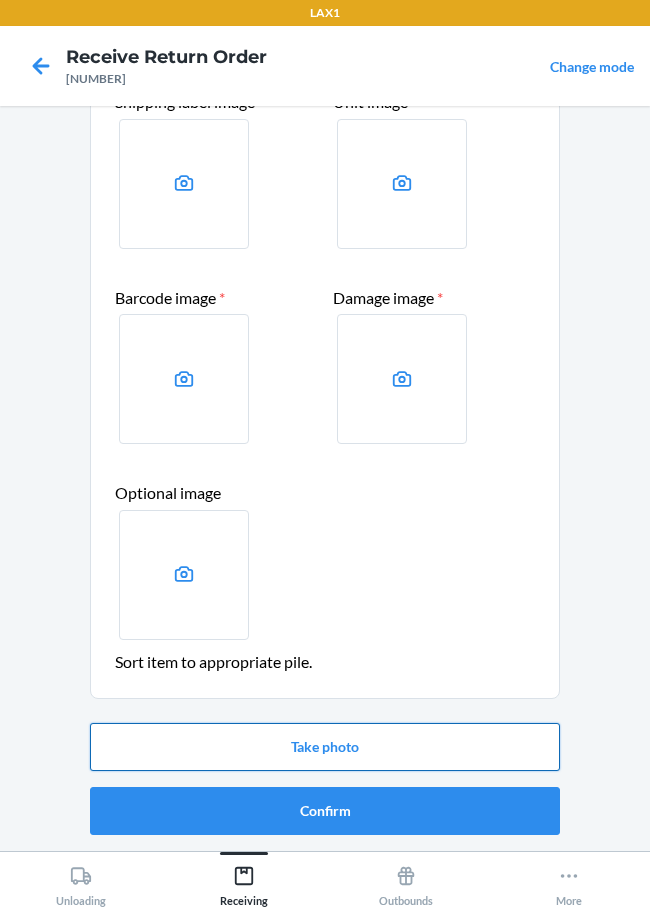 click on "Take photo" at bounding box center [325, 747] 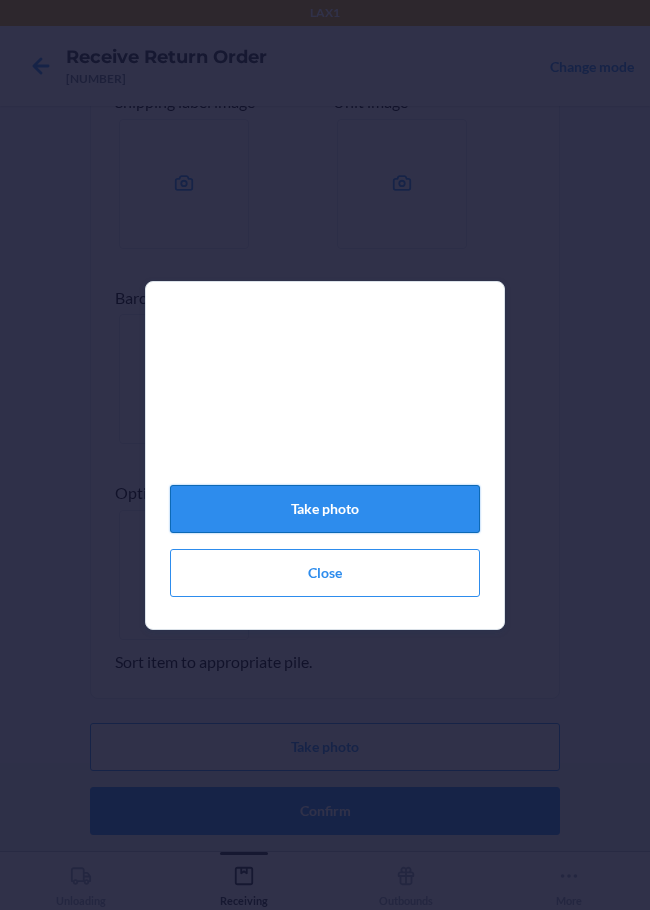 click on "Take photo" 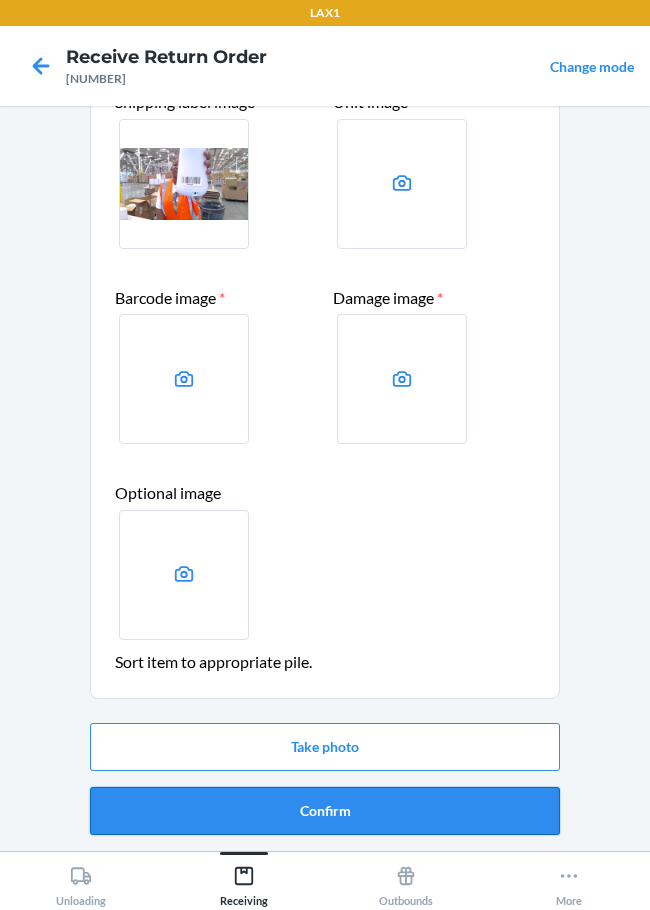click on "Confirm" at bounding box center [325, 811] 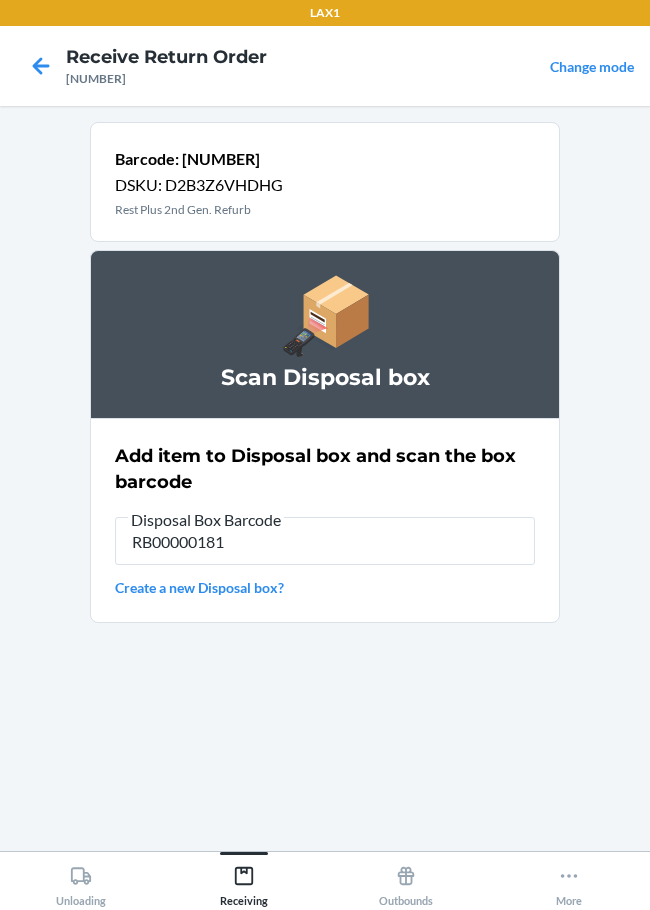 type on "RB000001819" 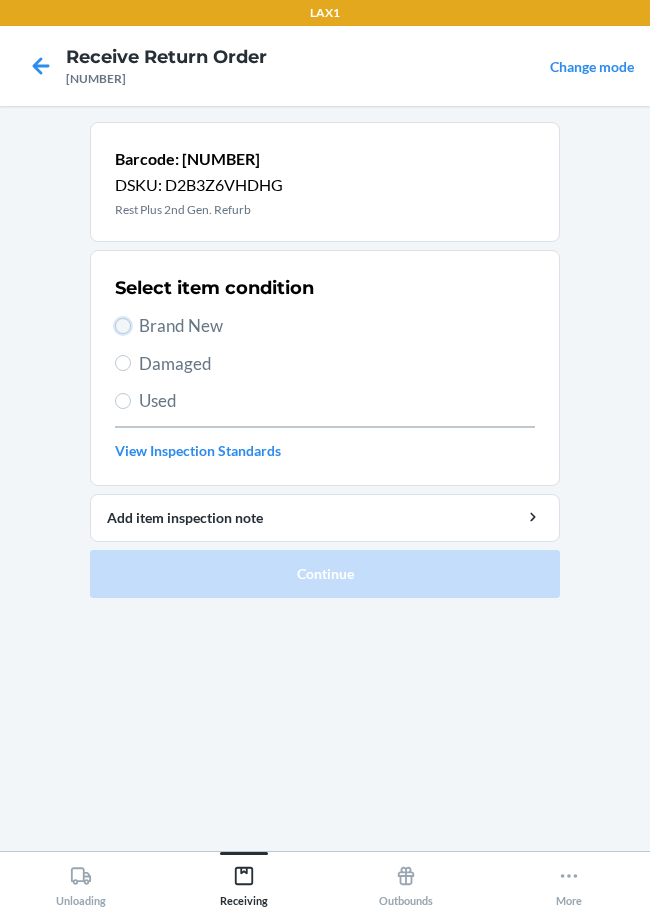 click on "Brand New" at bounding box center (123, 326) 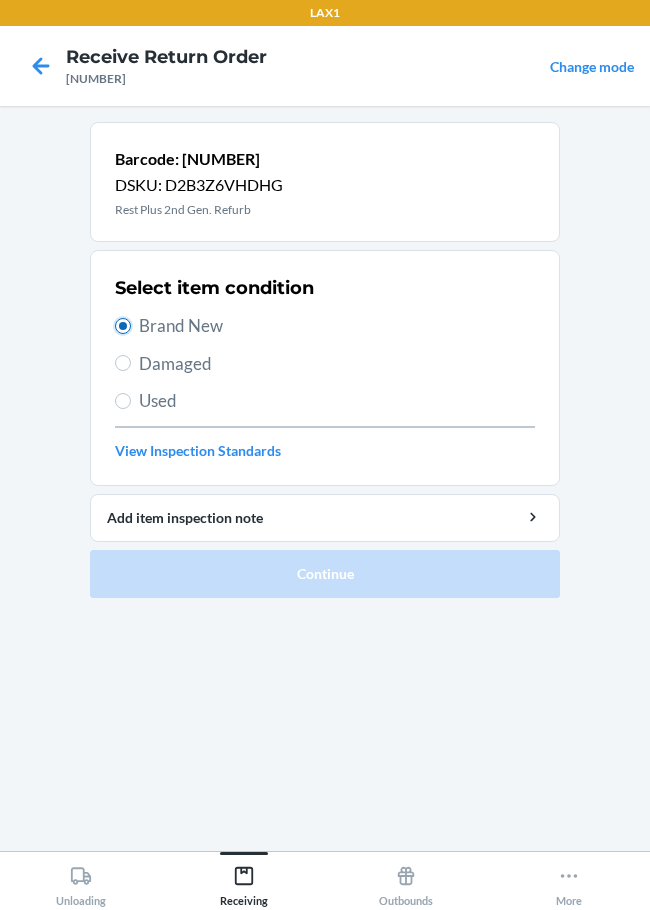 radio on "true" 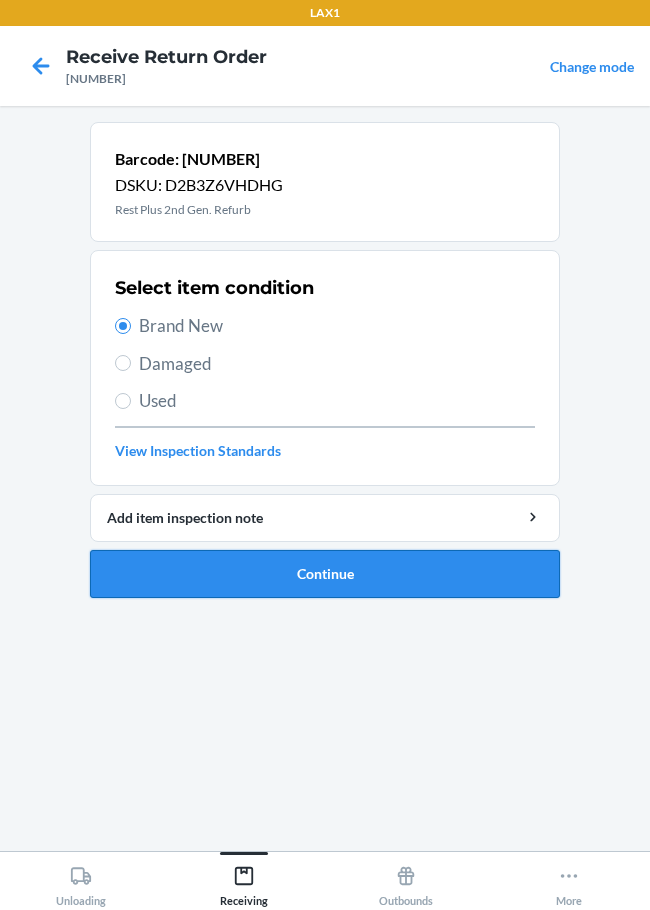 click on "Continue" at bounding box center [325, 574] 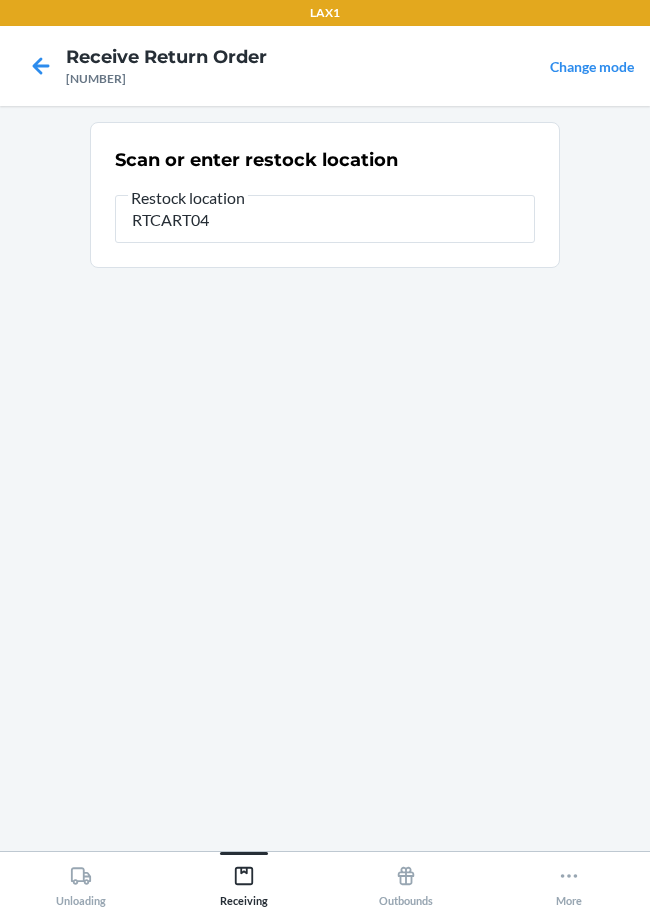 type on "RTCART047" 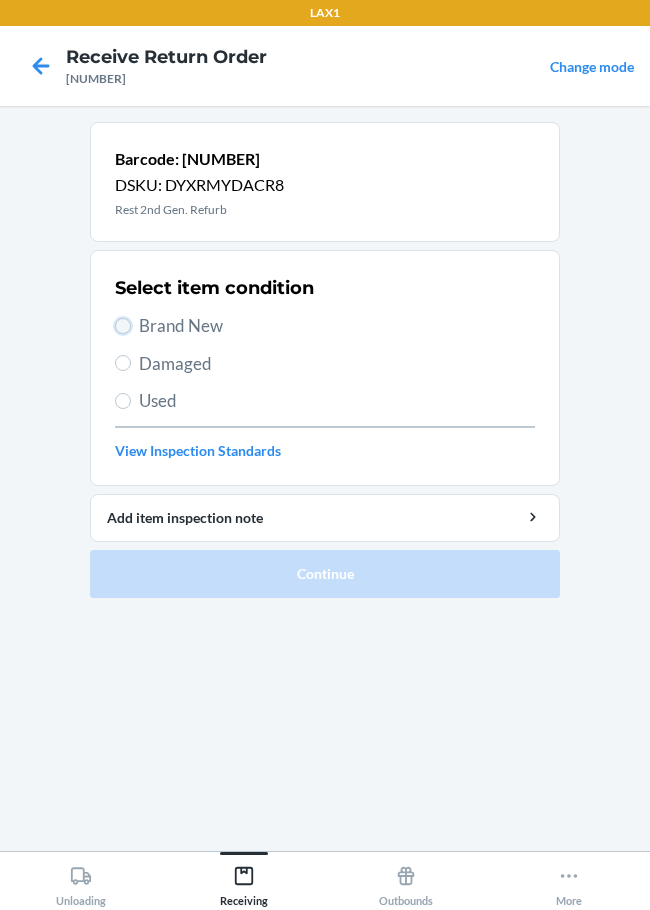 click on "Brand New" at bounding box center (123, 326) 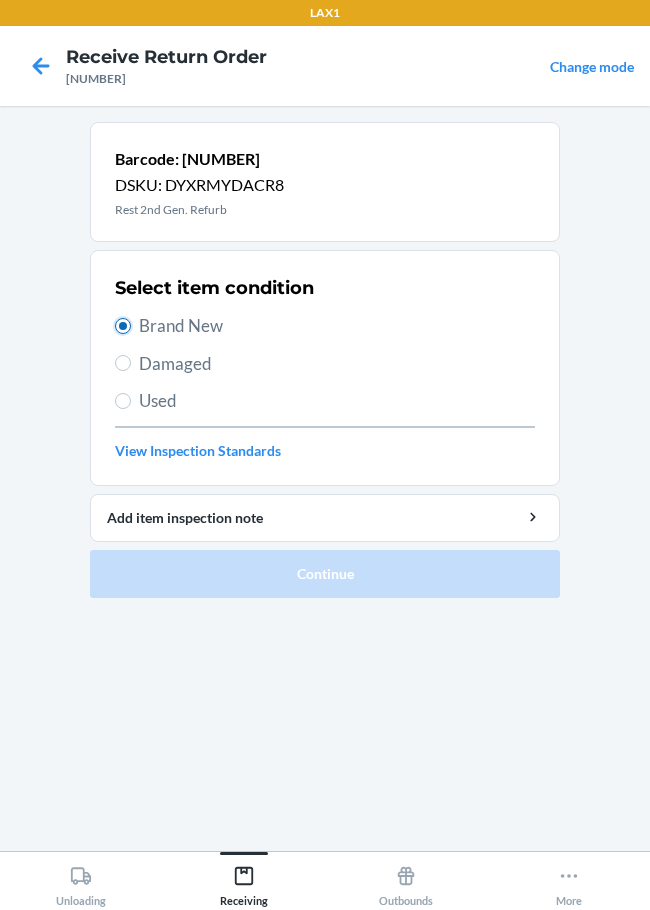 radio on "true" 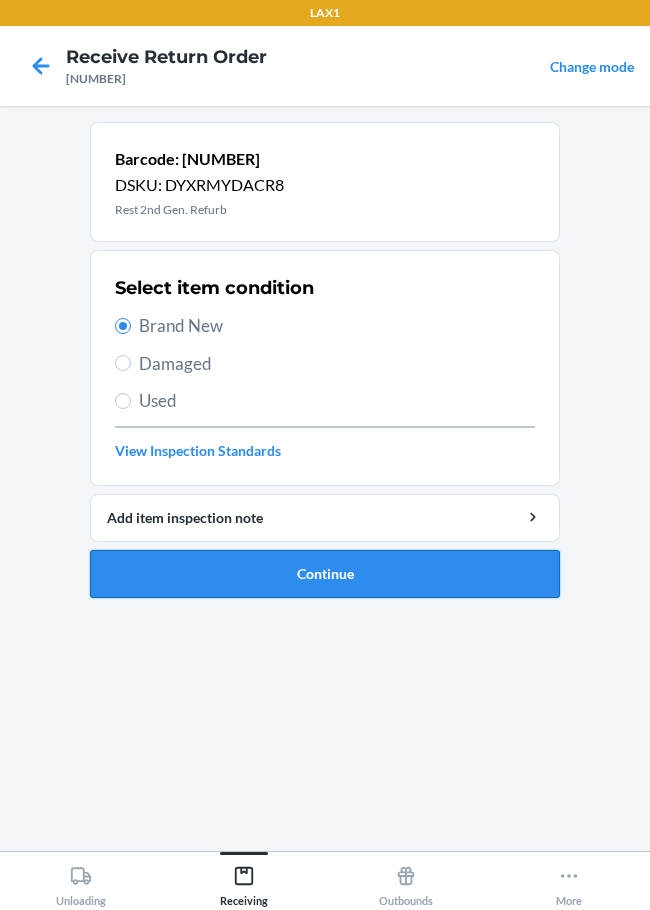 click on "Continue" at bounding box center [325, 574] 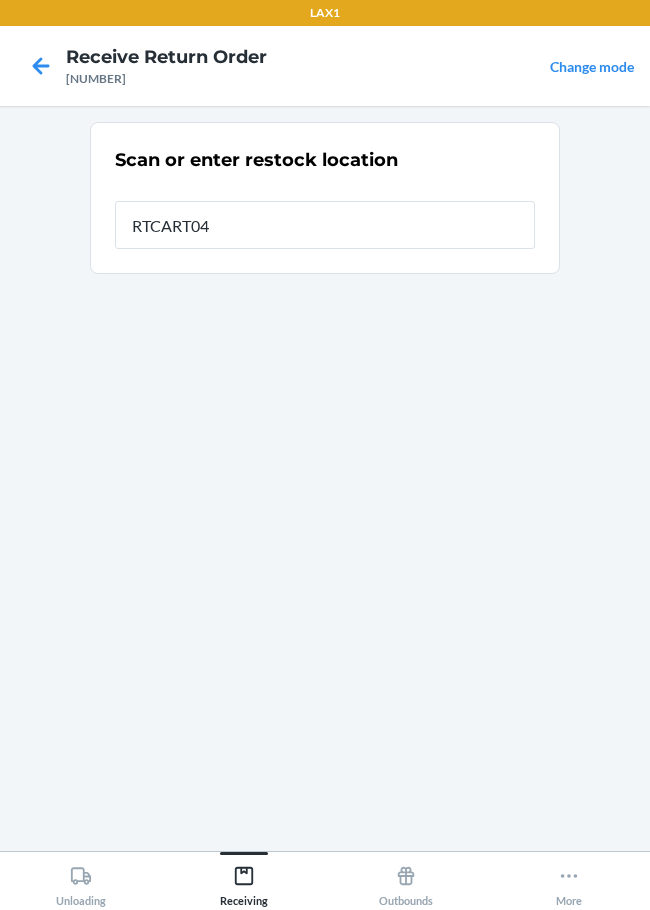 type on "RTCART047" 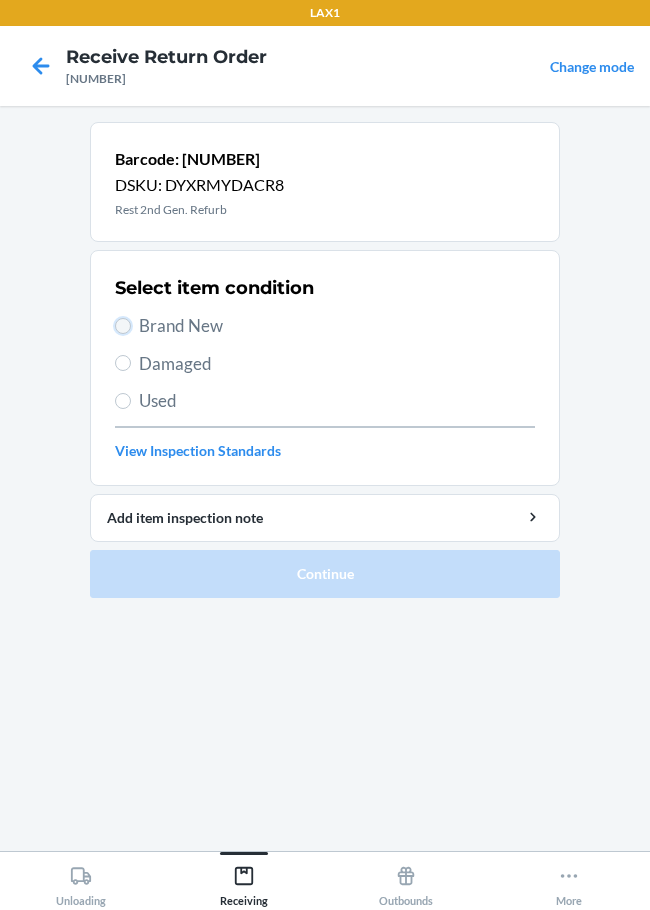 click on "Brand New" at bounding box center [123, 326] 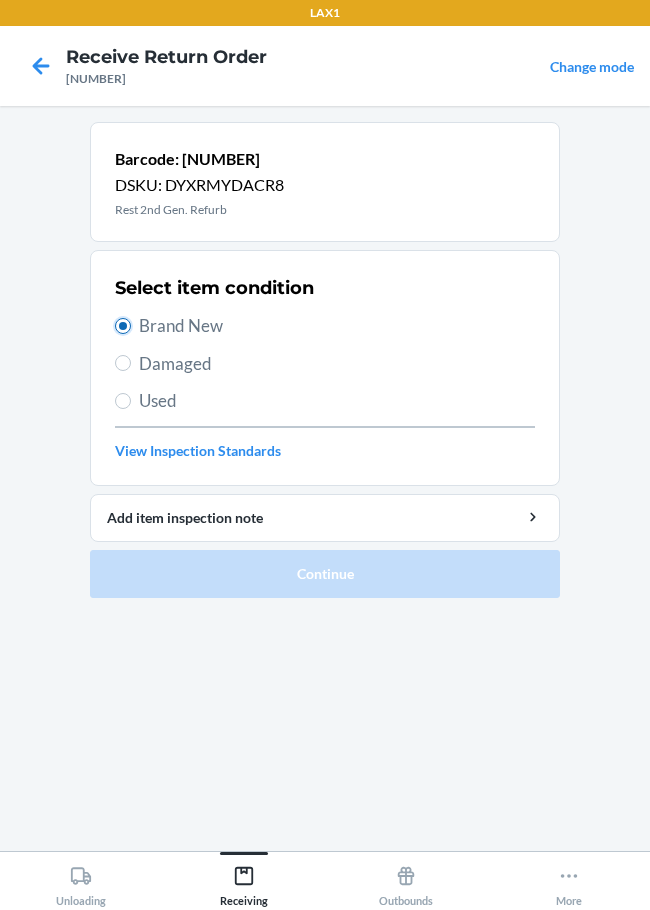 radio on "true" 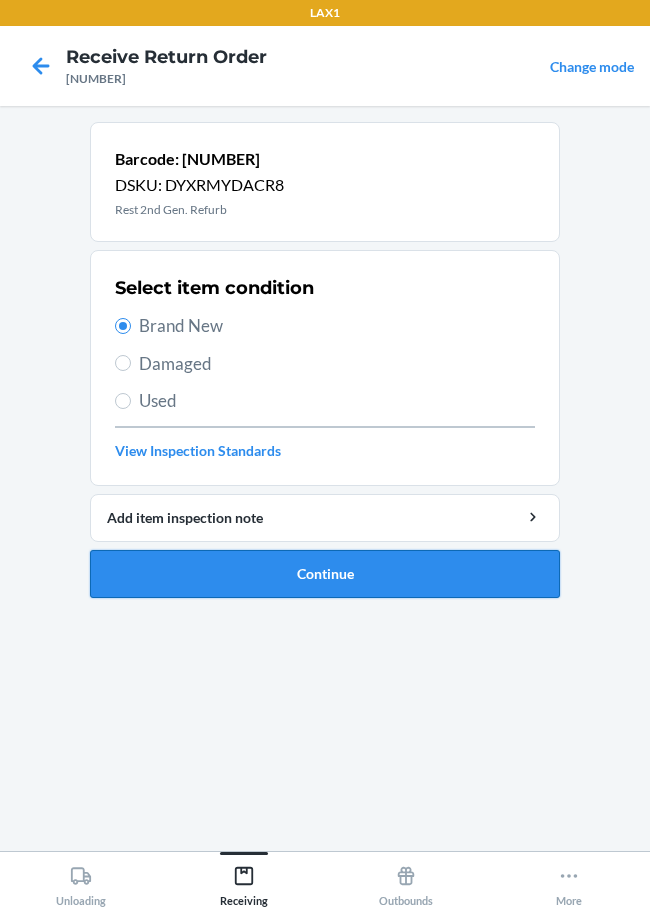 click on "Continue" at bounding box center (325, 574) 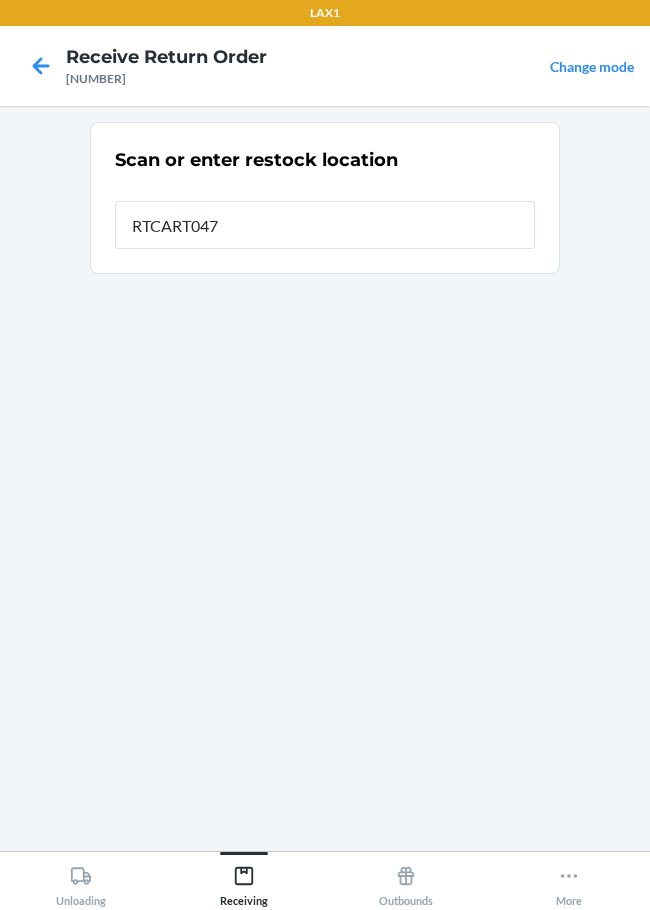 type on "RTCART047" 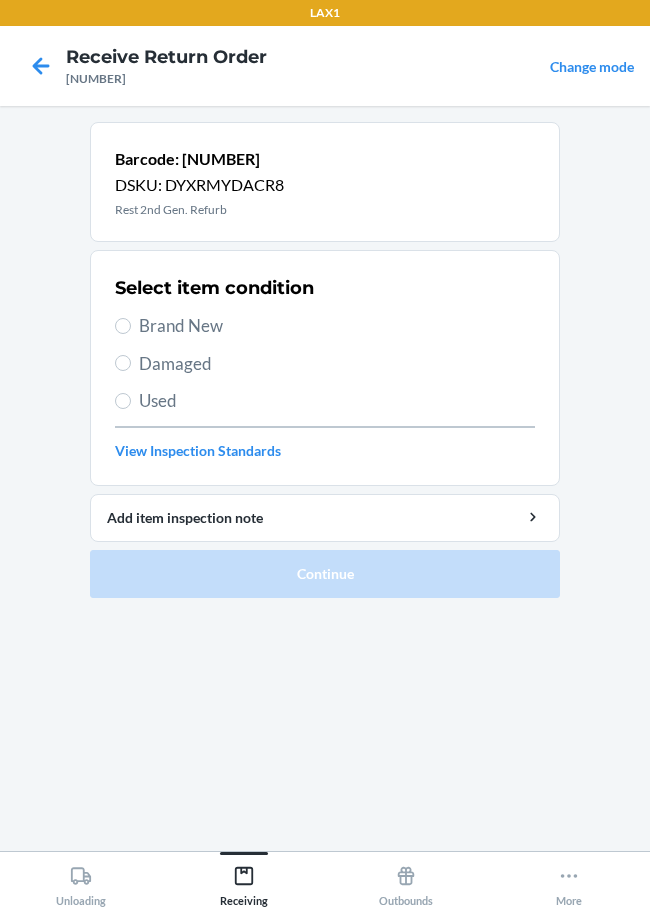 drag, startPoint x: 131, startPoint y: 323, endPoint x: 152, endPoint y: 315, distance: 22.472204 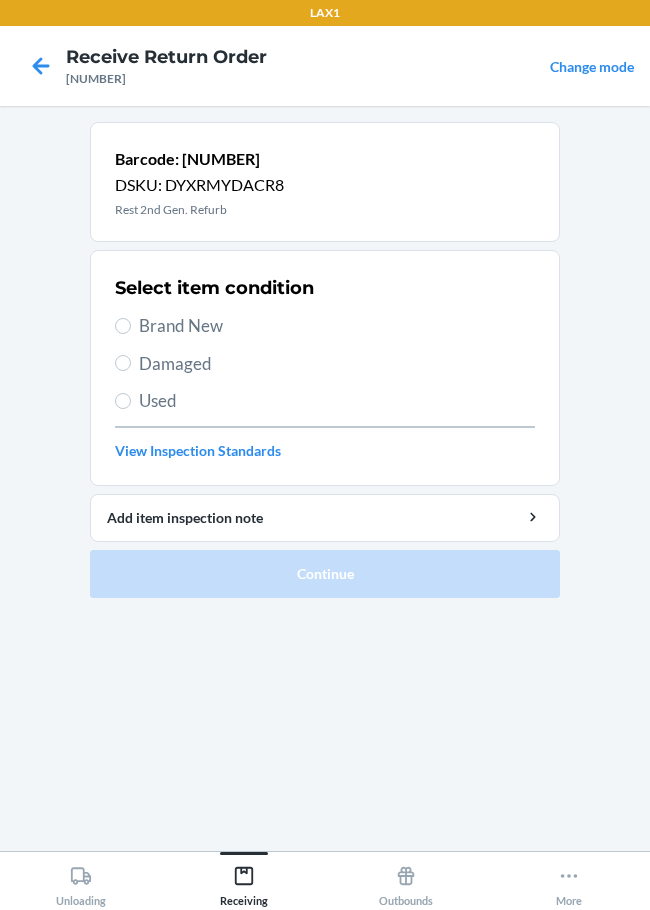 click on "Brand New" at bounding box center (325, 326) 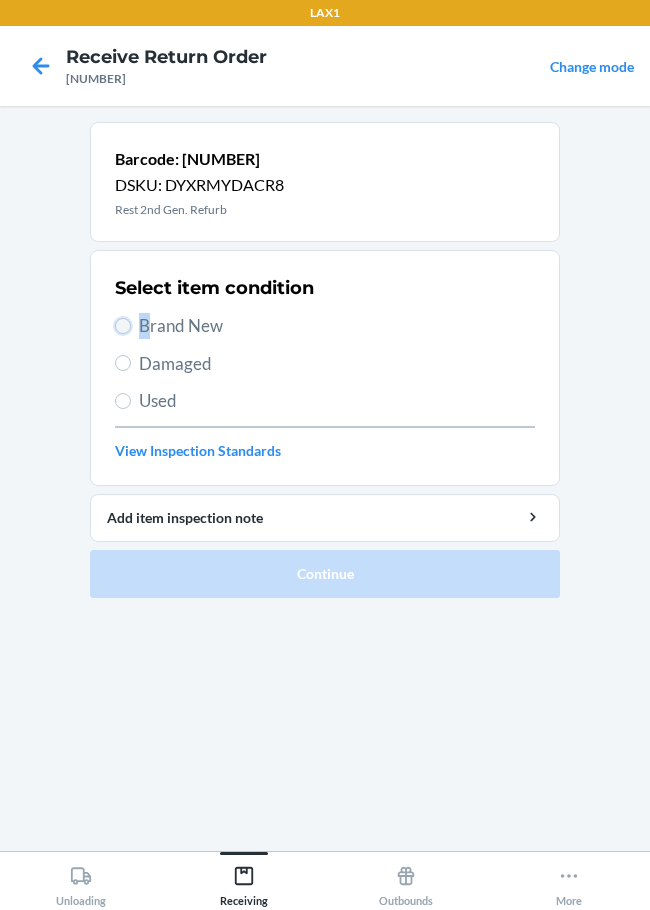 click on "Brand New" at bounding box center (123, 326) 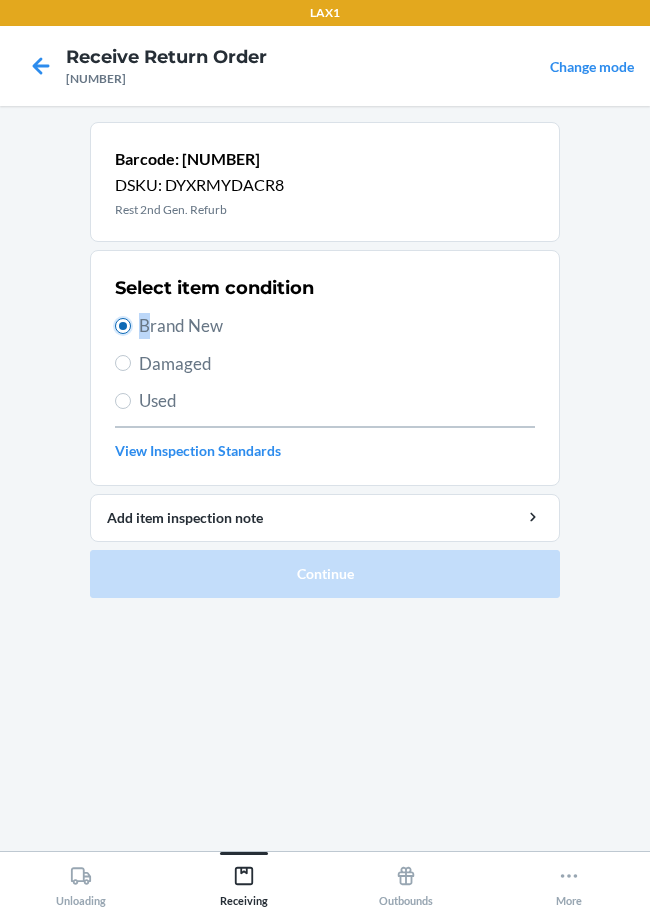 radio on "true" 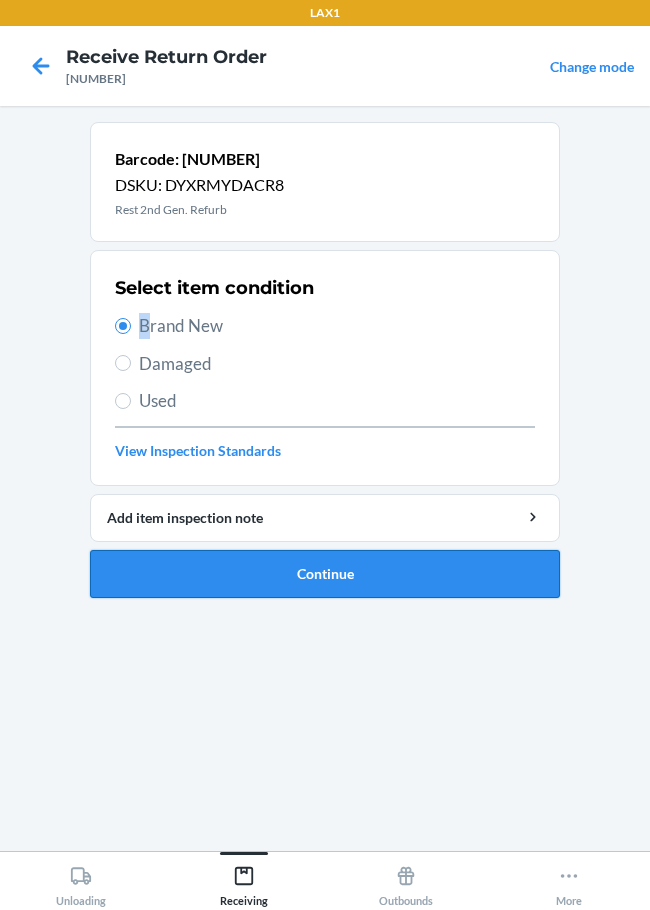 click on "Continue" at bounding box center [325, 574] 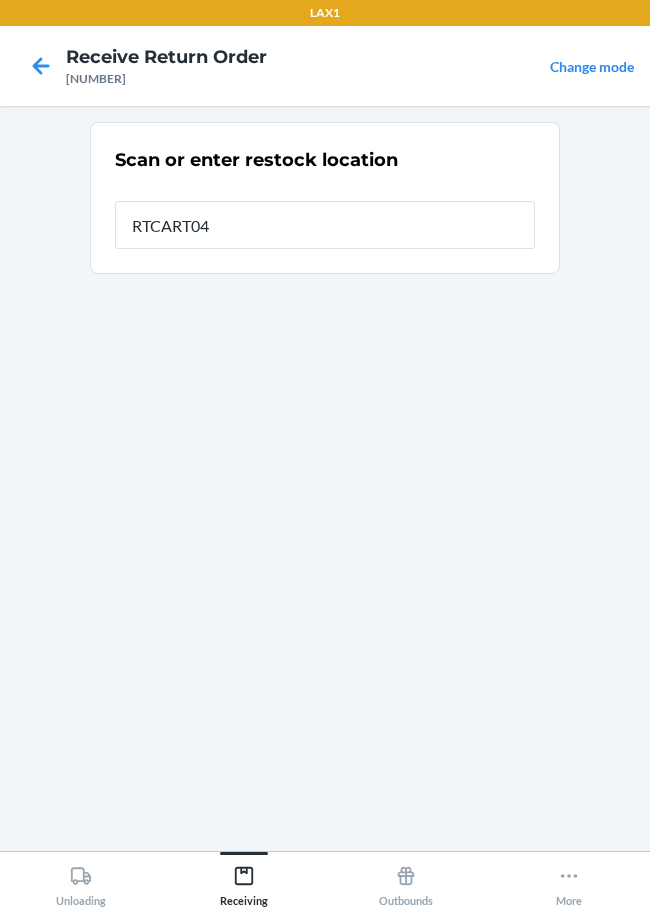 type on "RTCART047" 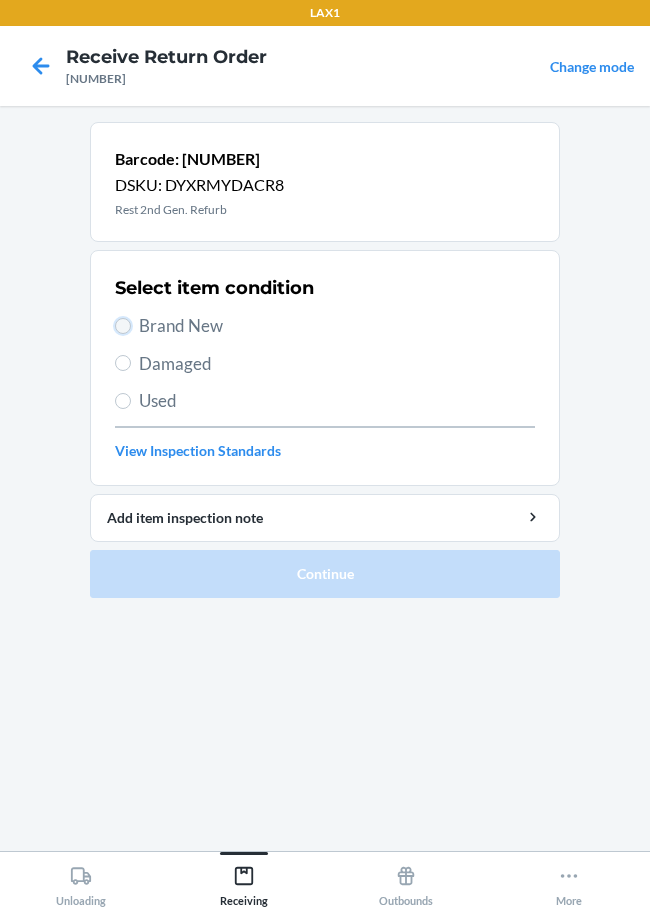 click on "Brand New" at bounding box center (123, 326) 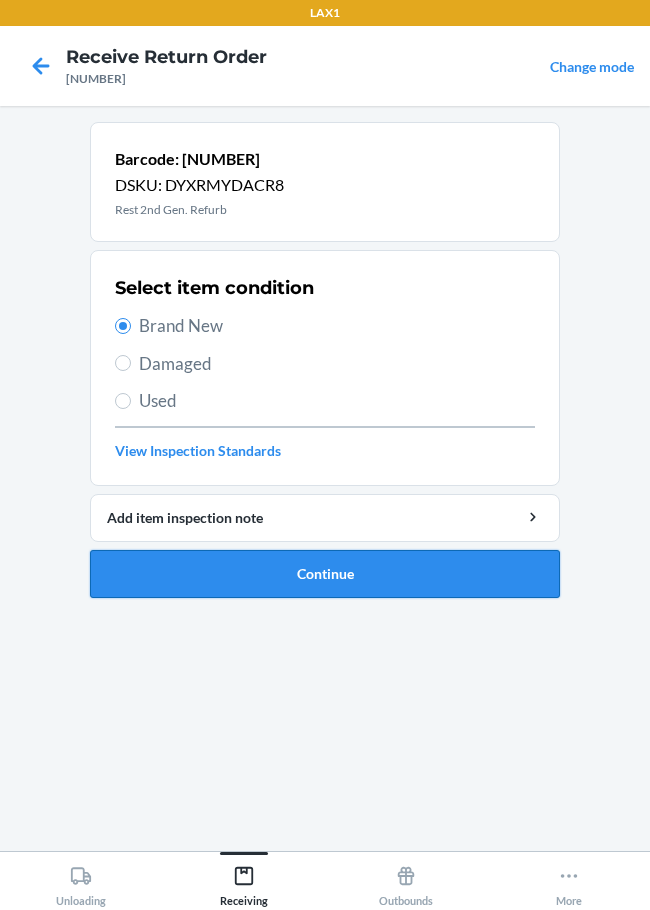 click on "Continue" at bounding box center (325, 574) 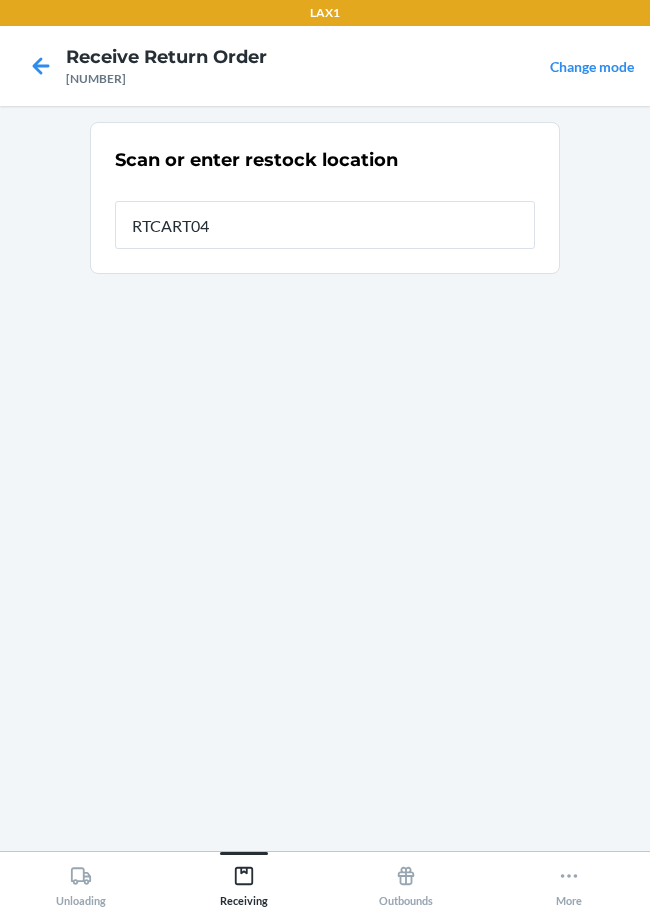 type on "RTCART047" 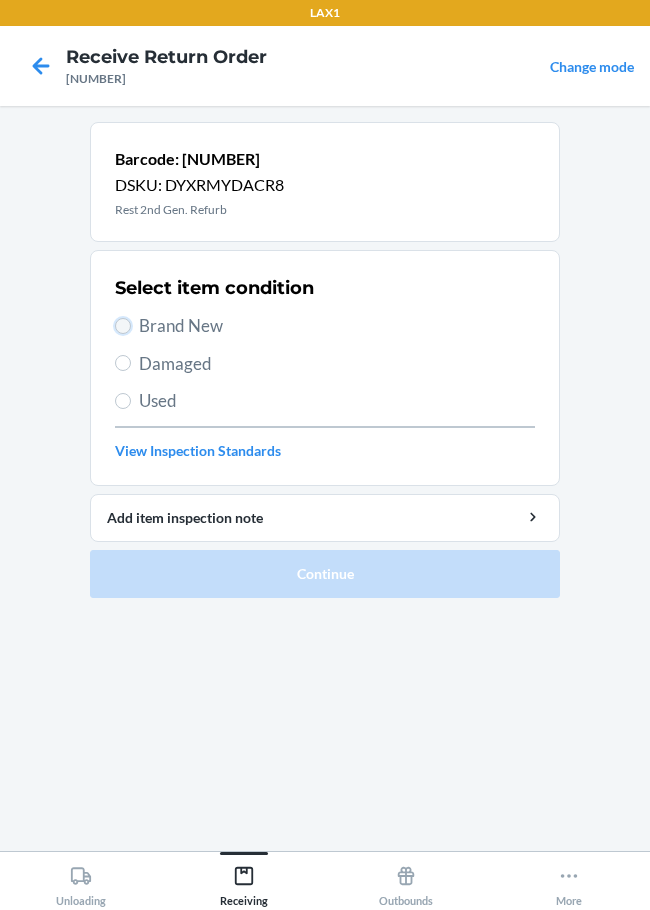 click on "Brand New" at bounding box center [123, 326] 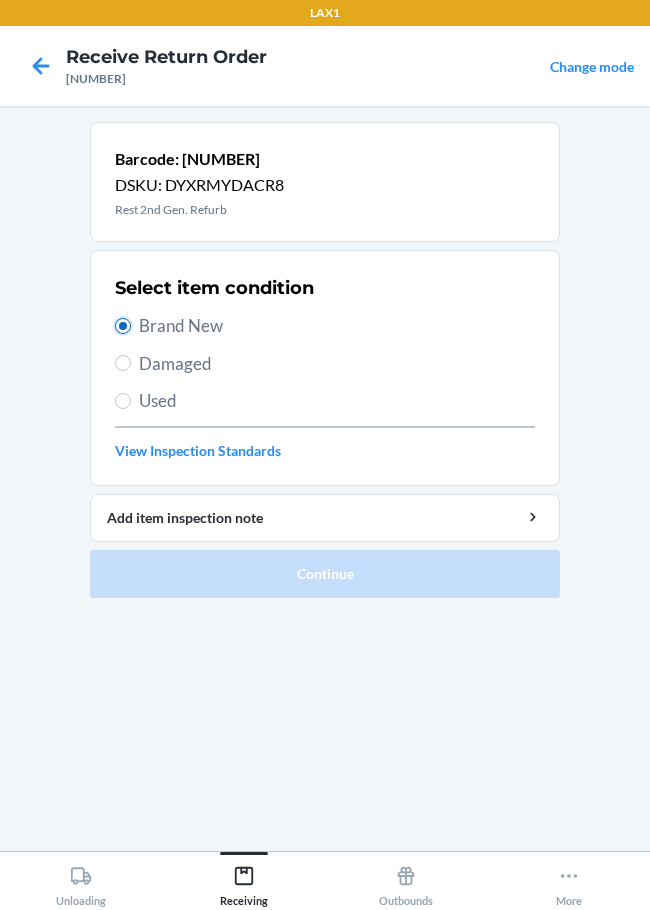 radio on "true" 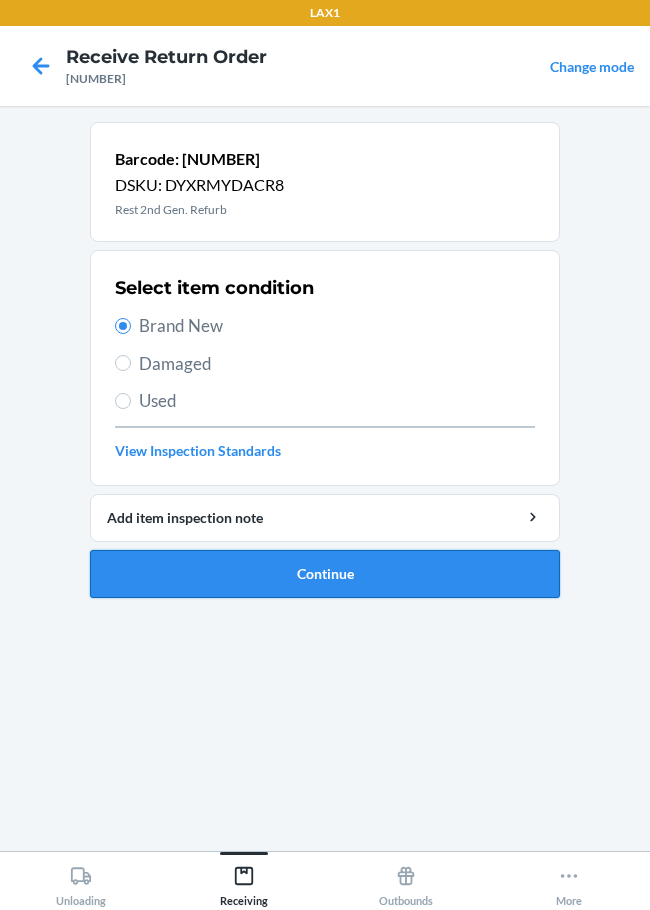 click on "Continue" at bounding box center [325, 574] 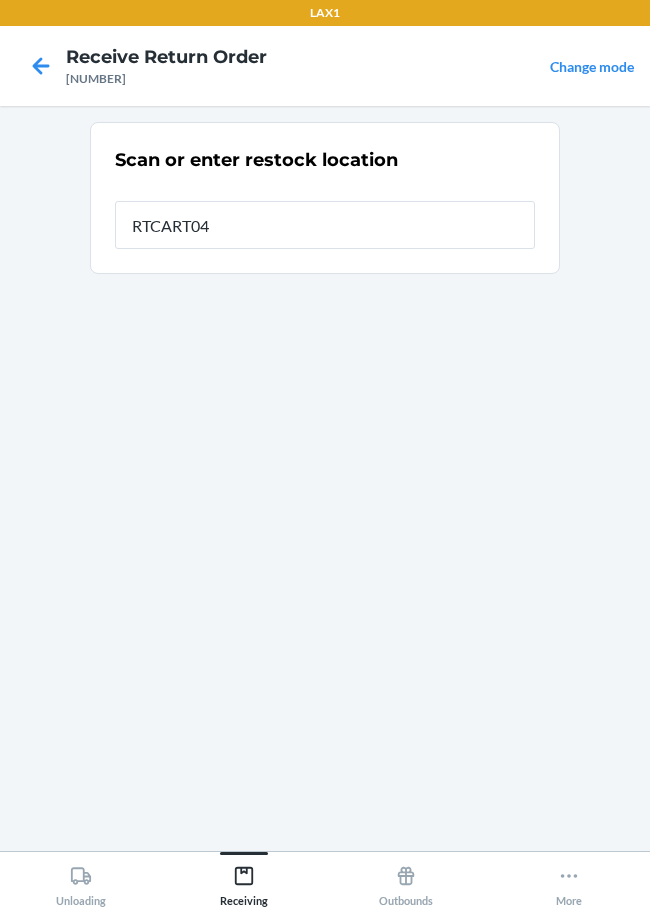 type on "RTCART047" 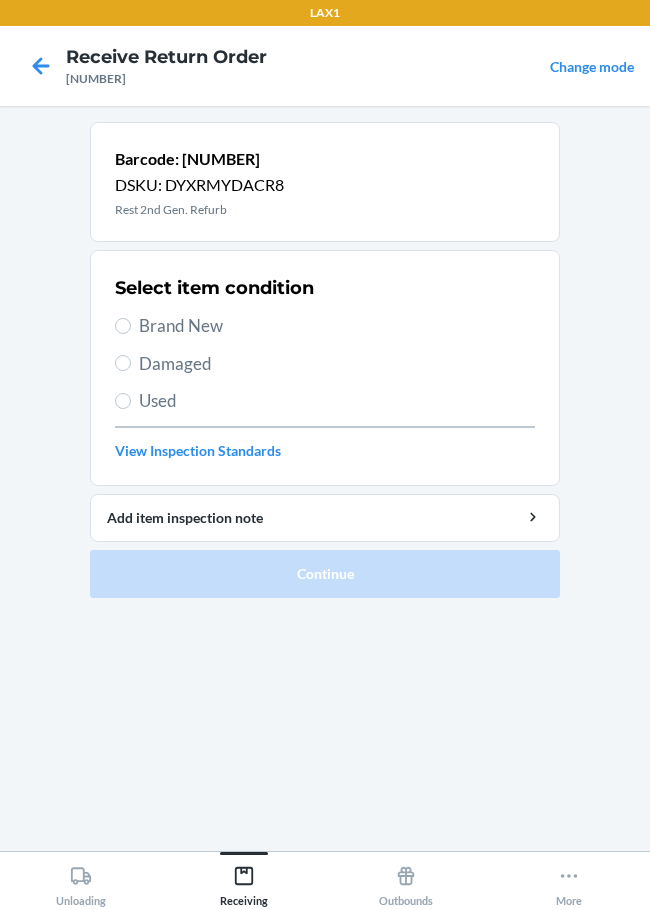click on "Brand New" at bounding box center [325, 326] 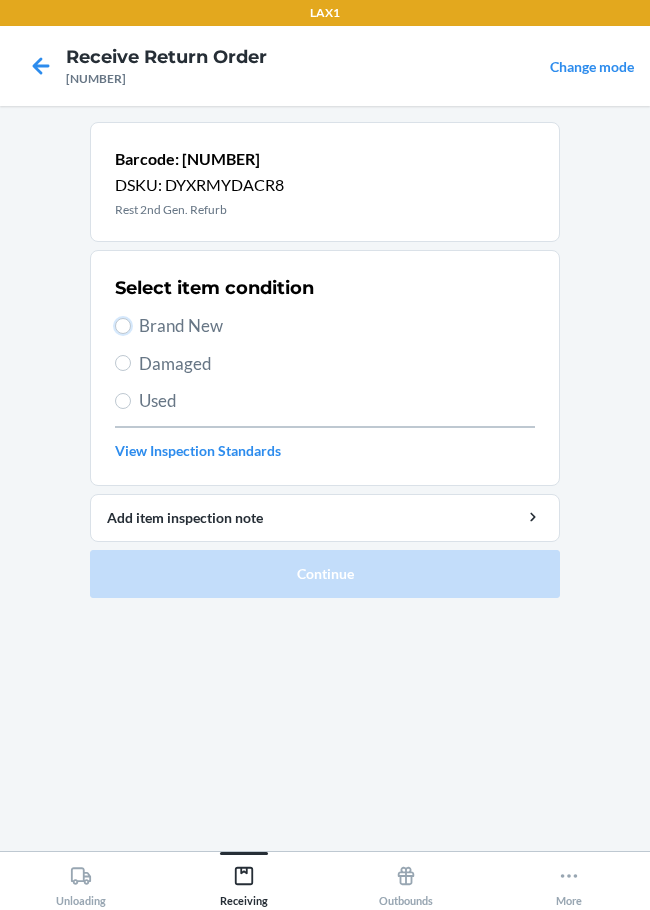 click on "Brand New" at bounding box center [123, 326] 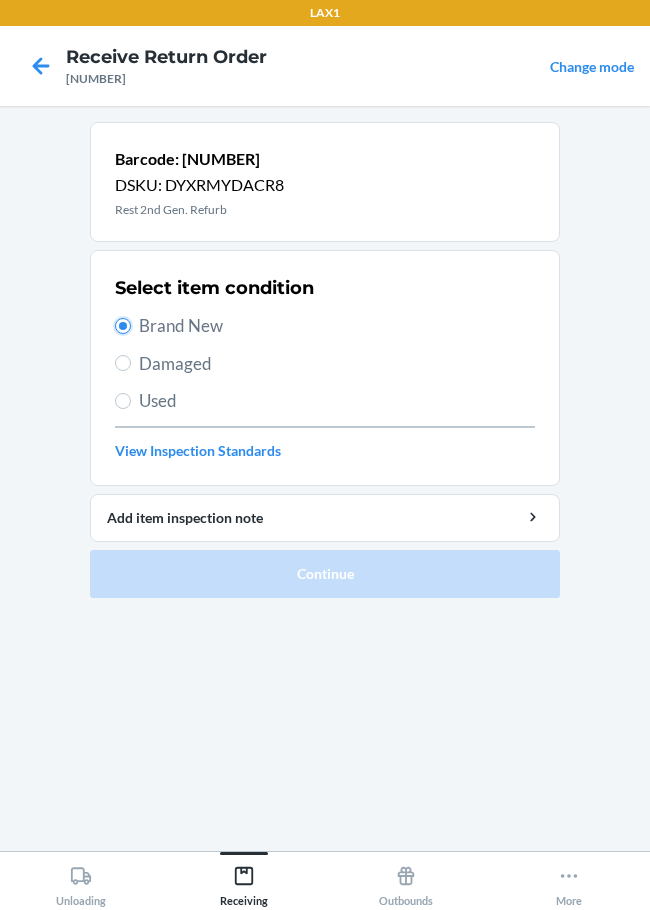 radio on "true" 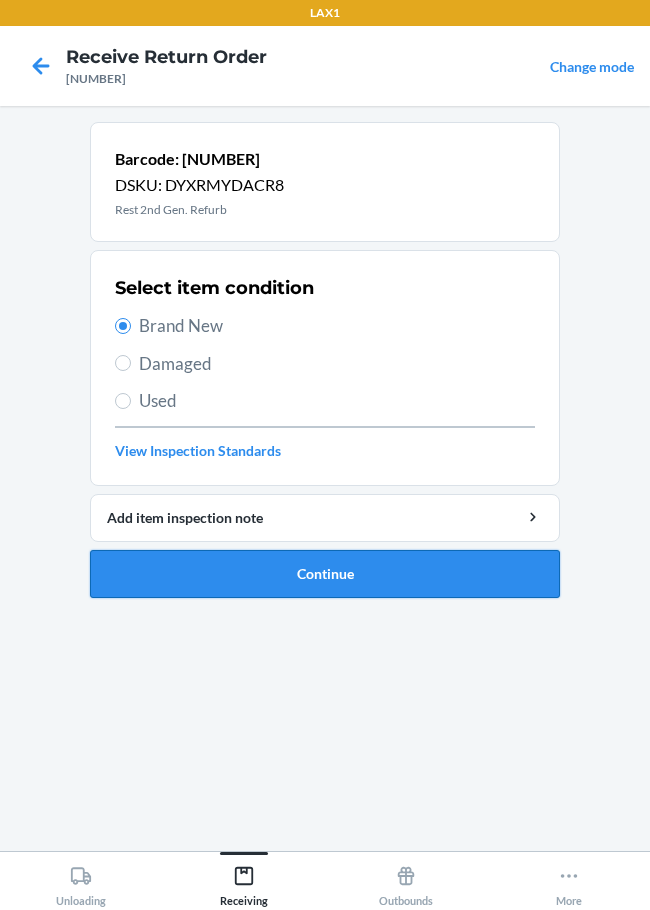 click on "Continue" at bounding box center [325, 574] 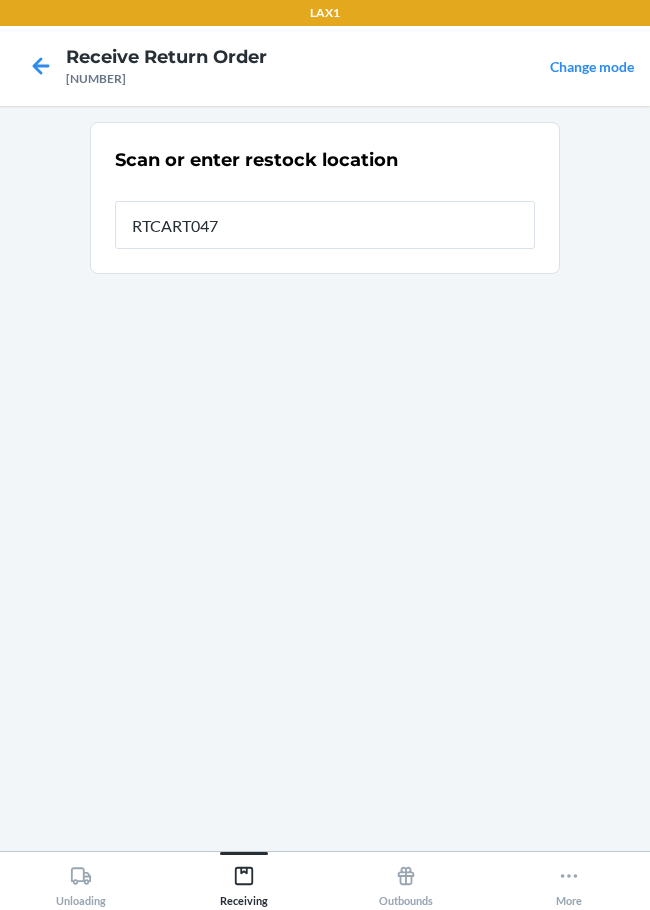 type on "RTCART047" 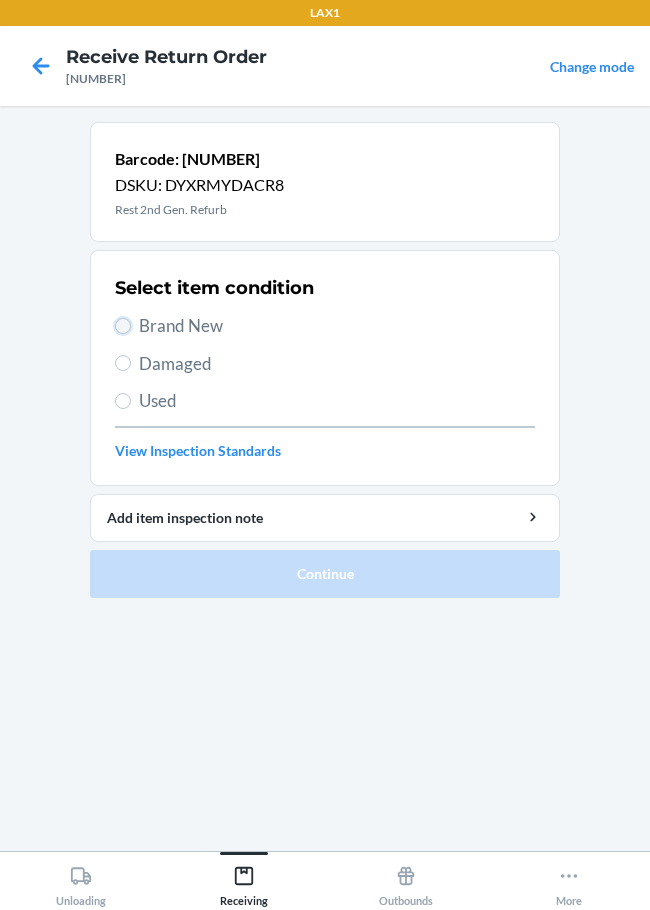 click on "Brand New" at bounding box center (123, 326) 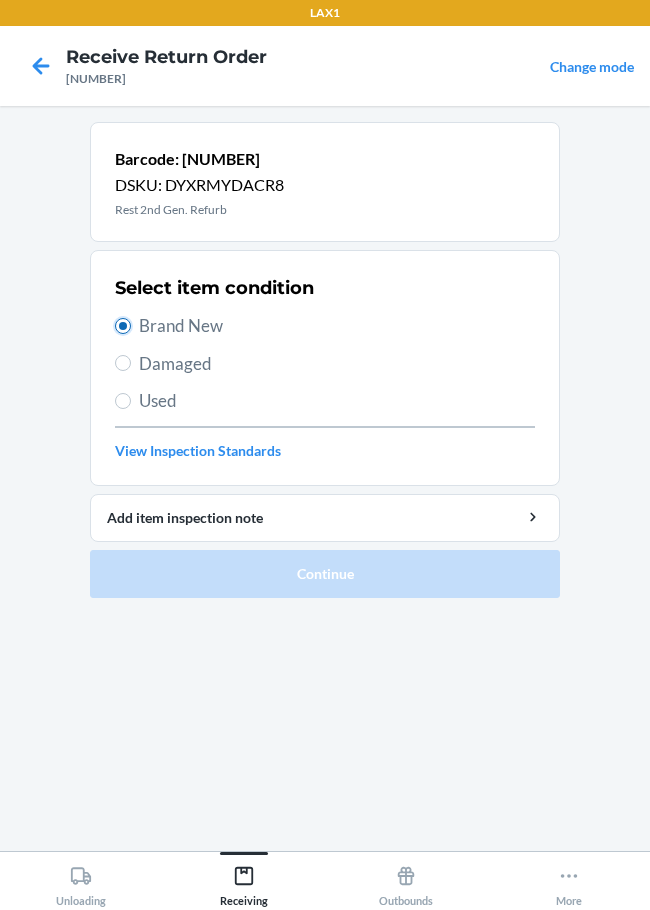 radio on "true" 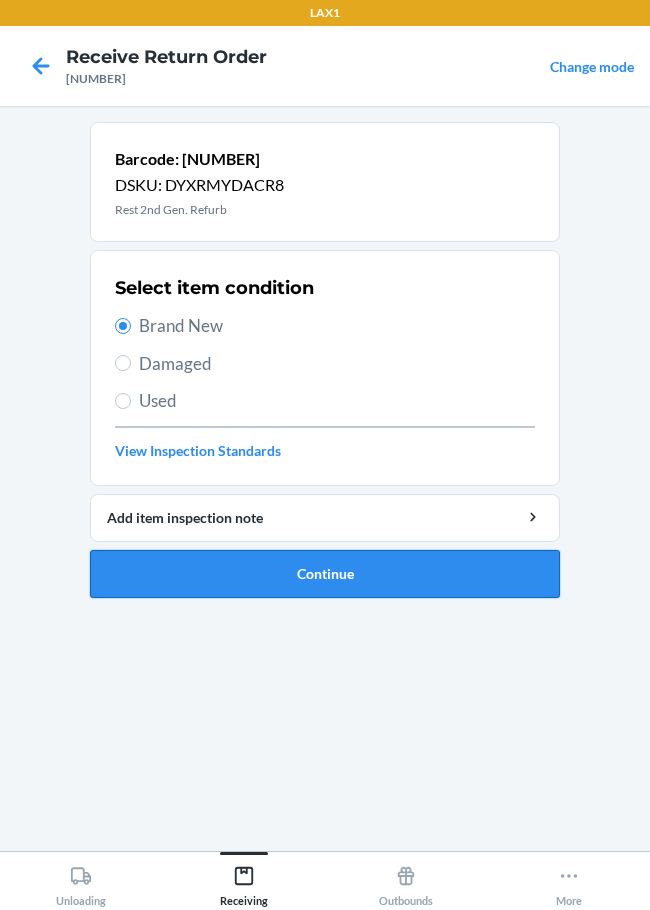 click on "Continue" at bounding box center (325, 574) 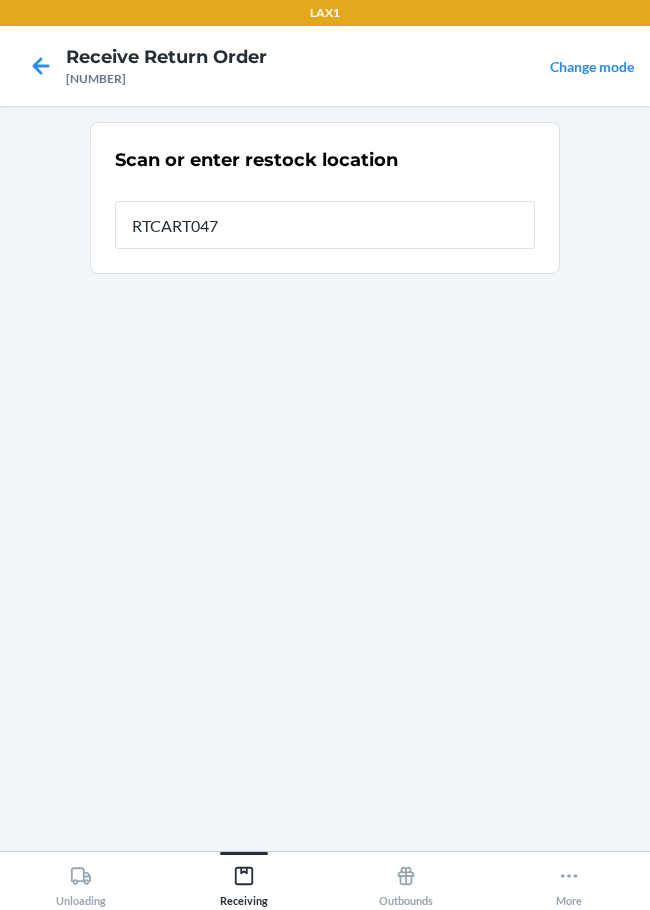 type on "RTCART047" 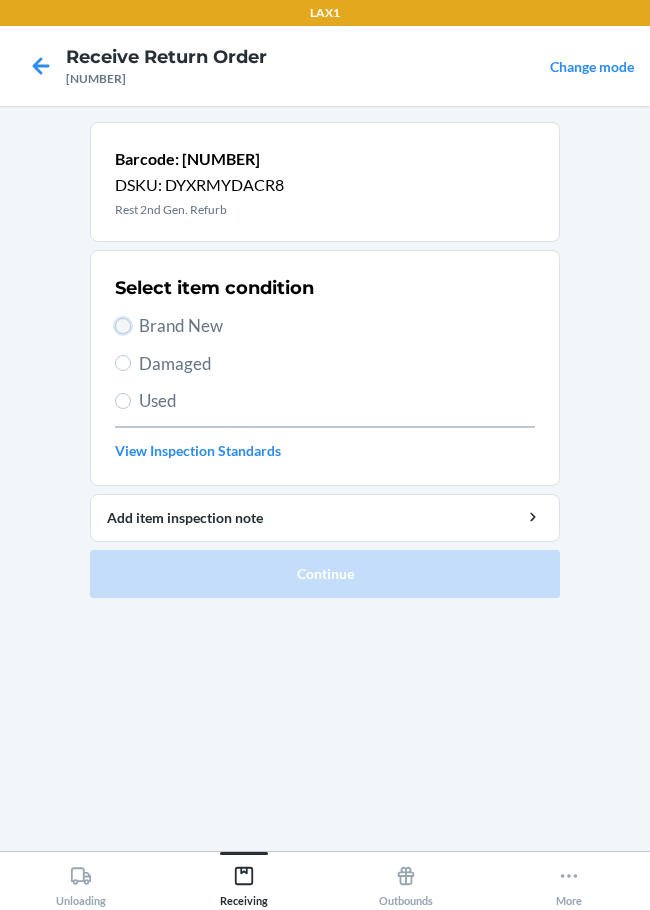 click on "Brand New" at bounding box center (123, 326) 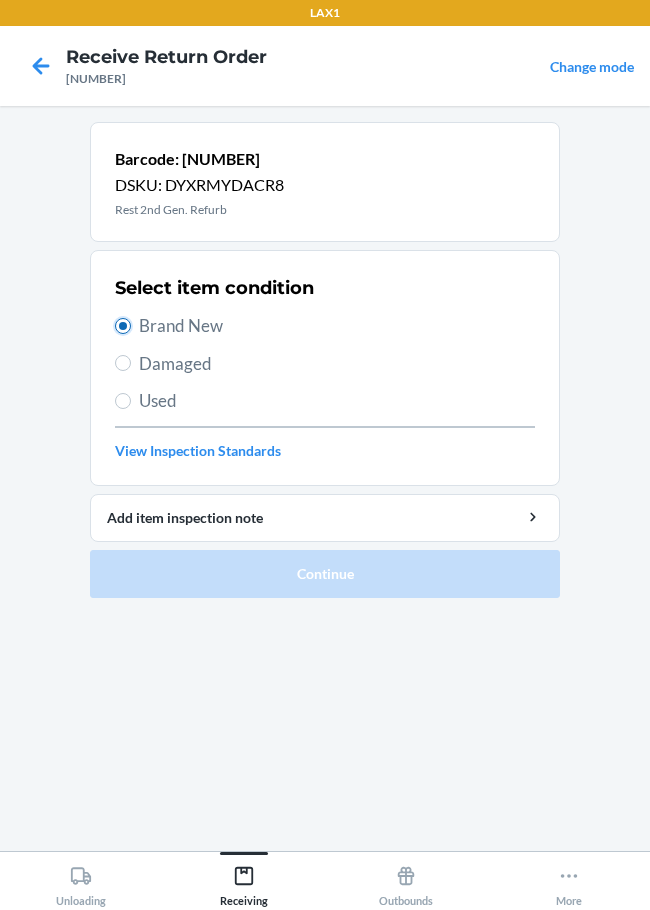 radio on "true" 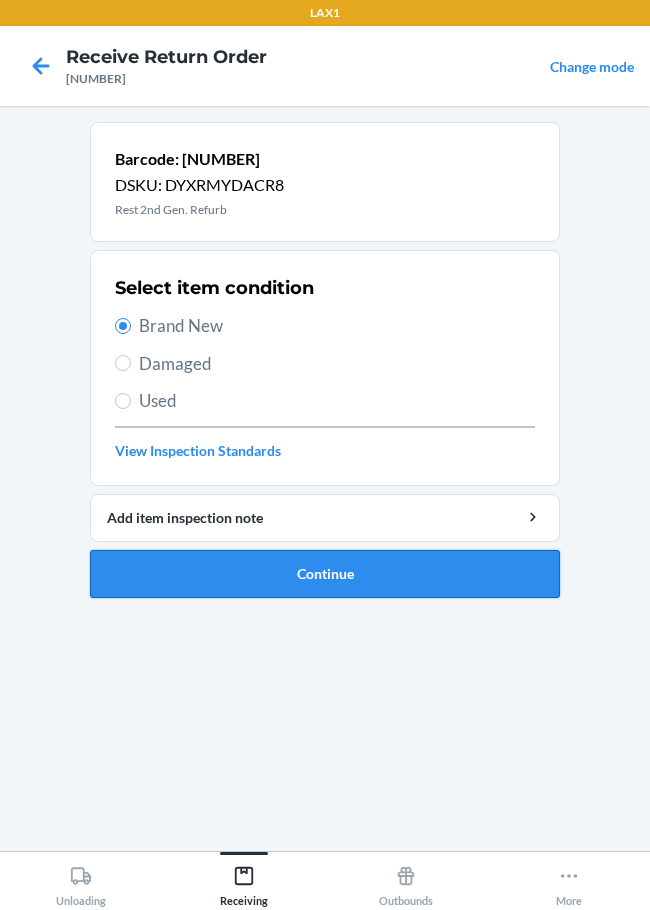 click on "Continue" at bounding box center (325, 574) 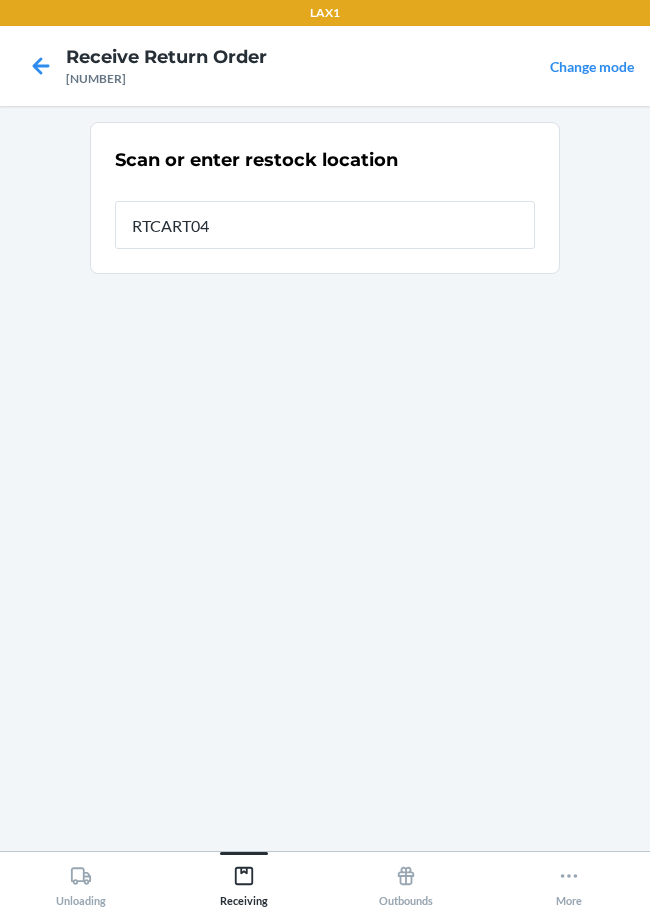 type on "RTCART047" 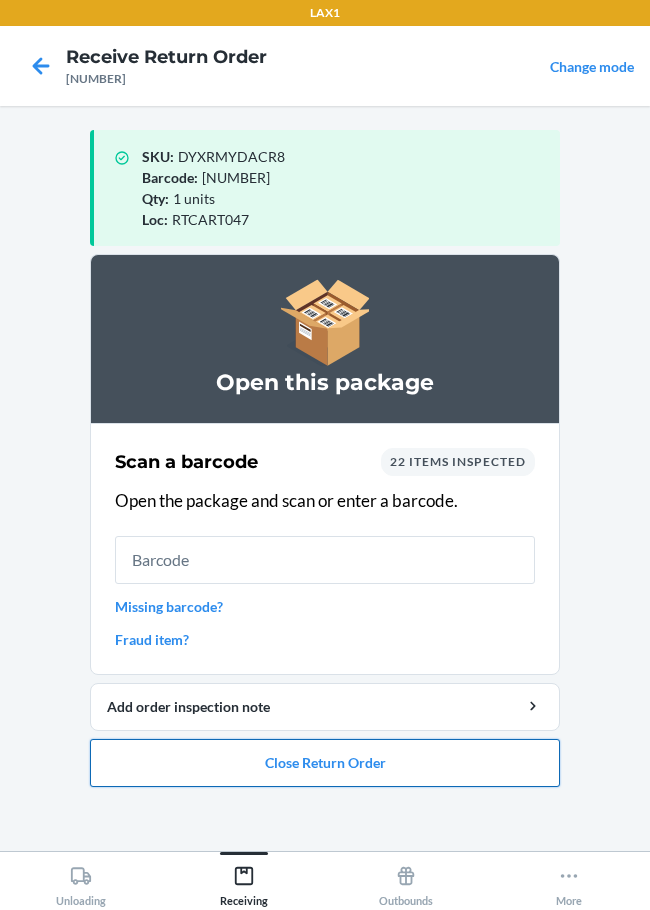 click on "Close Return Order" at bounding box center [325, 763] 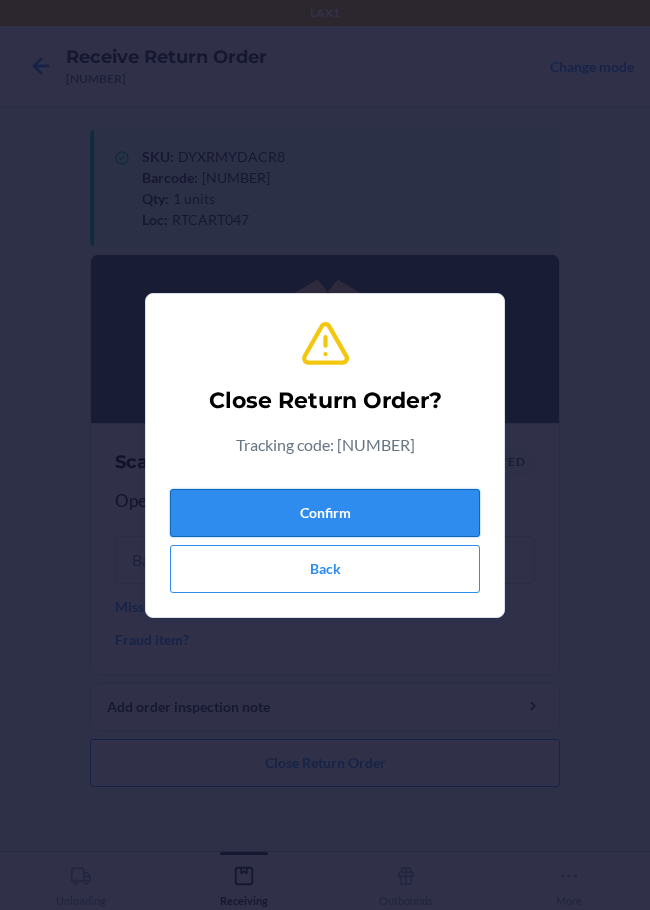 click on "Confirm" at bounding box center (325, 513) 